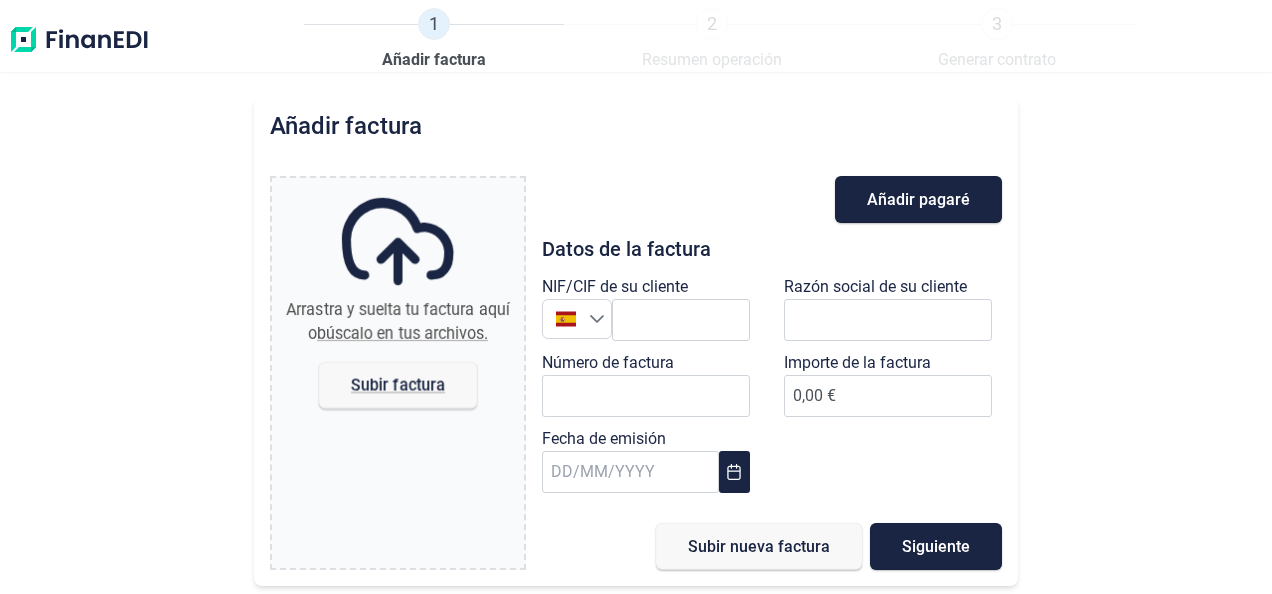 scroll, scrollTop: 0, scrollLeft: 0, axis: both 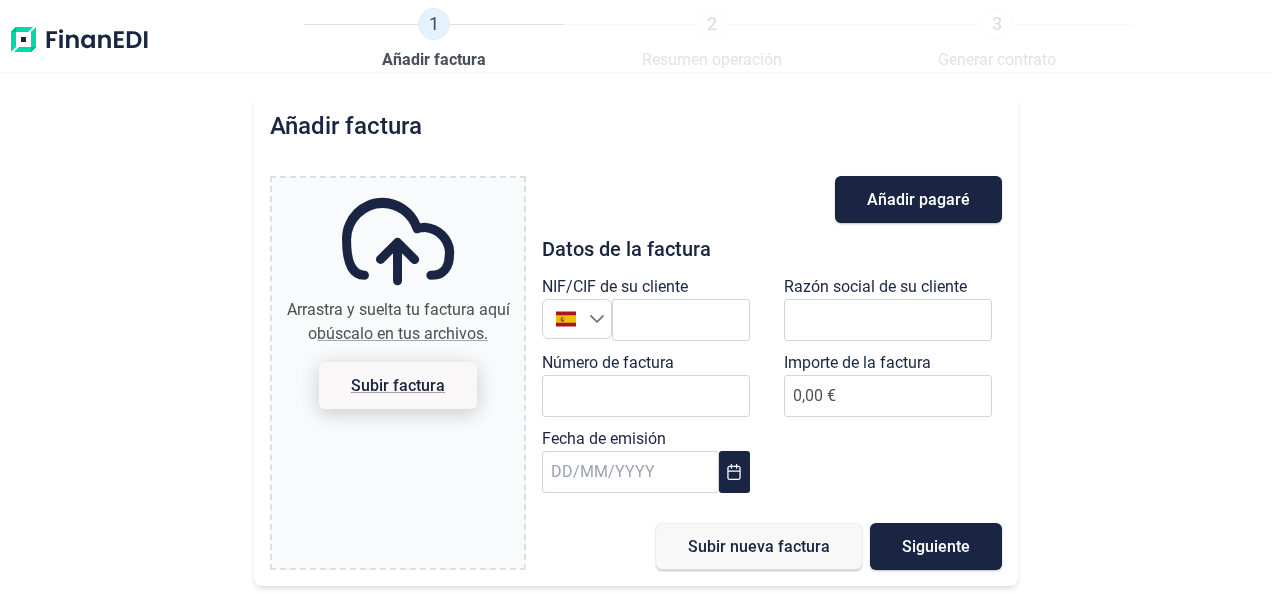 click on "Subir factura" at bounding box center [398, 385] 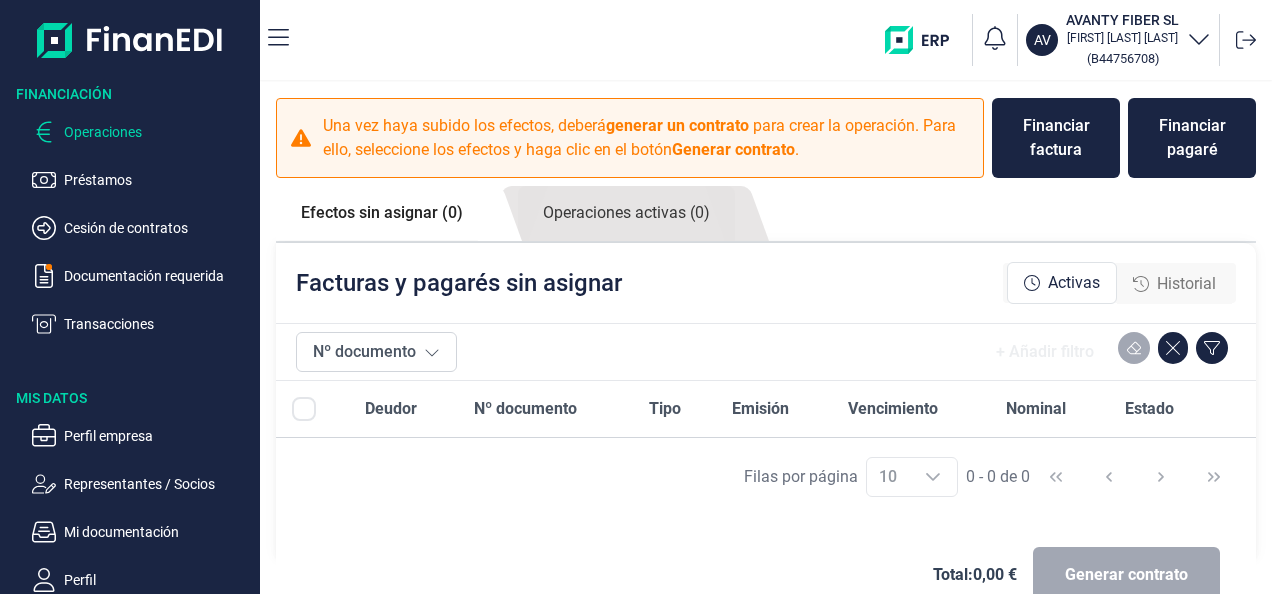 click on "Operaciones" at bounding box center (158, 132) 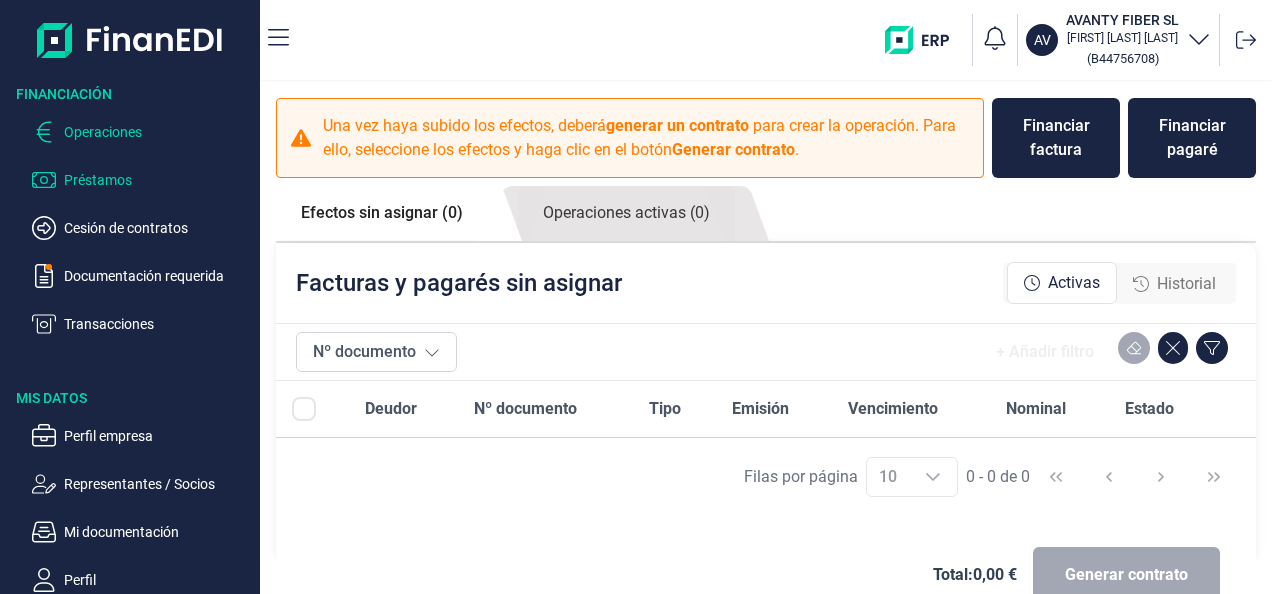 click on "Préstamos" at bounding box center [158, 180] 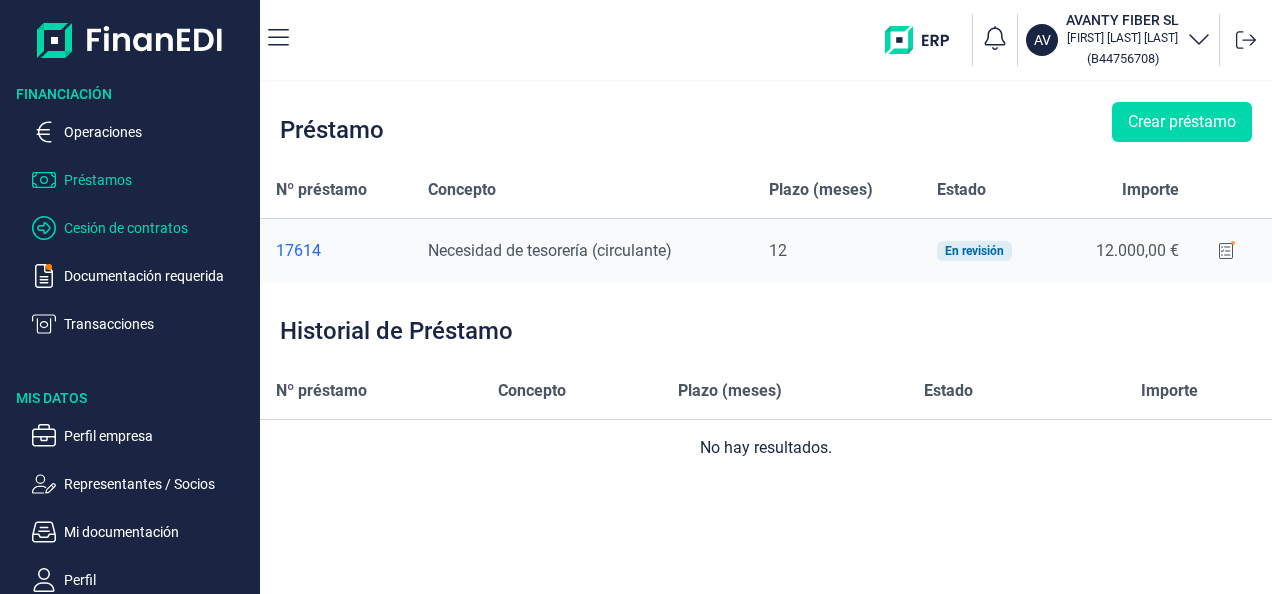 click on "Cesión de contratos" at bounding box center (158, 132) 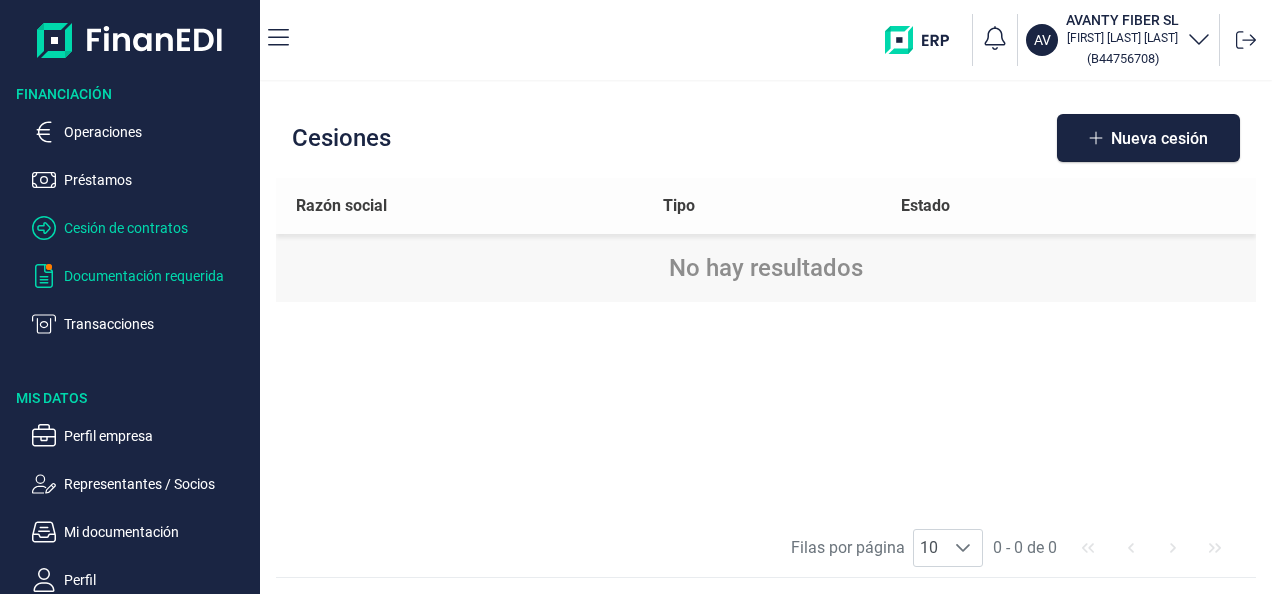 click on "Documentación requerida" at bounding box center [158, 132] 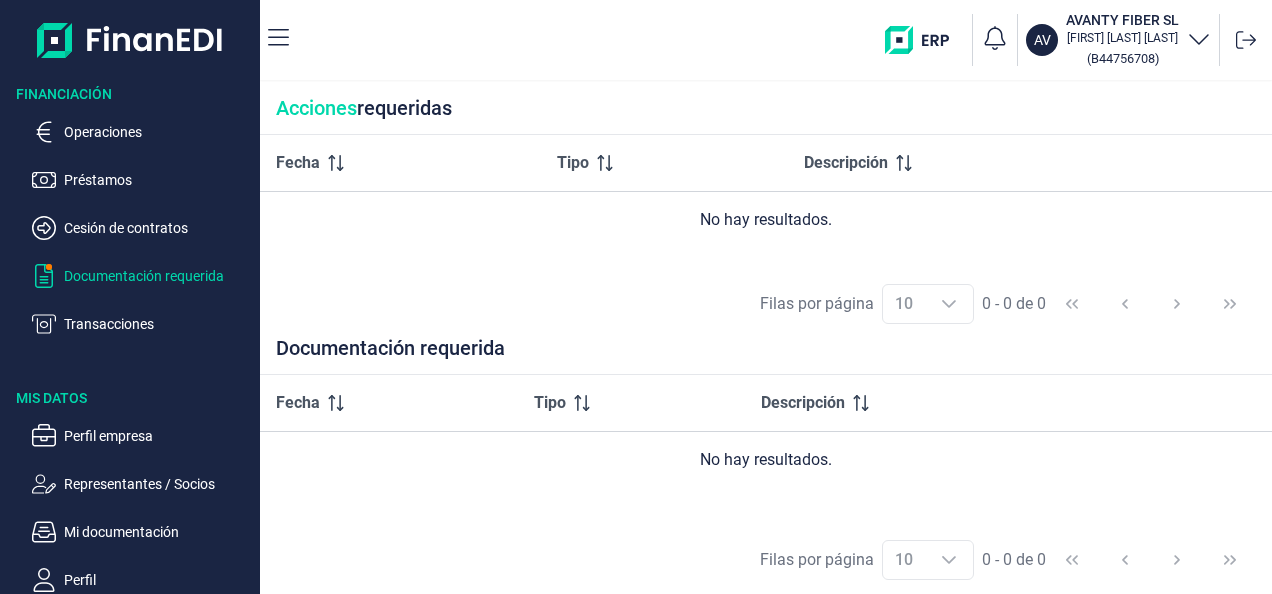 click on "Financiación Operaciones Préstamos Cesión de contratos Documentación requerida Transacciones Mis Datos Perfil empresa Representantes / Socios Mi documentación Perfil Cuentas" at bounding box center (130, 352) 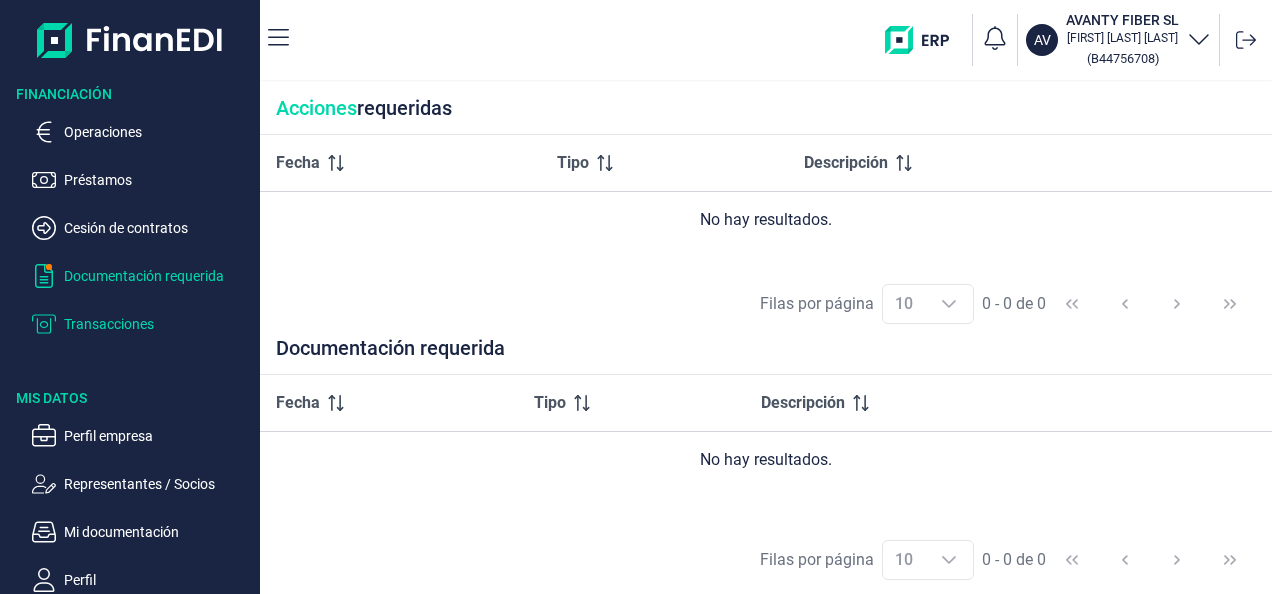 click on "Transacciones" at bounding box center [158, 132] 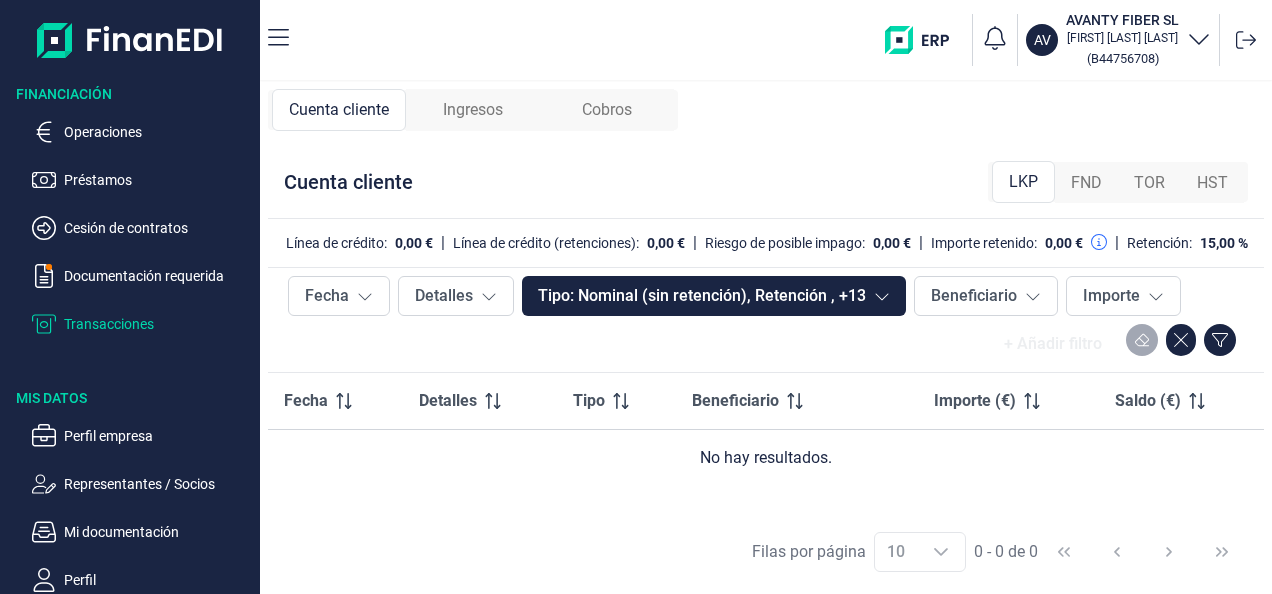 click on "Ingresos" at bounding box center [473, 110] 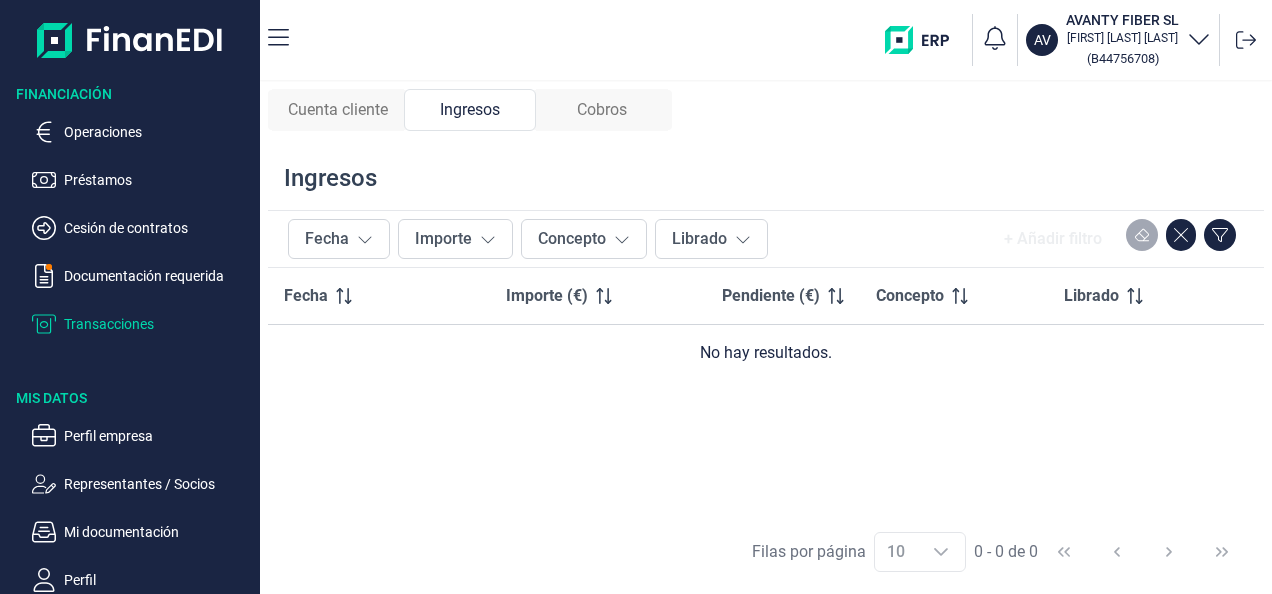 click on "Cobros" at bounding box center (602, 110) 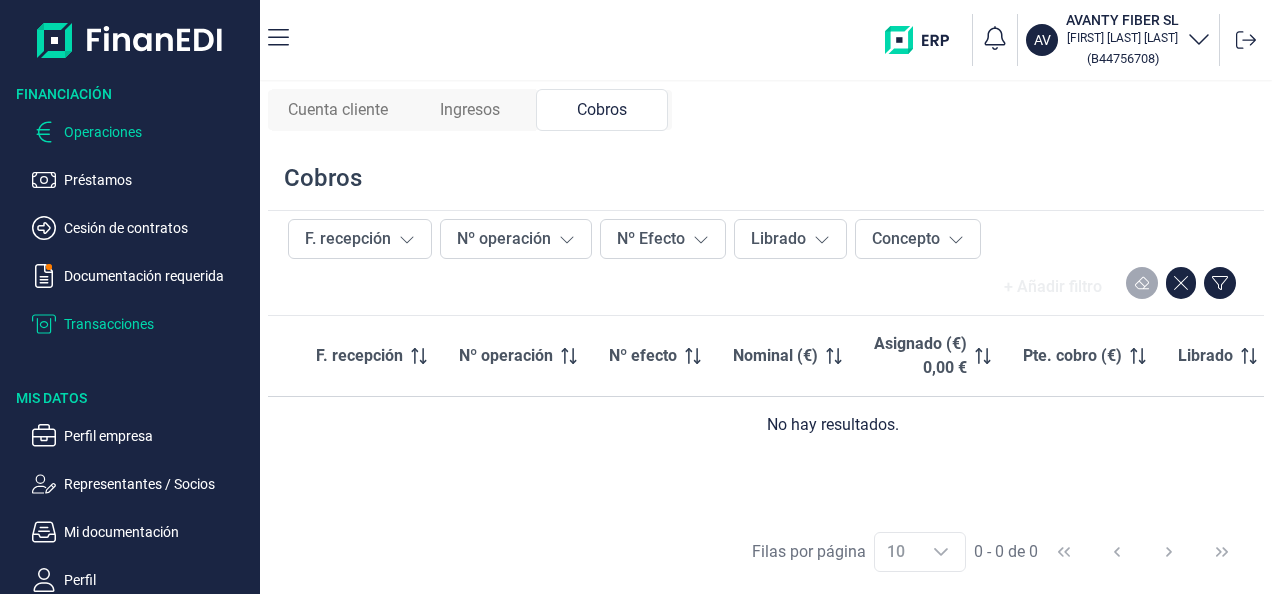 click on "Operaciones" at bounding box center [158, 132] 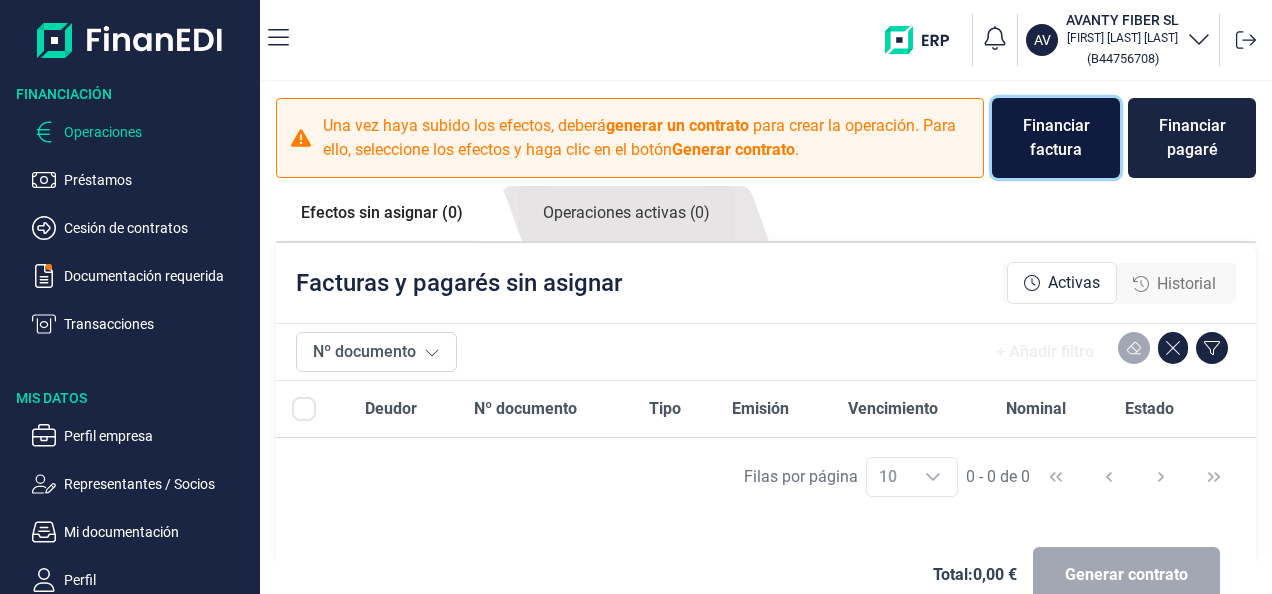 click on "Financiar factura" at bounding box center [1056, 138] 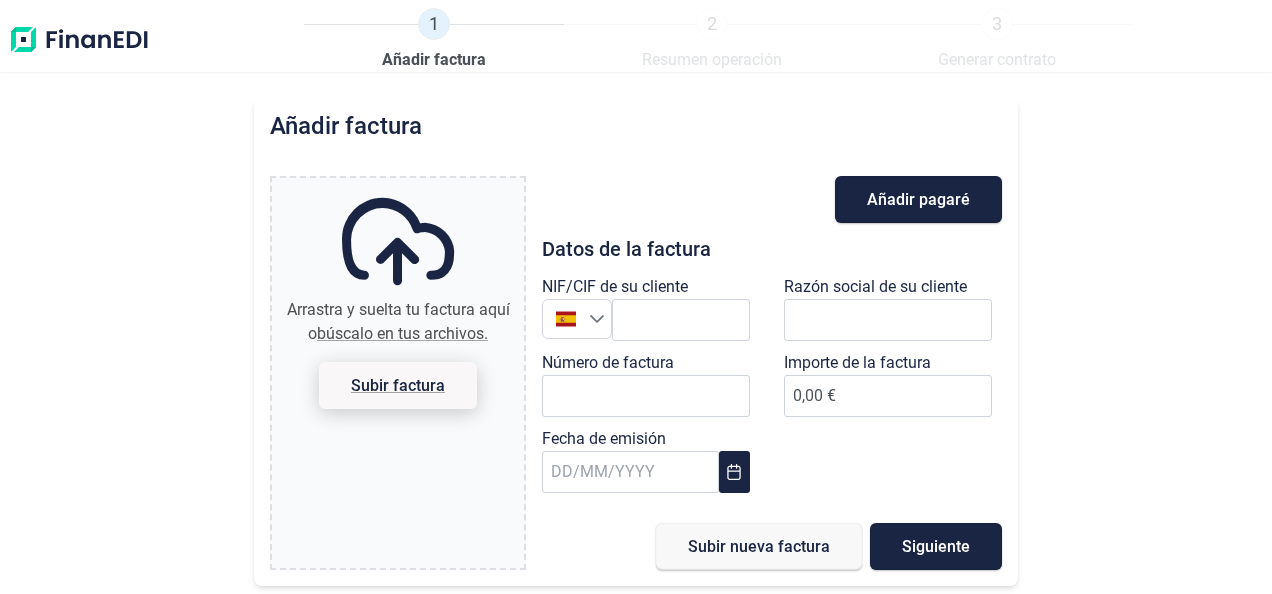 click on "Subir factura" at bounding box center (398, 385) 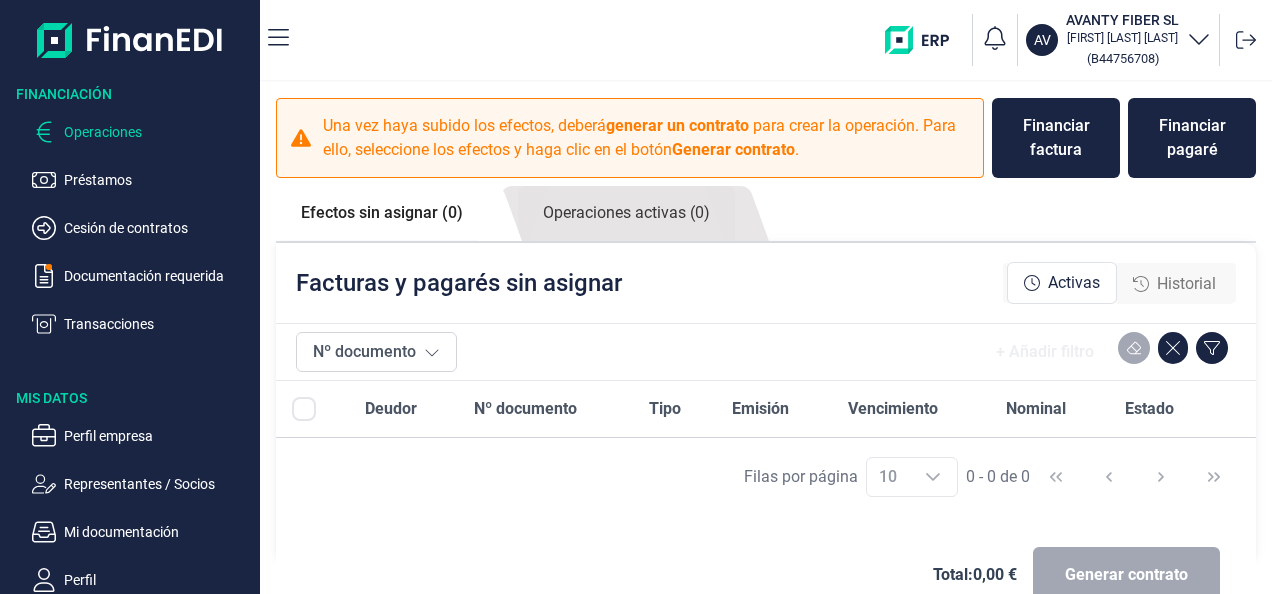click on "Operaciones" at bounding box center [158, 132] 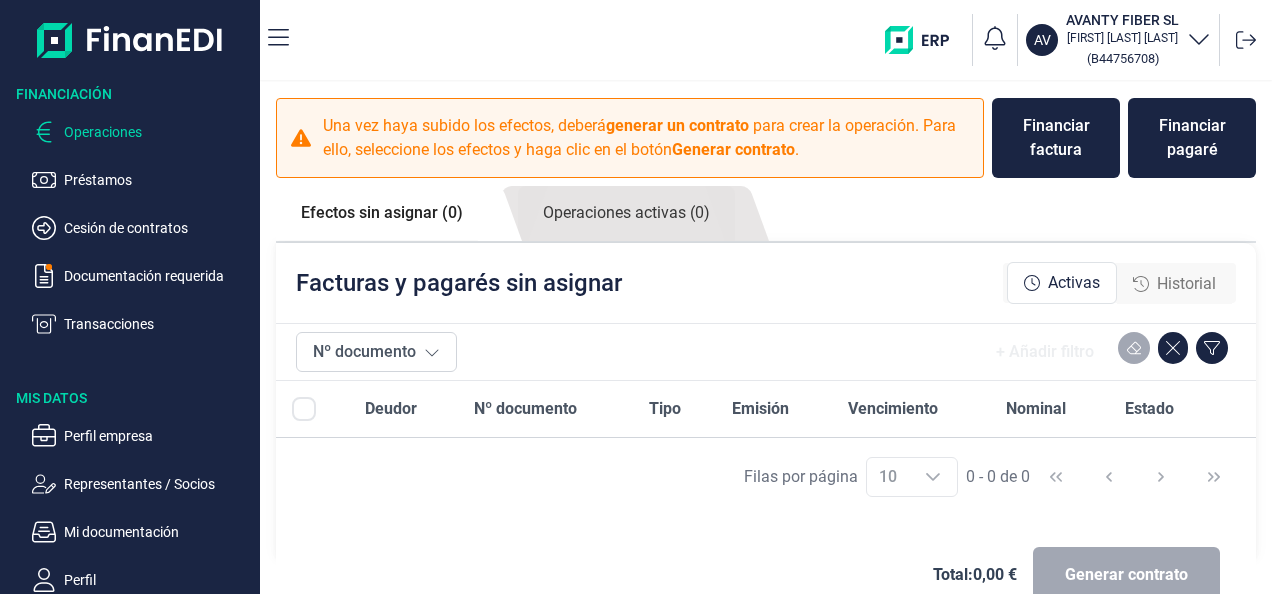 scroll, scrollTop: 3, scrollLeft: 0, axis: vertical 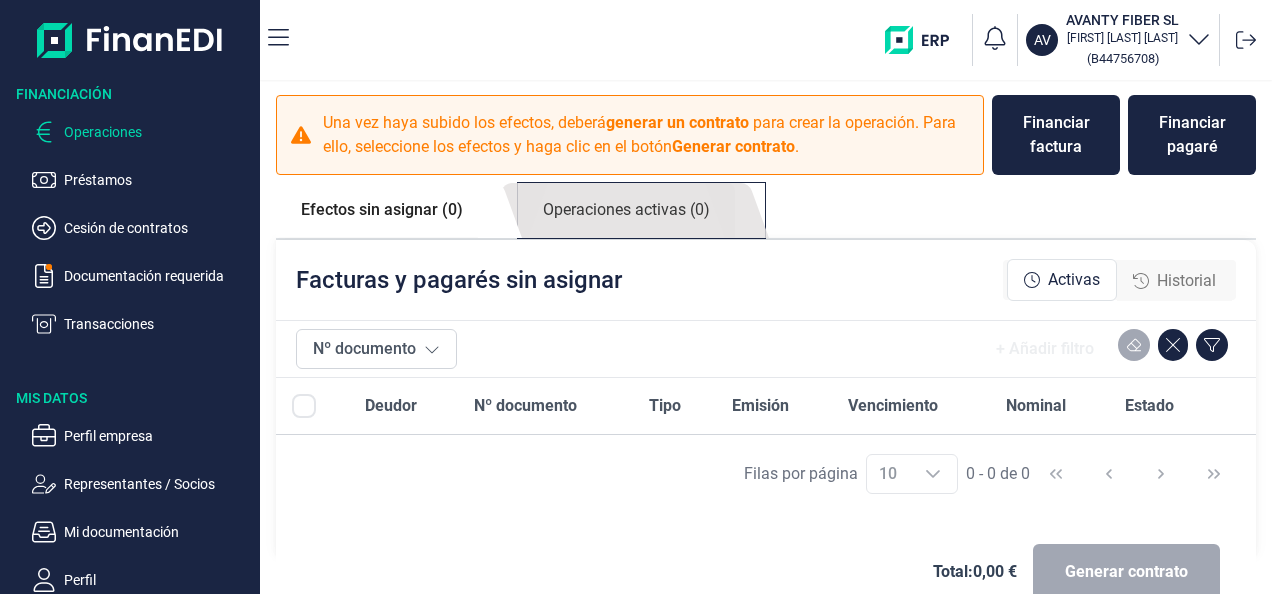 click on "Operaciones activas (0)" at bounding box center (382, 210) 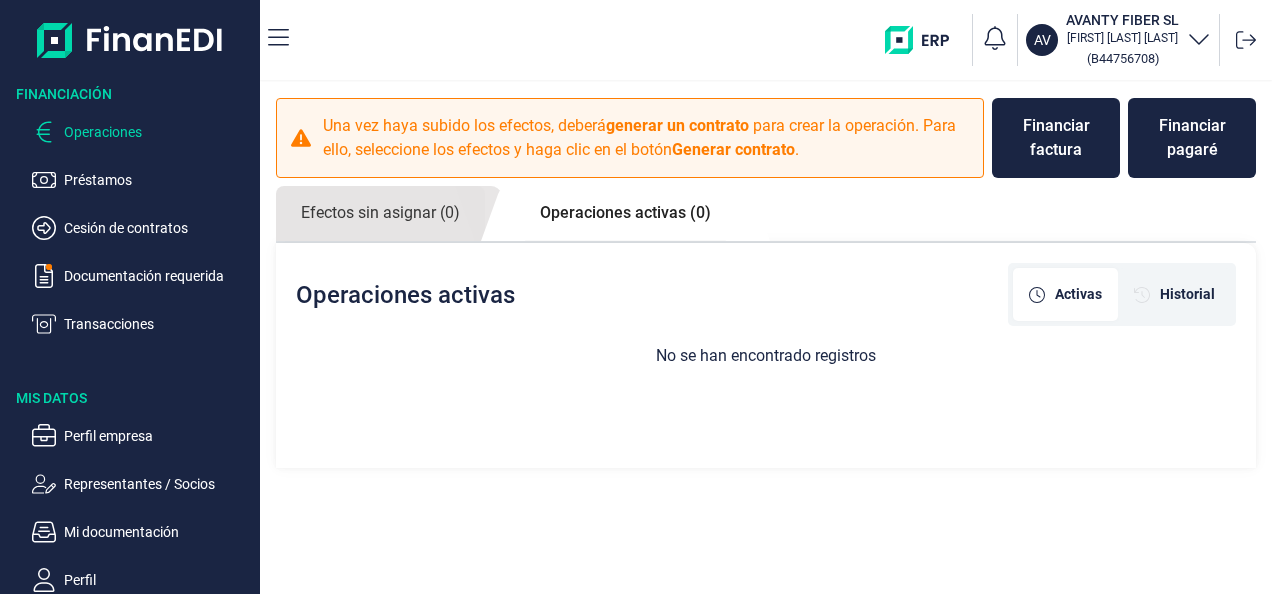 scroll, scrollTop: 0, scrollLeft: 0, axis: both 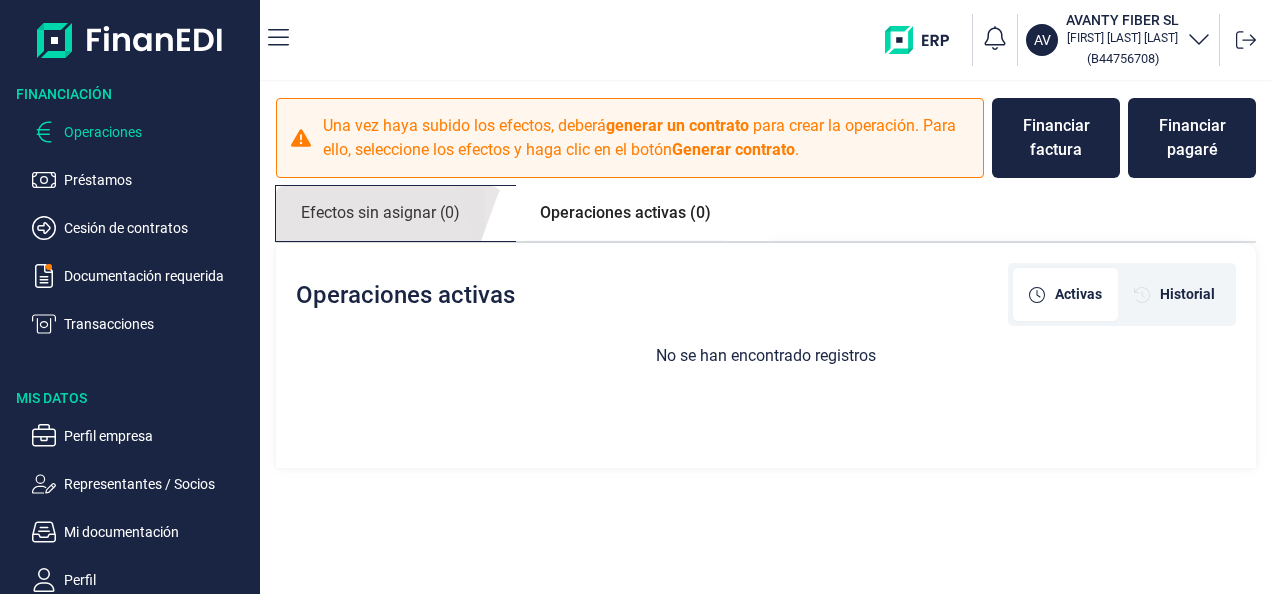 click on "Efectos sin asignar  (0)" at bounding box center (380, 213) 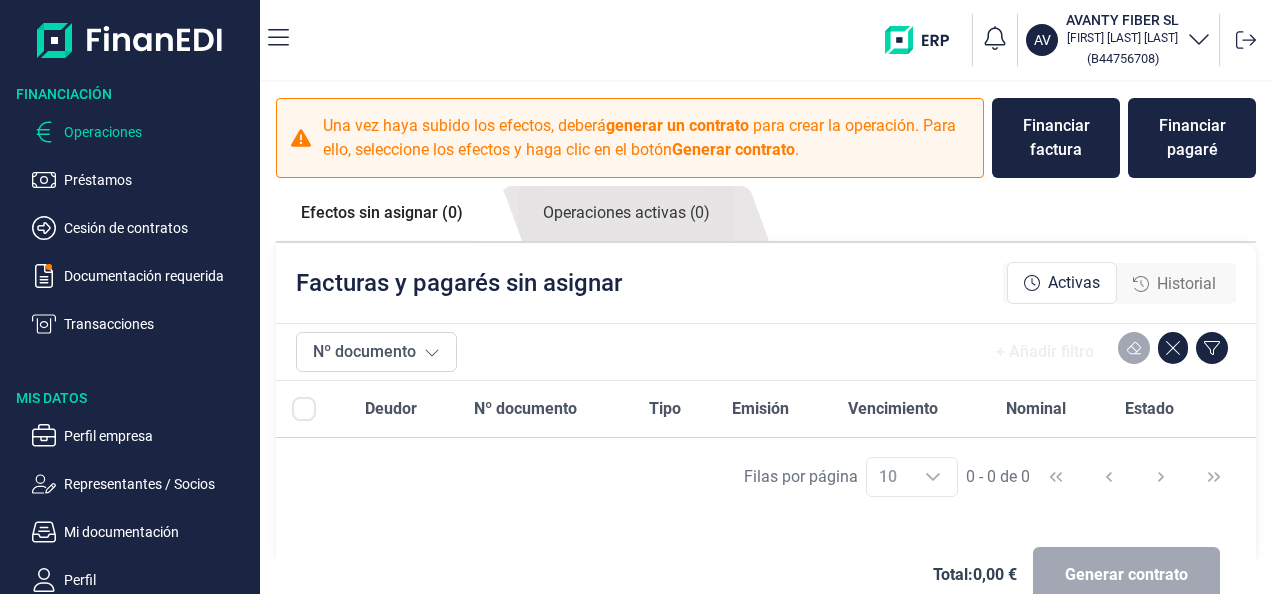 scroll, scrollTop: 44, scrollLeft: 0, axis: vertical 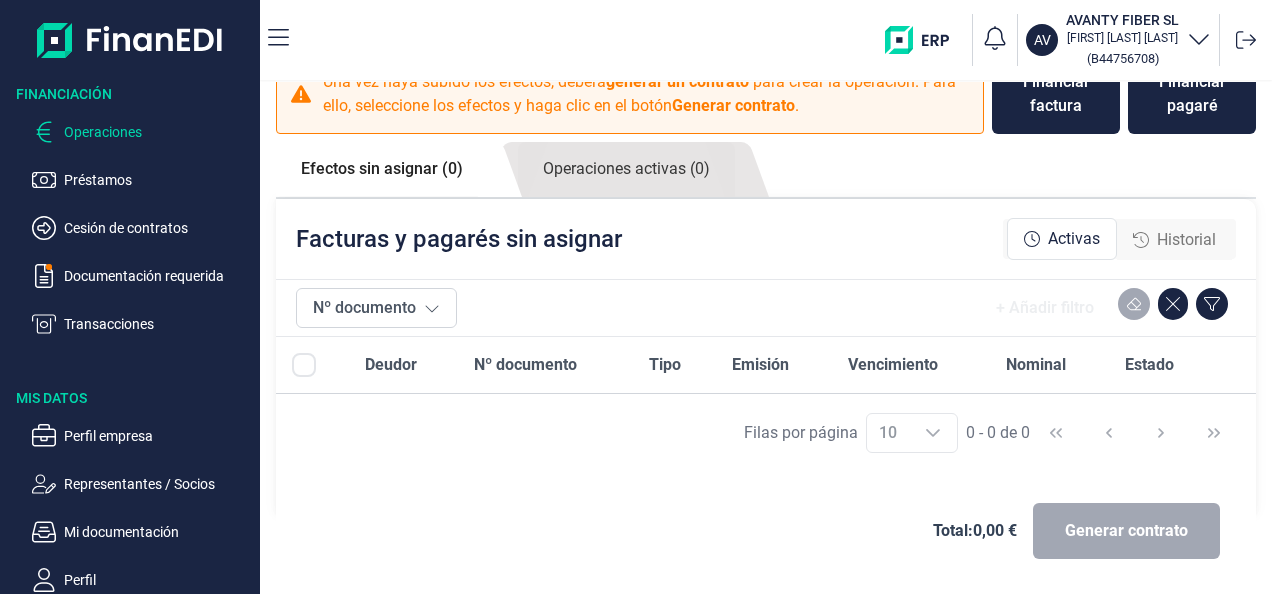click on "Historial" at bounding box center (1186, 240) 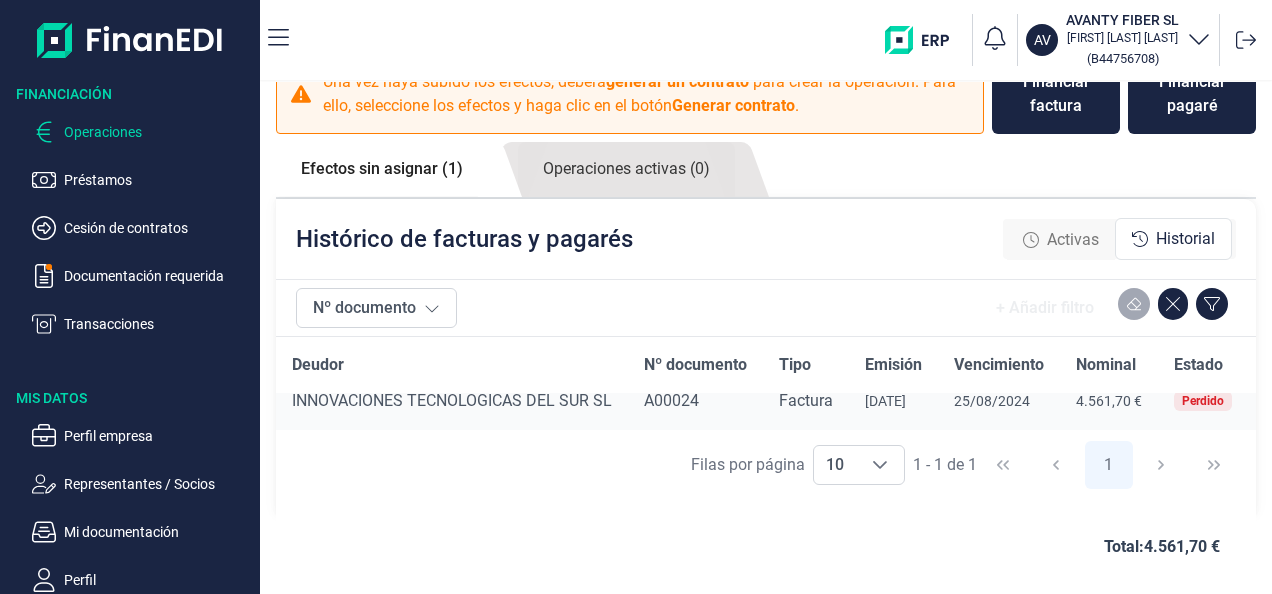 scroll, scrollTop: 27, scrollLeft: 0, axis: vertical 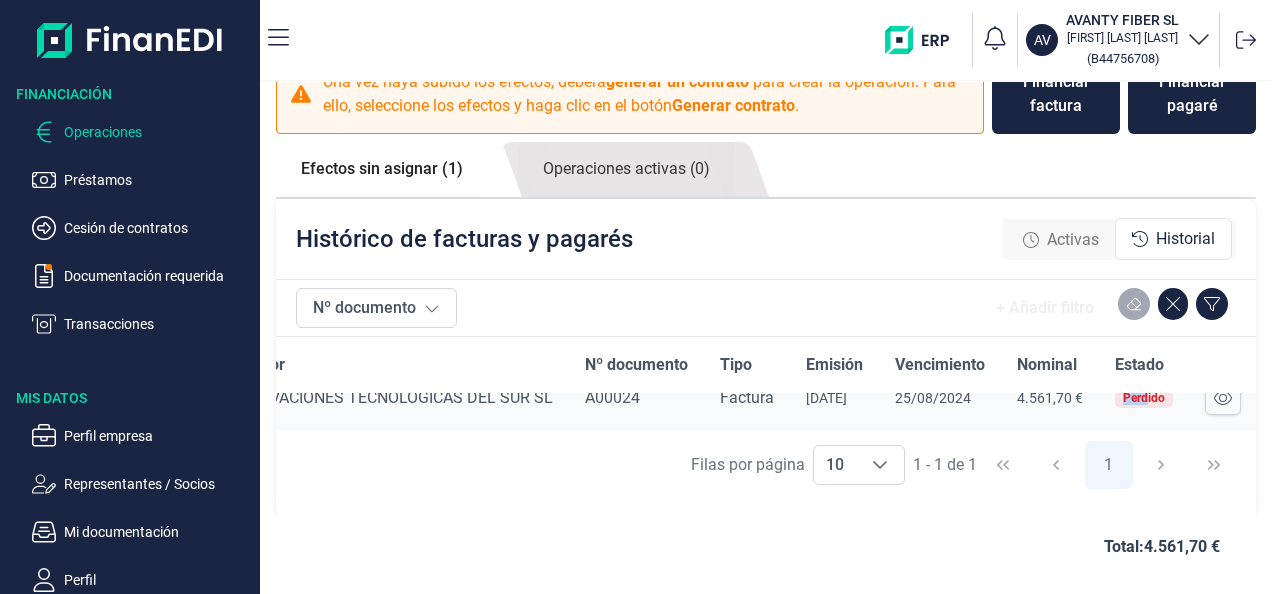 drag, startPoint x: 1128, startPoint y: 412, endPoint x: 1166, endPoint y: 410, distance: 38.052597 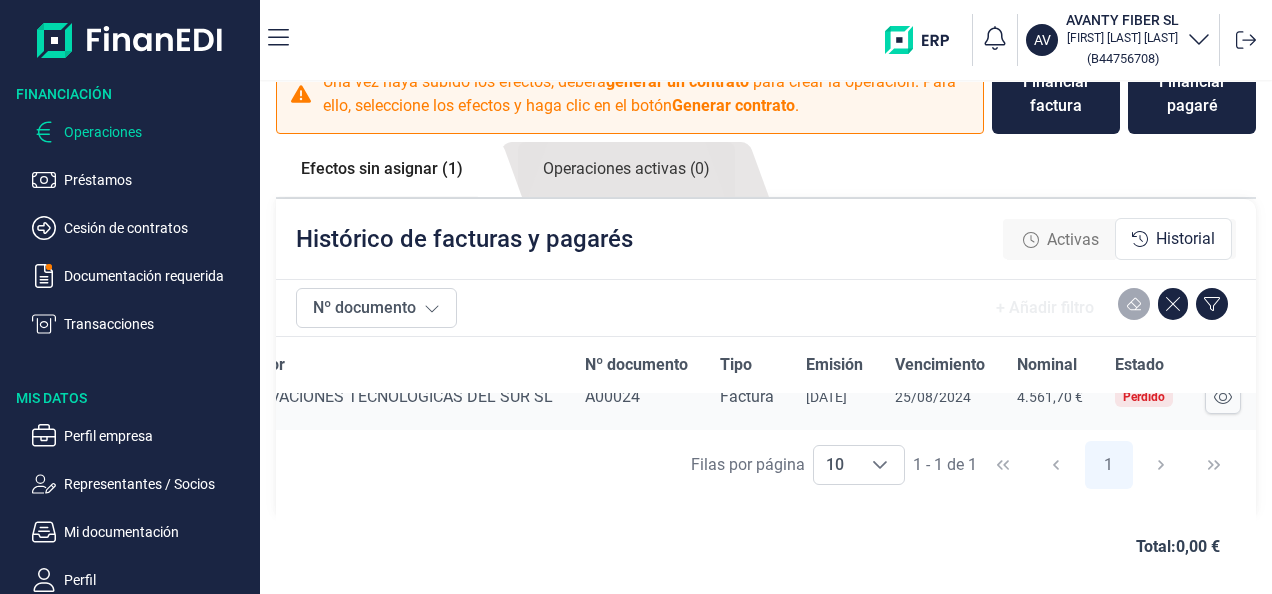 click on "Perdido" at bounding box center [1144, 397] 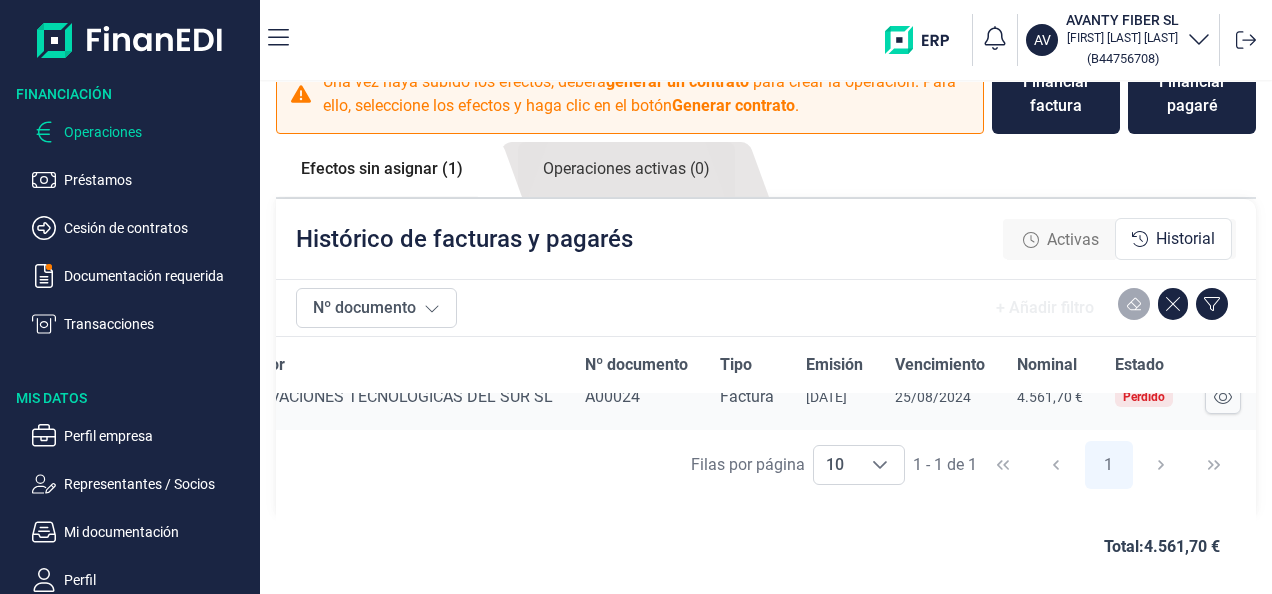 scroll, scrollTop: 20, scrollLeft: 59, axis: both 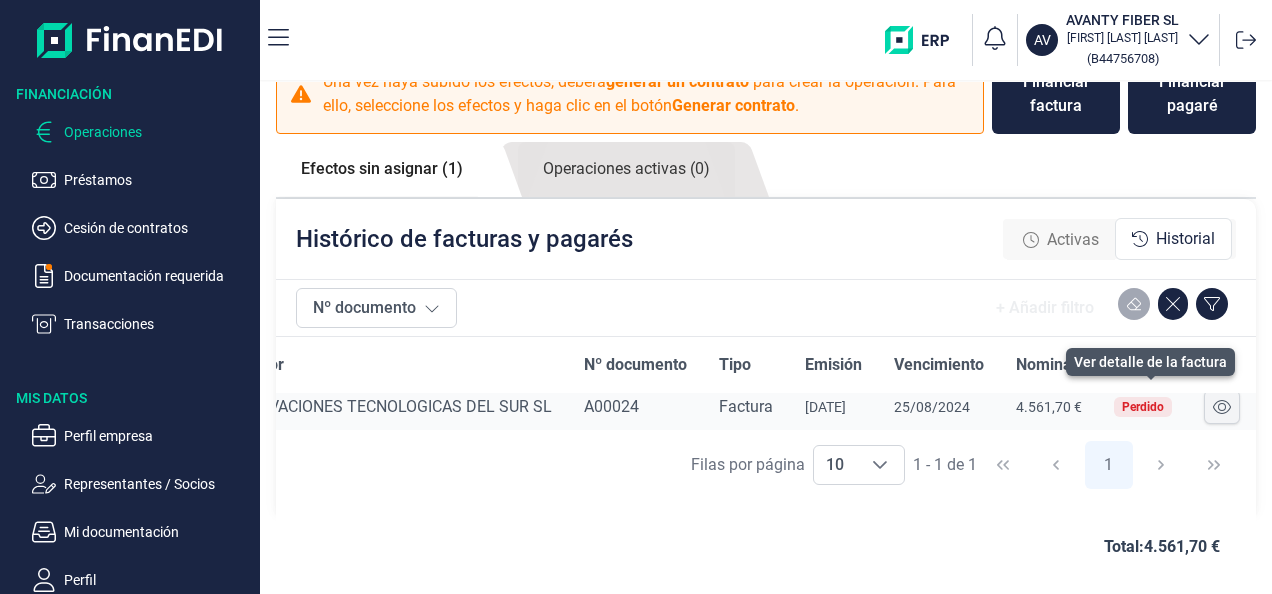 click at bounding box center [1222, 407] 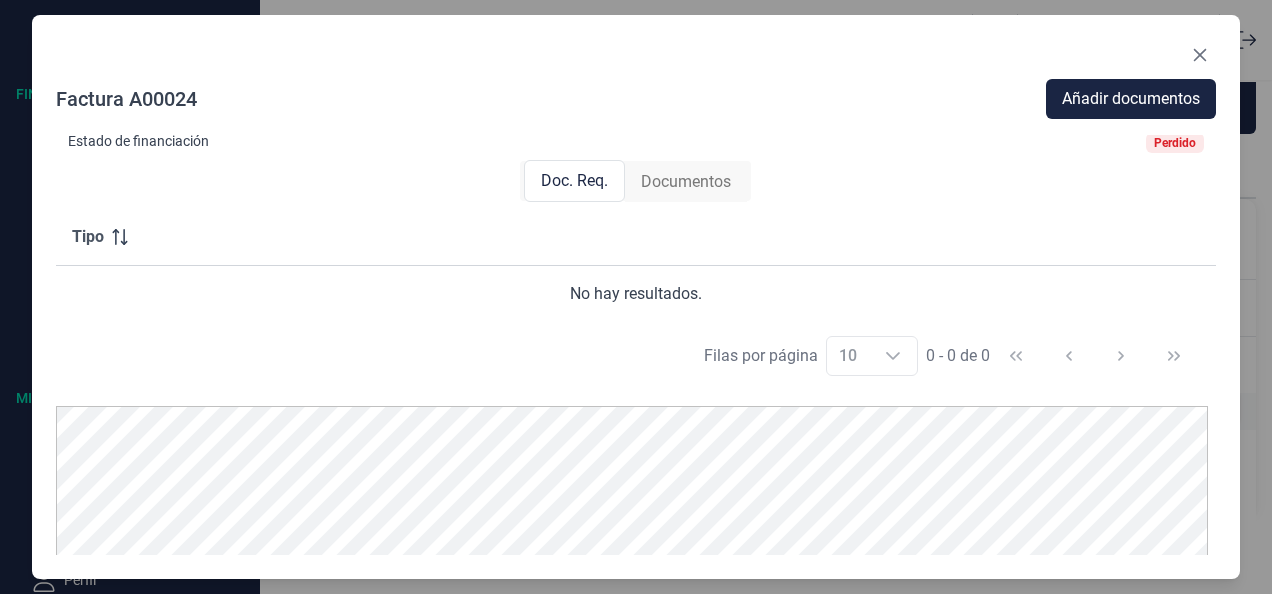 scroll, scrollTop: 42, scrollLeft: 0, axis: vertical 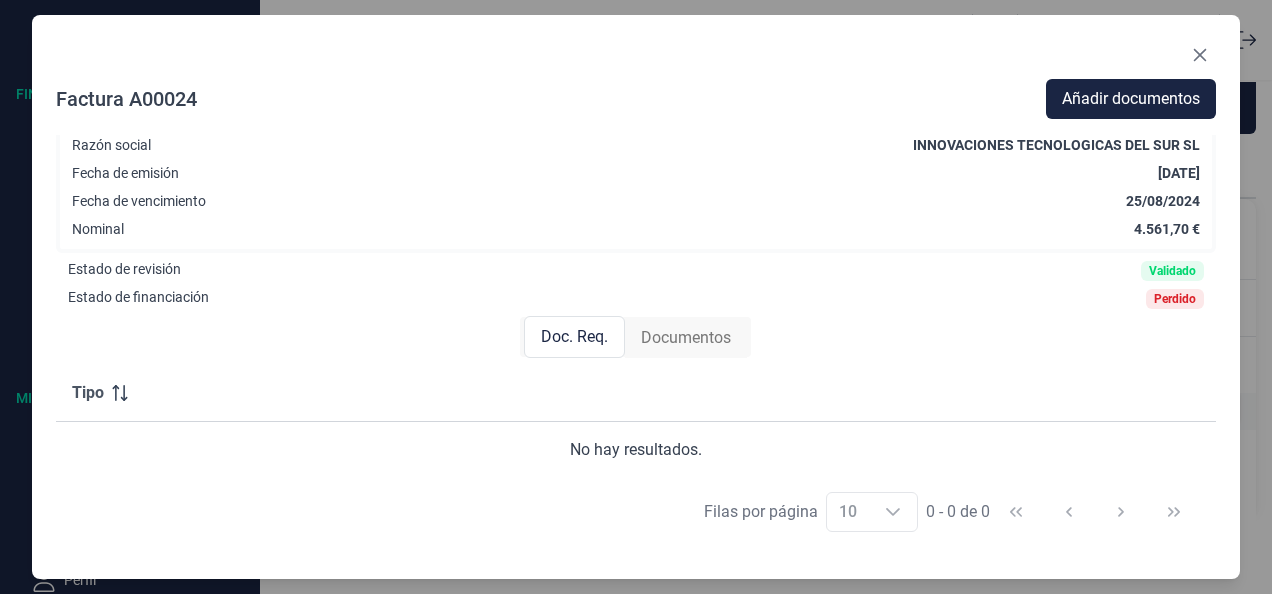click on "Documentos" at bounding box center (686, 338) 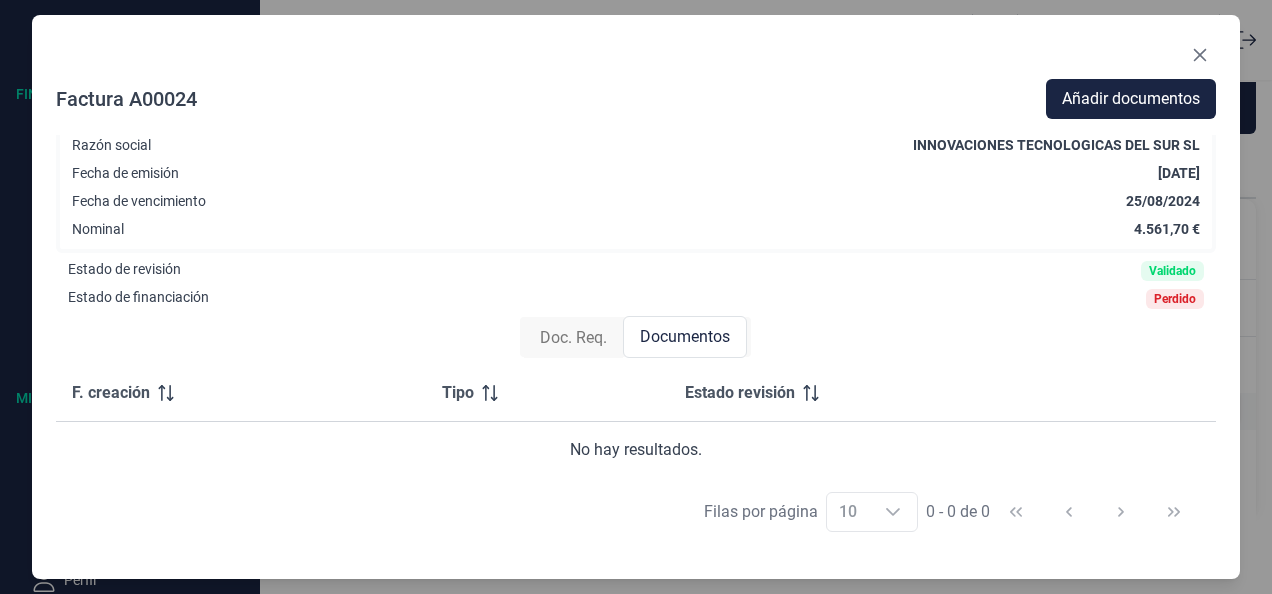 click on "Doc. Req." at bounding box center [573, 338] 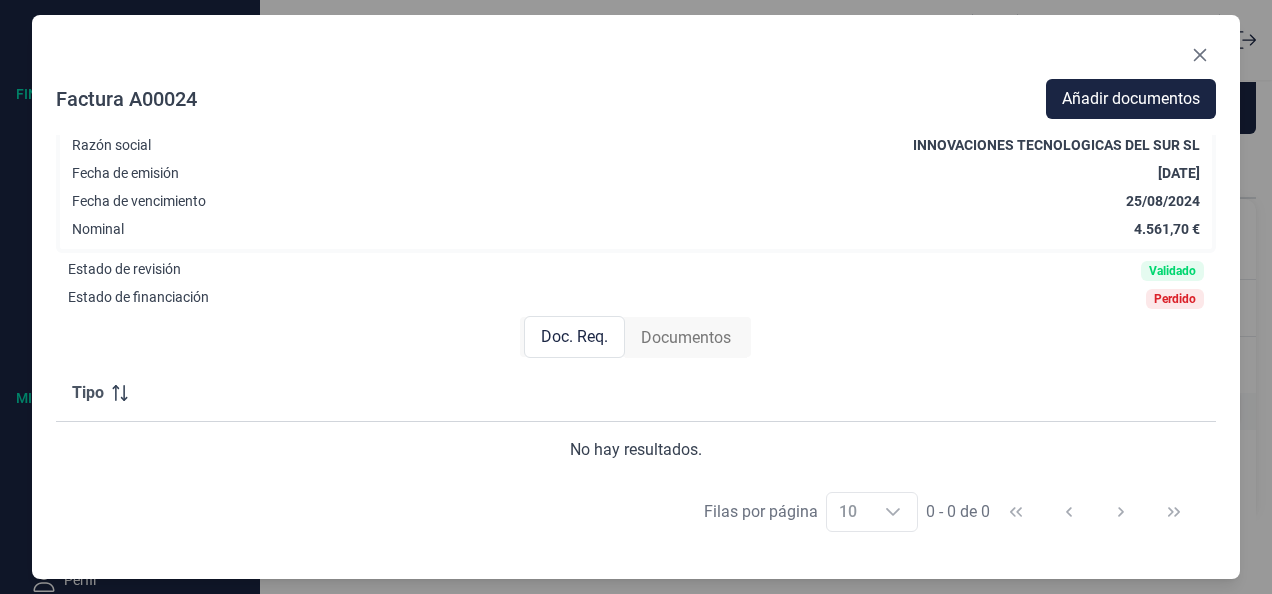 scroll, scrollTop: 198, scrollLeft: 0, axis: vertical 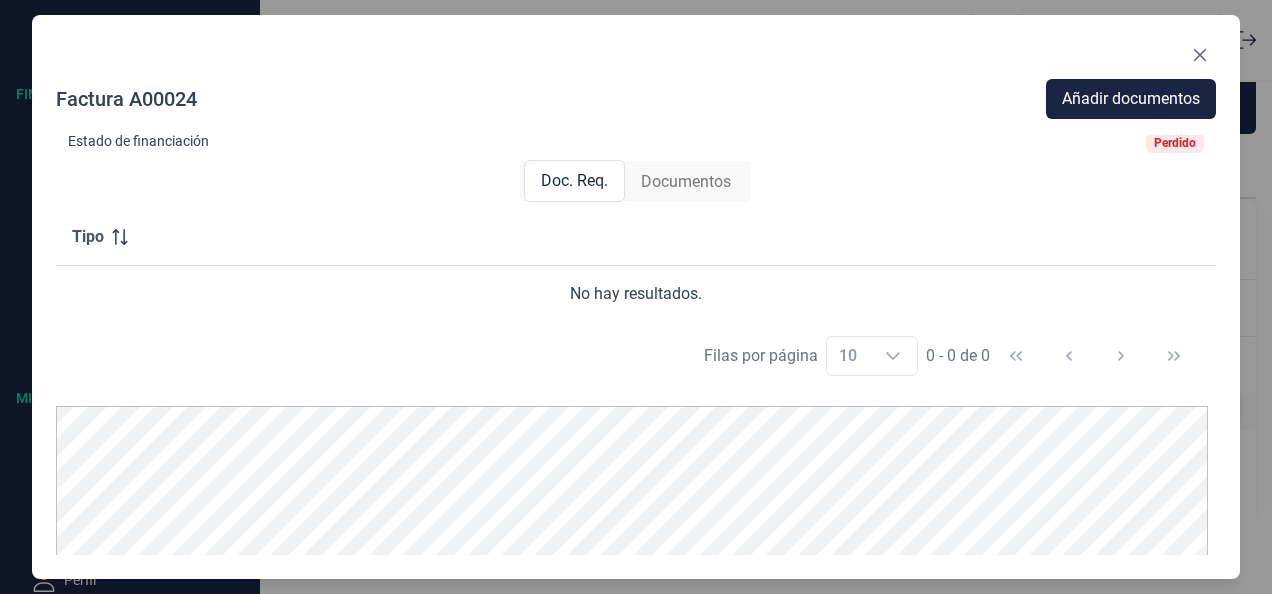 click on "Doc. Req. Documentos" at bounding box center [636, 181] 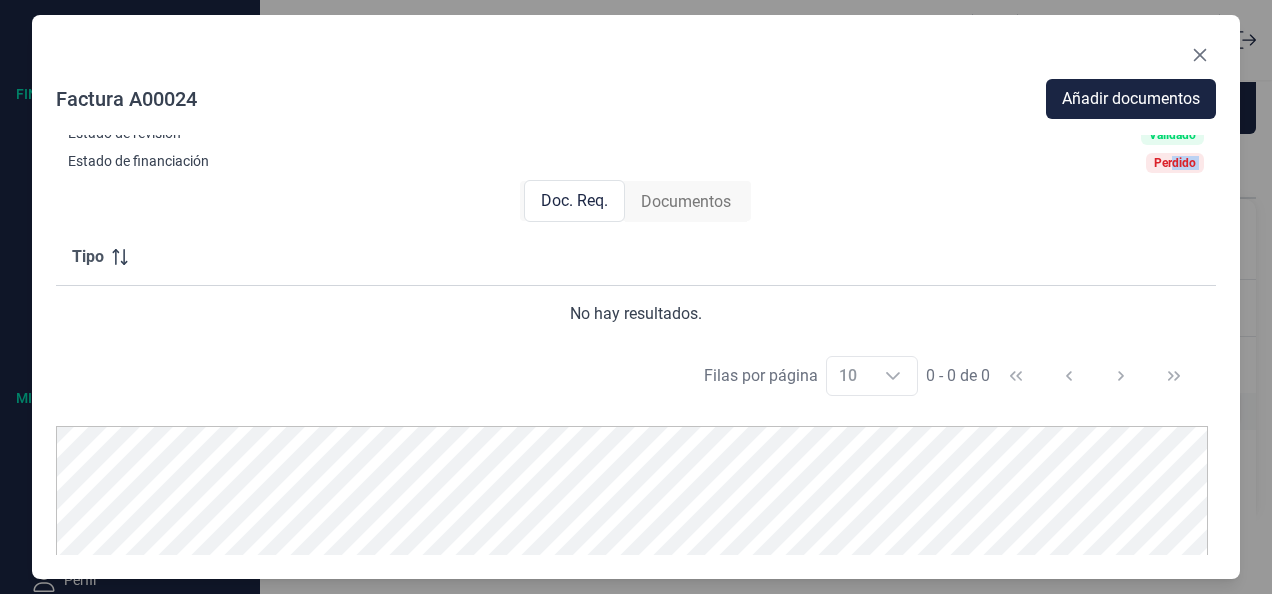 drag, startPoint x: 1207, startPoint y: 168, endPoint x: 1164, endPoint y: 146, distance: 48.30114 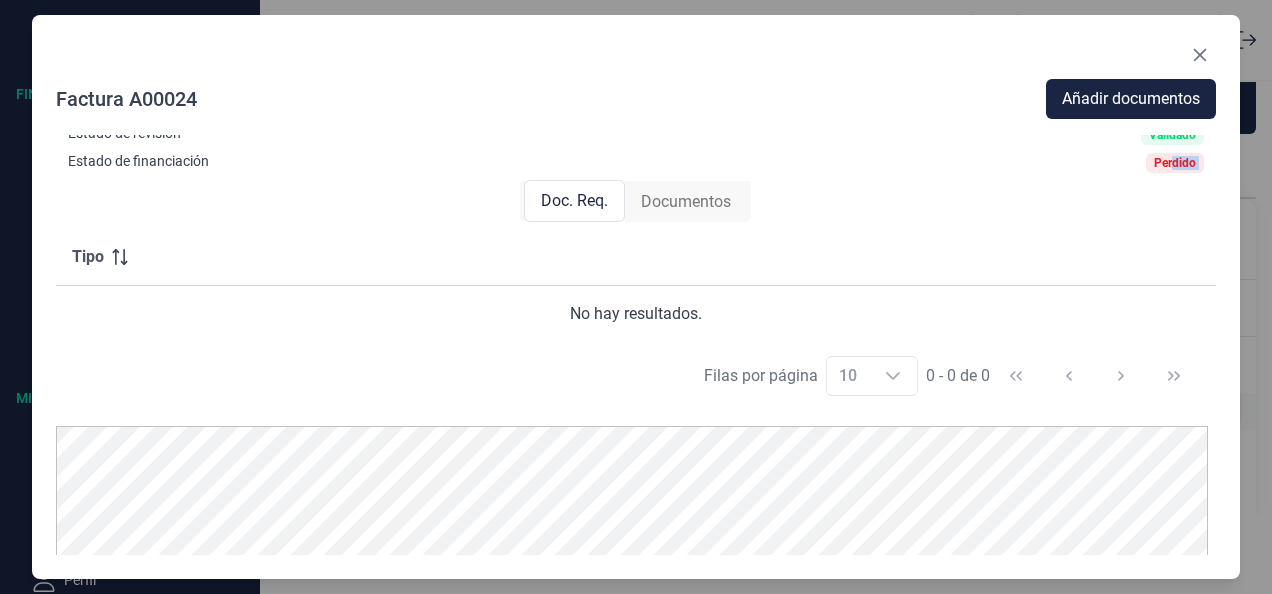 click on "Nº factura A00024 Razón social [COMPANY_NAME] Fecha de emisión [DATE] Fecha de vencimiento [DATE] Nominal [PRICE] € Estado de revisión Validado  Estado de financiación Perdido  Doc. Req. Documentos Documentación requerida Tipo No hay resultados. Filas por página 10 10 10 0 - 0 de 0" at bounding box center [636, 184] 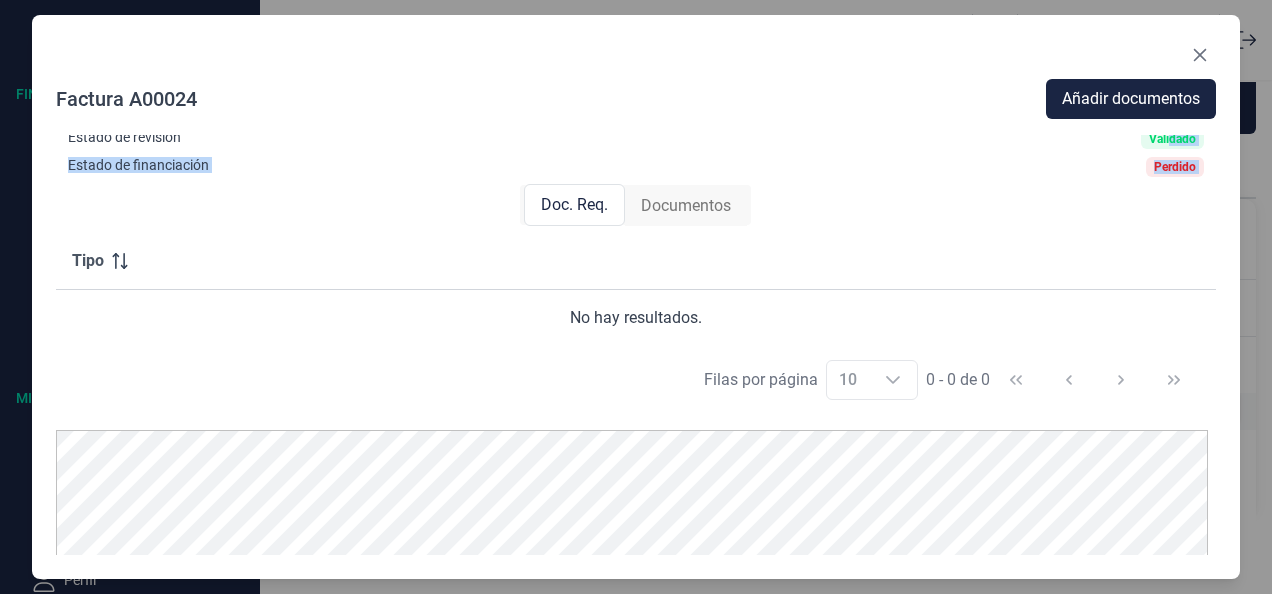 drag, startPoint x: 1164, startPoint y: 146, endPoint x: 1168, endPoint y: 164, distance: 18.439089 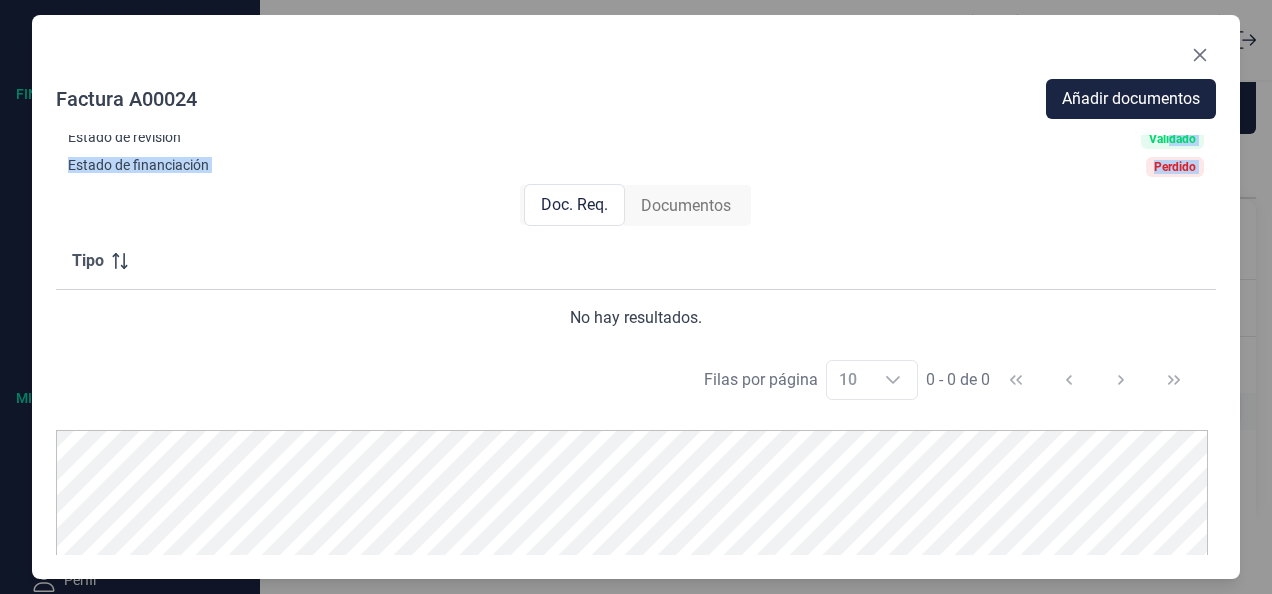 click on "Perdido" at bounding box center [1175, 167] 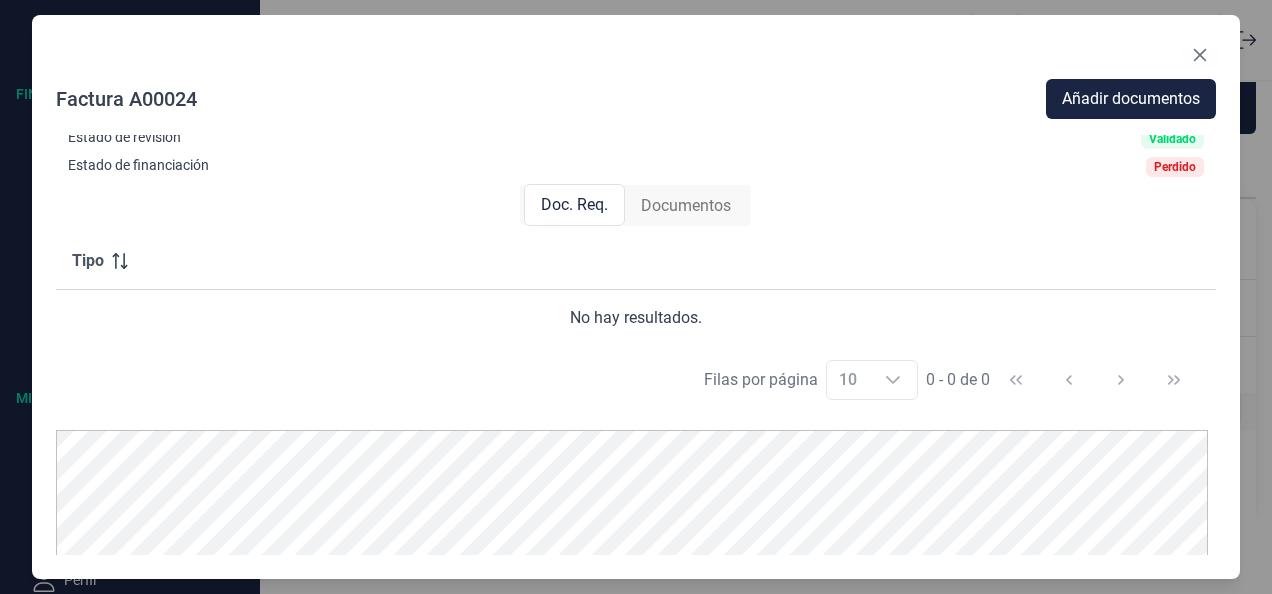 scroll, scrollTop: 0, scrollLeft: 0, axis: both 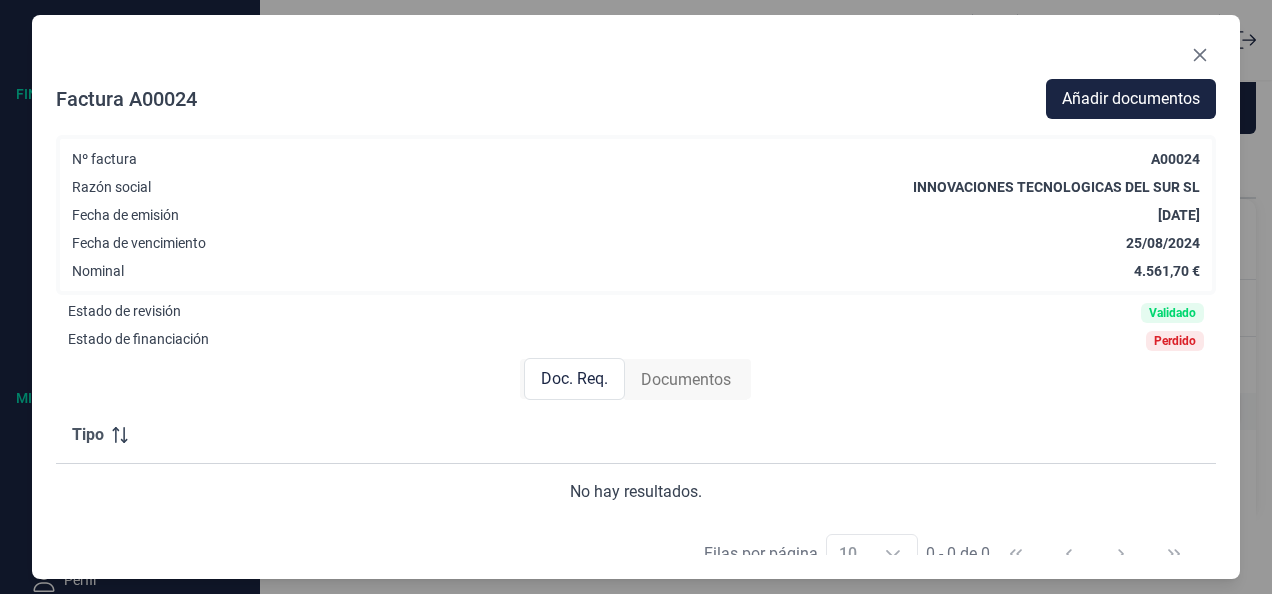 click on "Documentos" at bounding box center [686, 380] 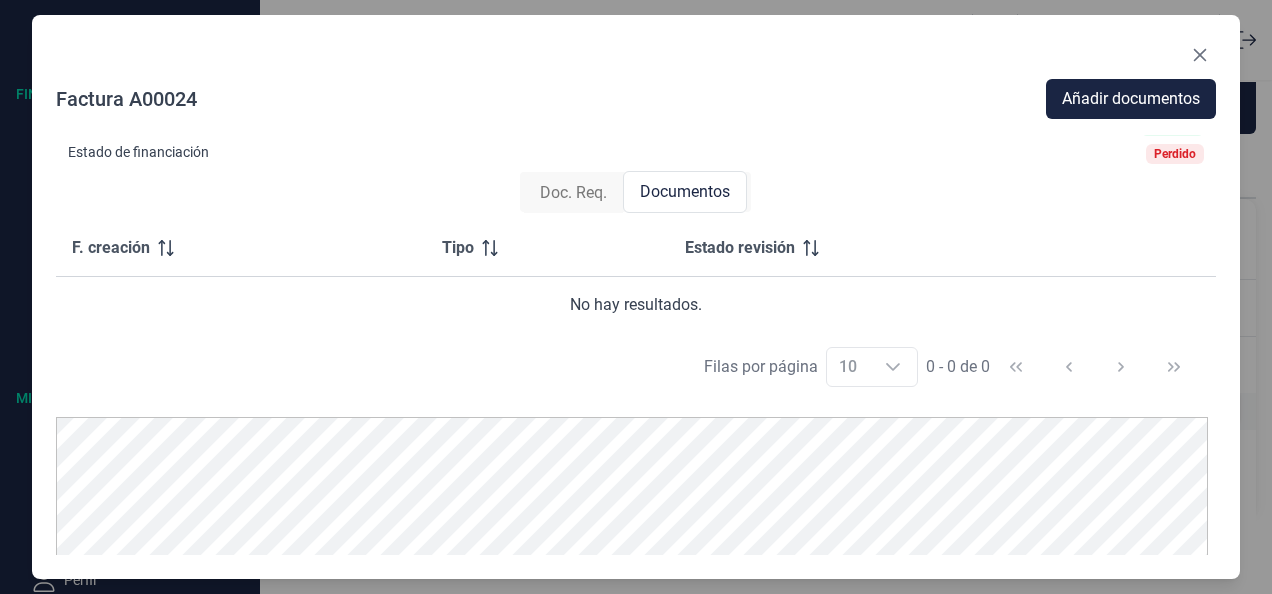 scroll, scrollTop: 0, scrollLeft: 0, axis: both 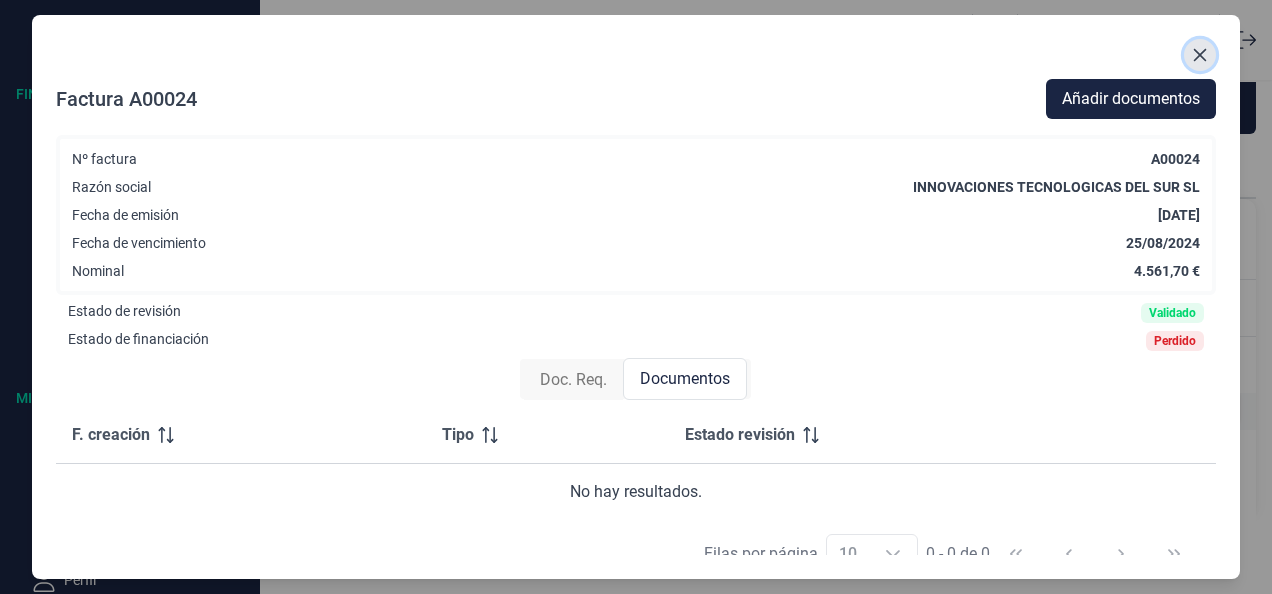 click at bounding box center [1200, 55] 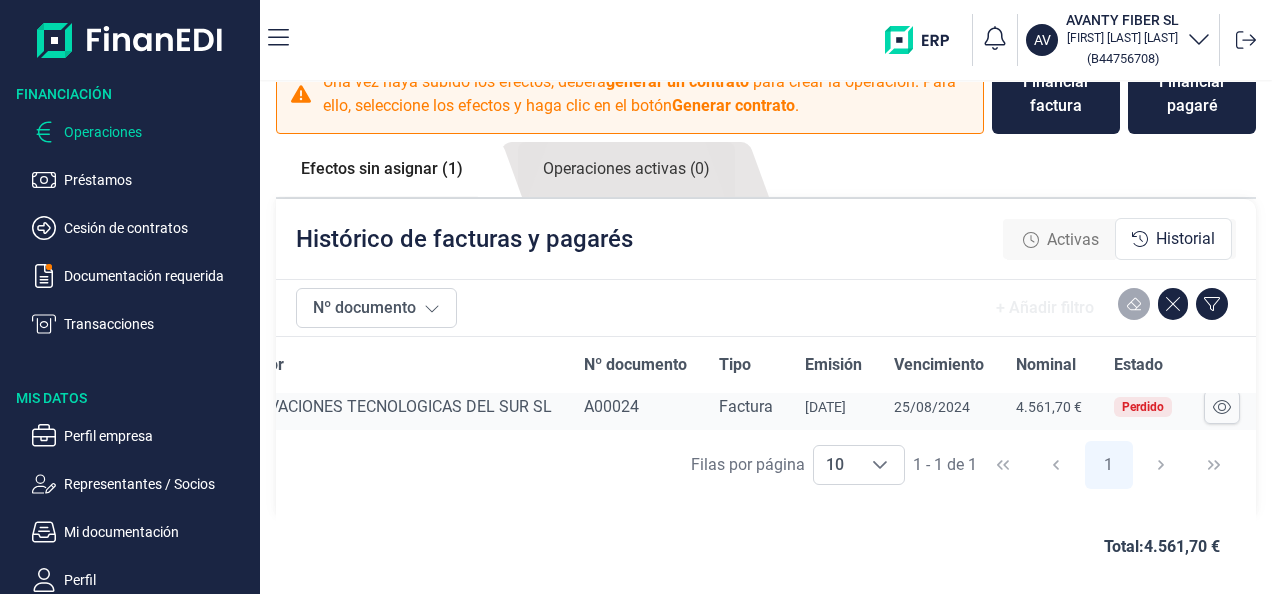 click on "Activas" at bounding box center (1073, 240) 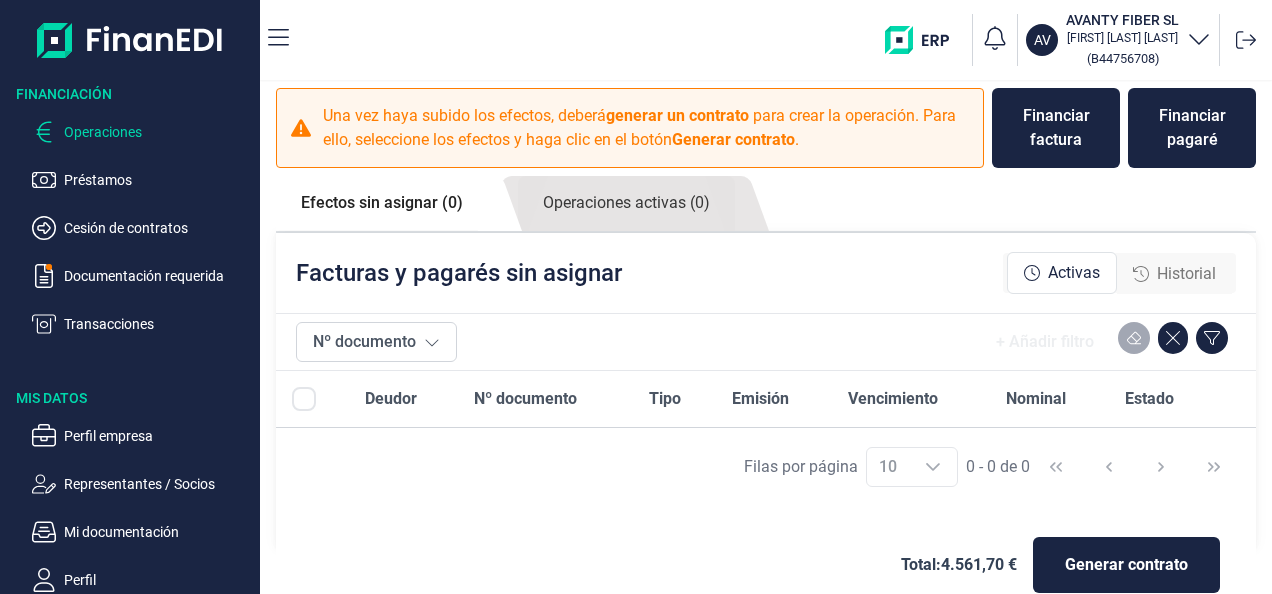 scroll, scrollTop: 0, scrollLeft: 0, axis: both 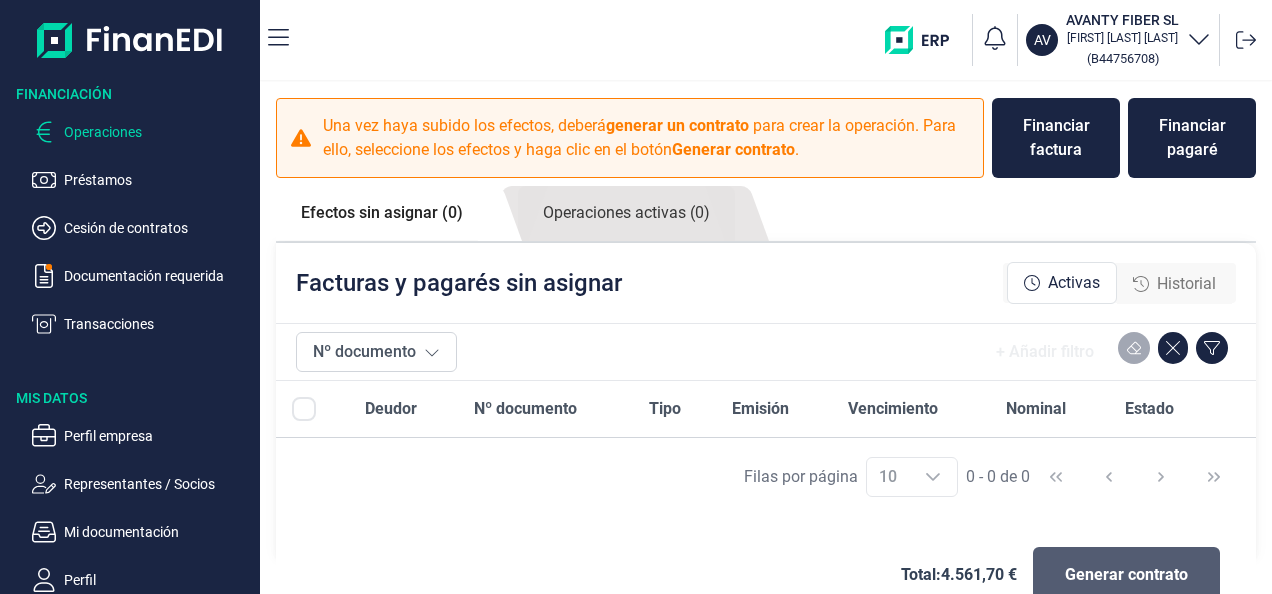 click on "Generar contrato" at bounding box center [1126, 575] 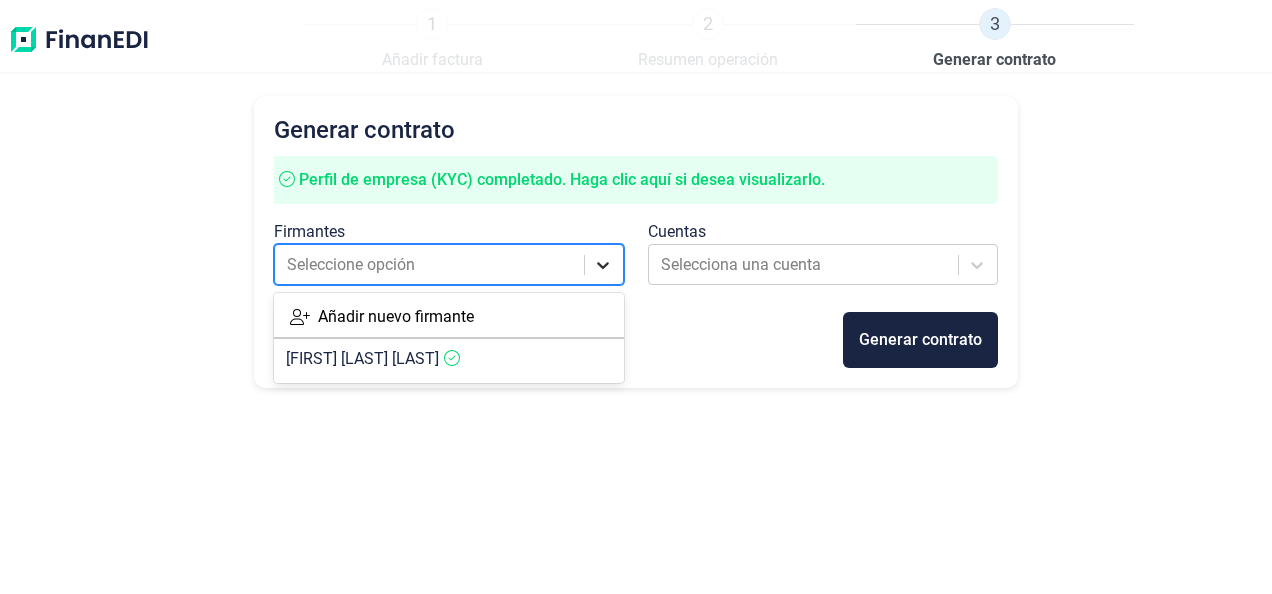 click at bounding box center (603, 265) 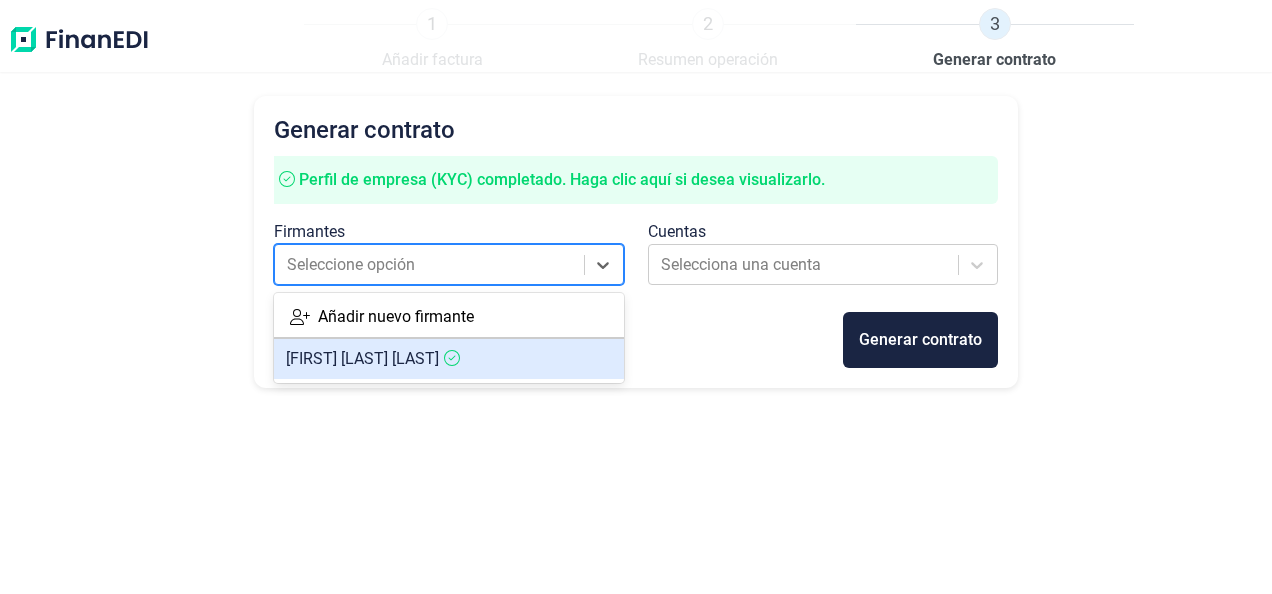 click on "[FIRST] [LAST]   [LAST]" at bounding box center (362, 358) 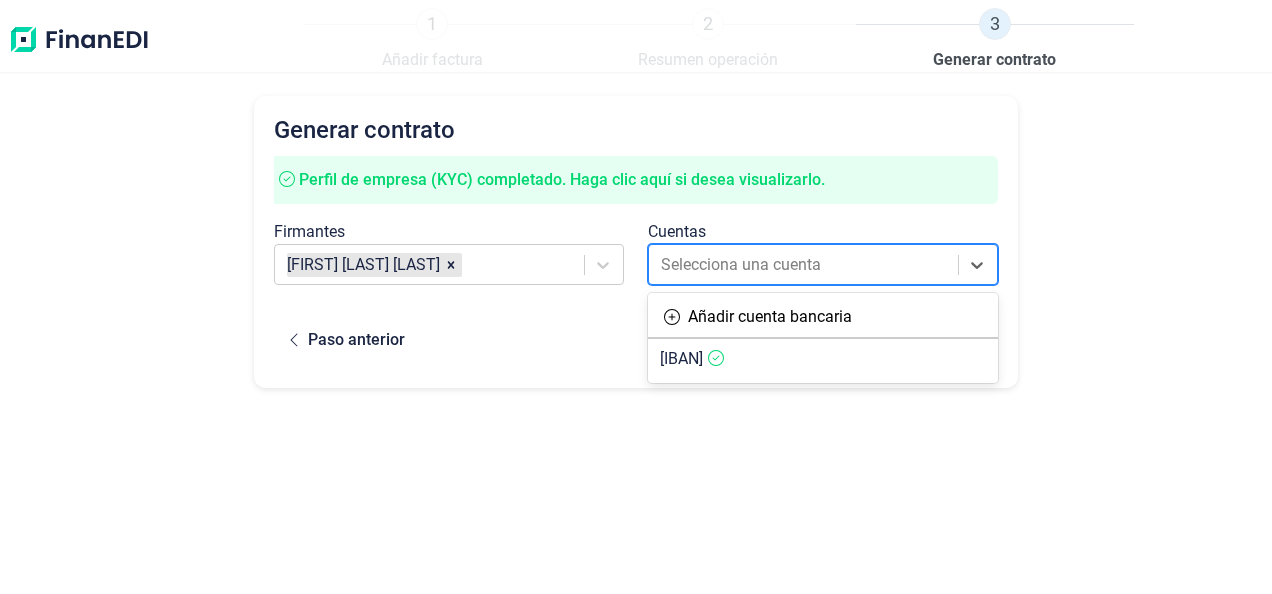 click at bounding box center (804, 265) 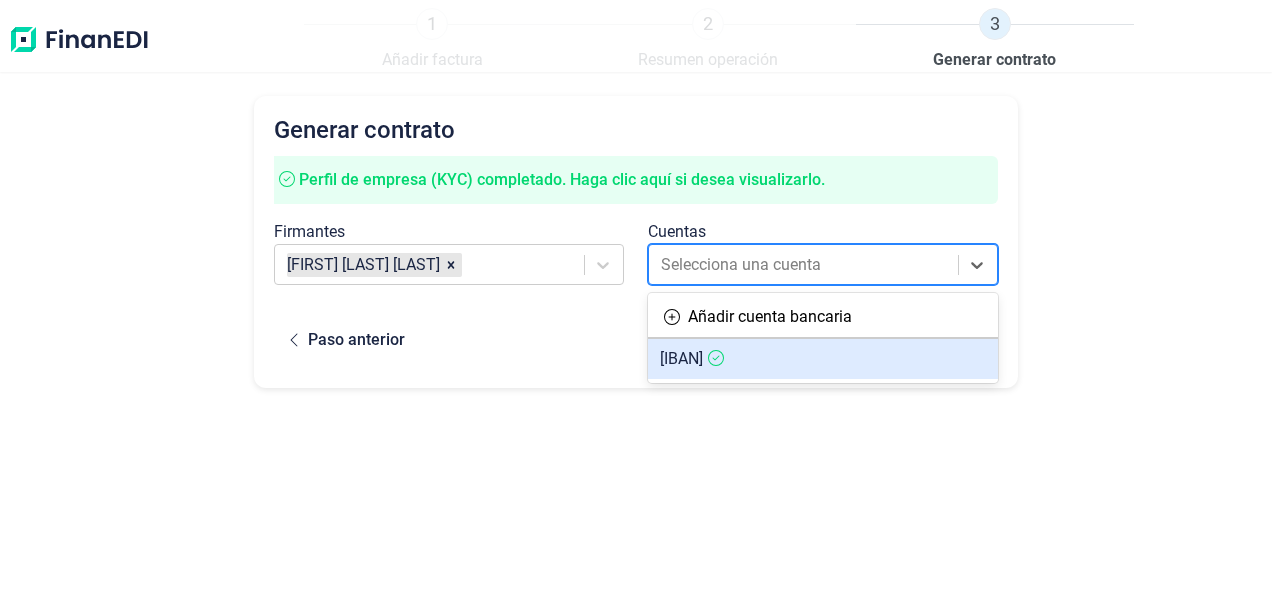 click on "[IBAN]" at bounding box center (681, 358) 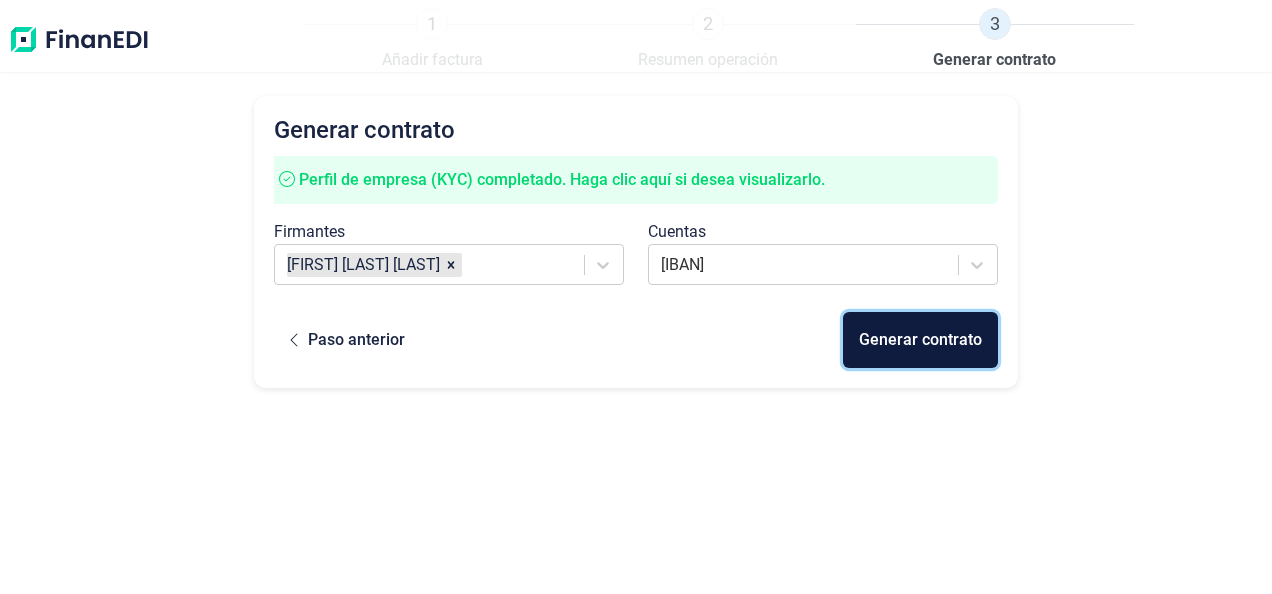 click on "Generar contrato" at bounding box center (920, 340) 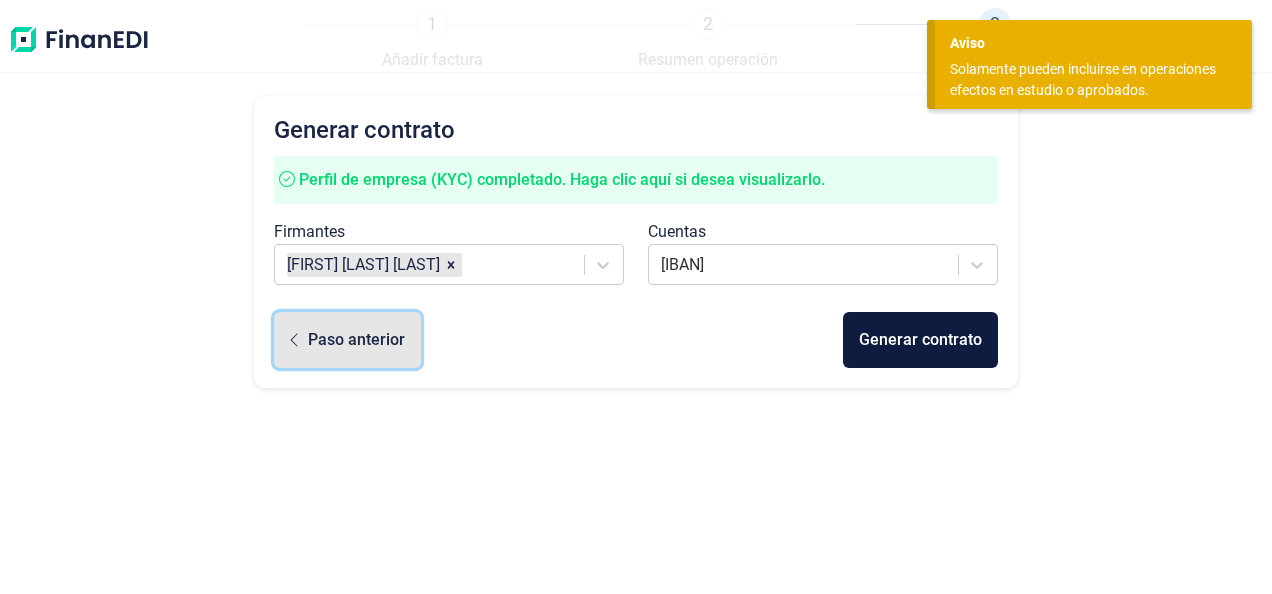 click on "Paso anterior" at bounding box center (347, 340) 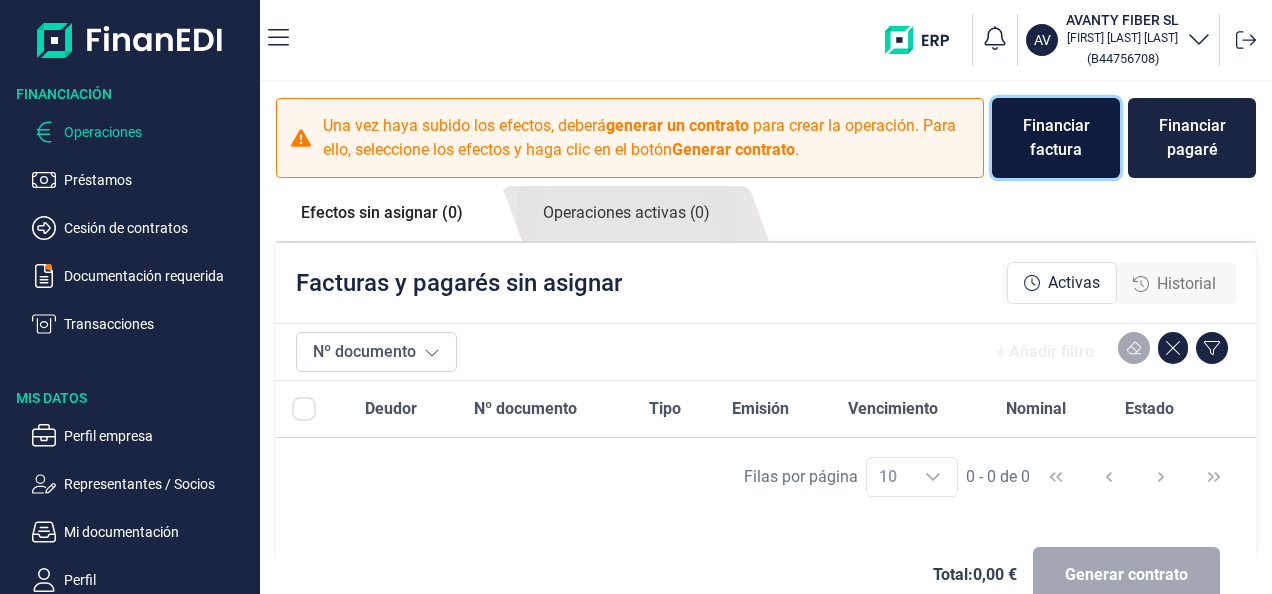 click on "Financiar factura" at bounding box center [1056, 138] 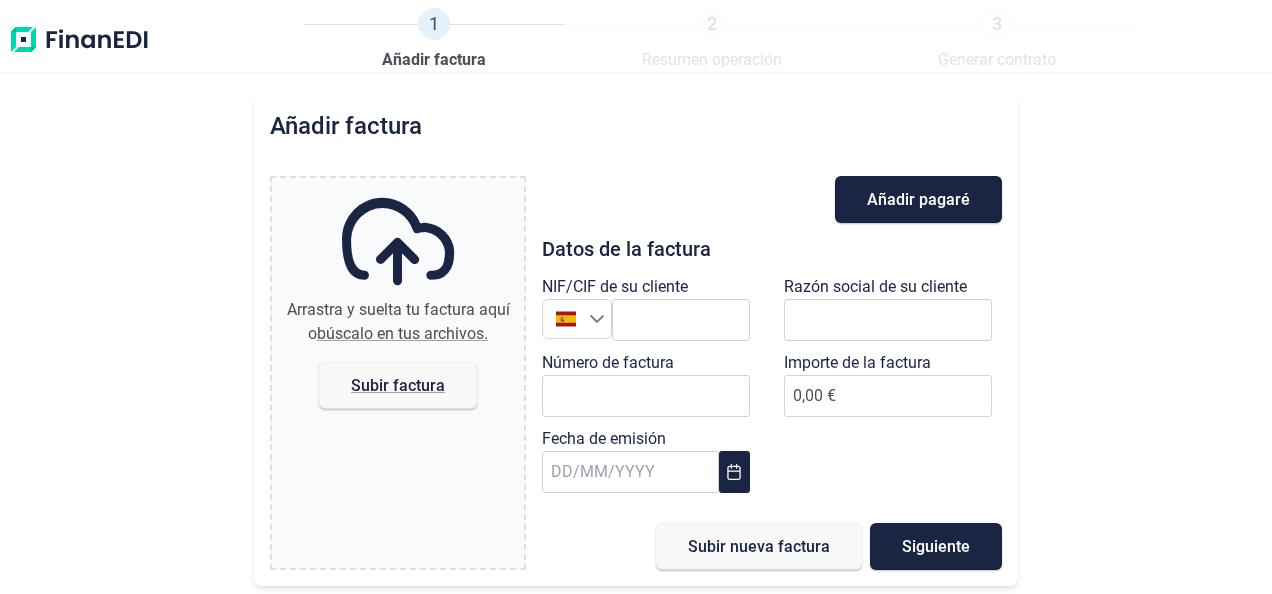 click on "búscalo en tus archivos." at bounding box center [402, 333] 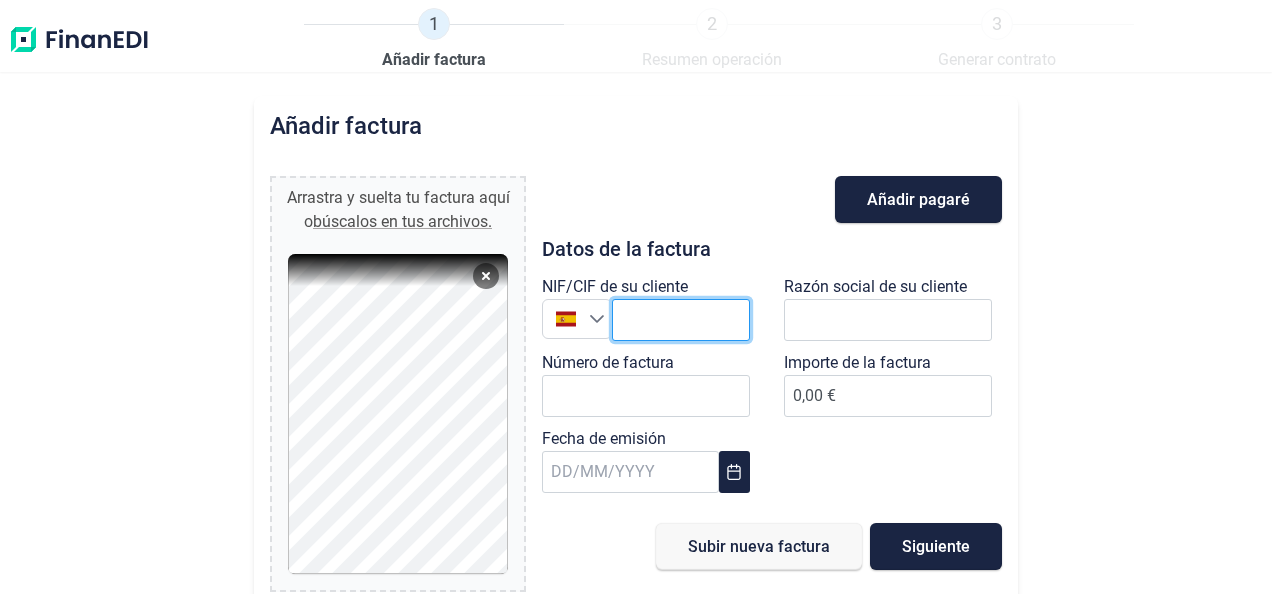 click at bounding box center (681, 320) 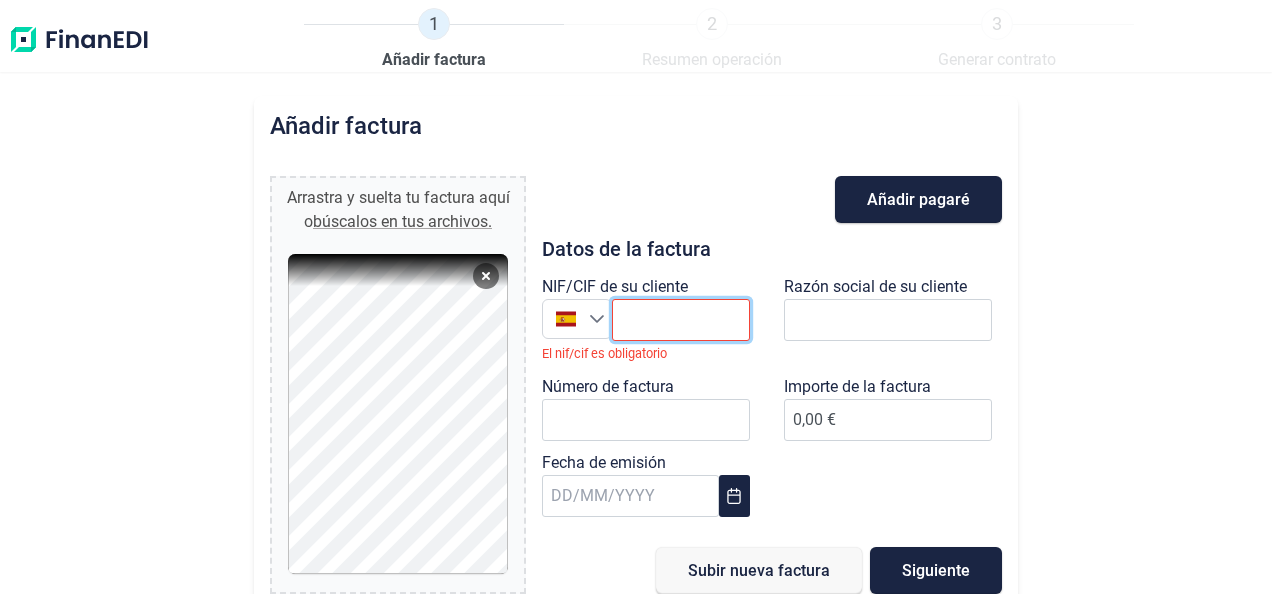 paste on "[TAX_ID]" 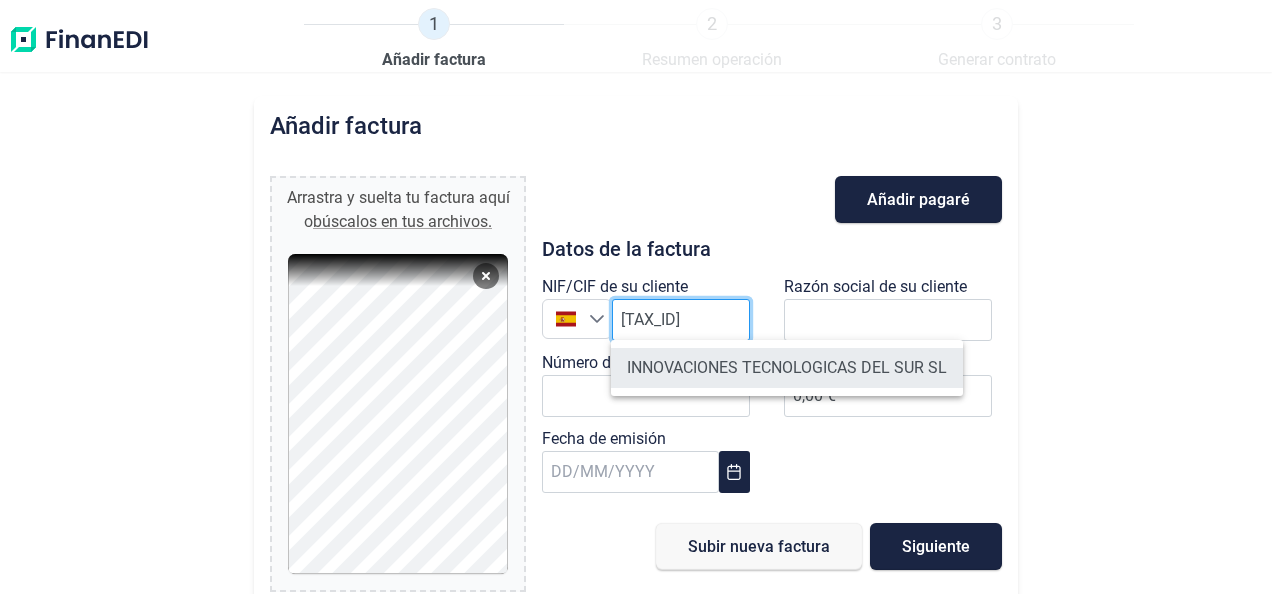 type on "[TAX_ID]" 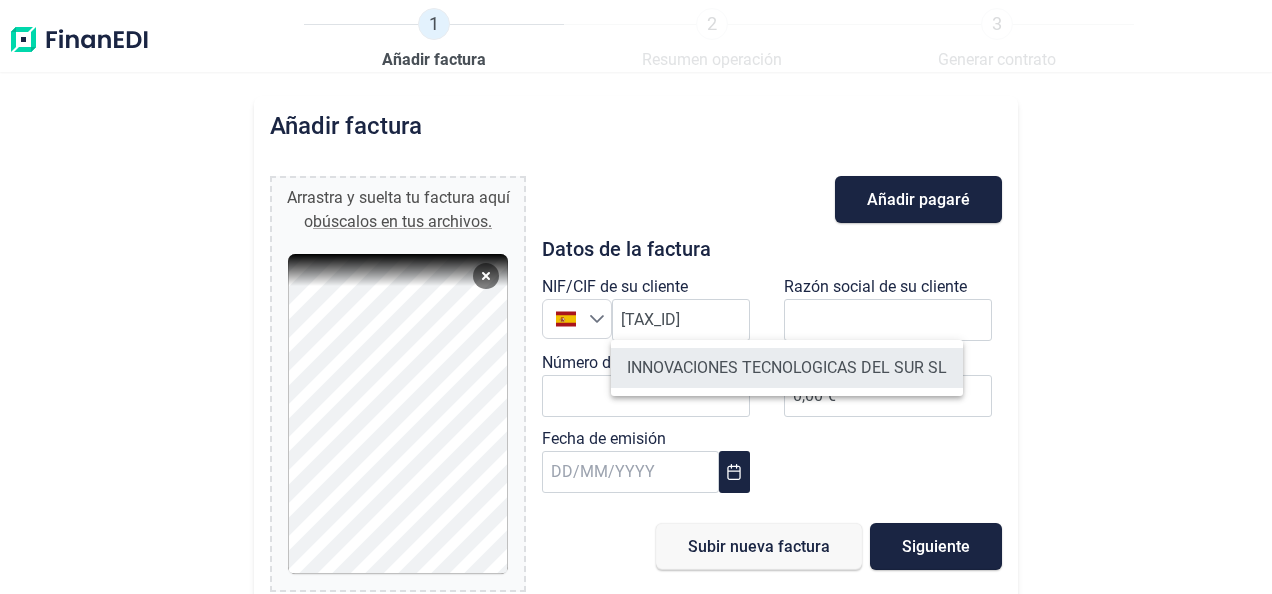 click on "INNOVACIONES TECNOLOGICAS DEL SUR SL" at bounding box center (787, 368) 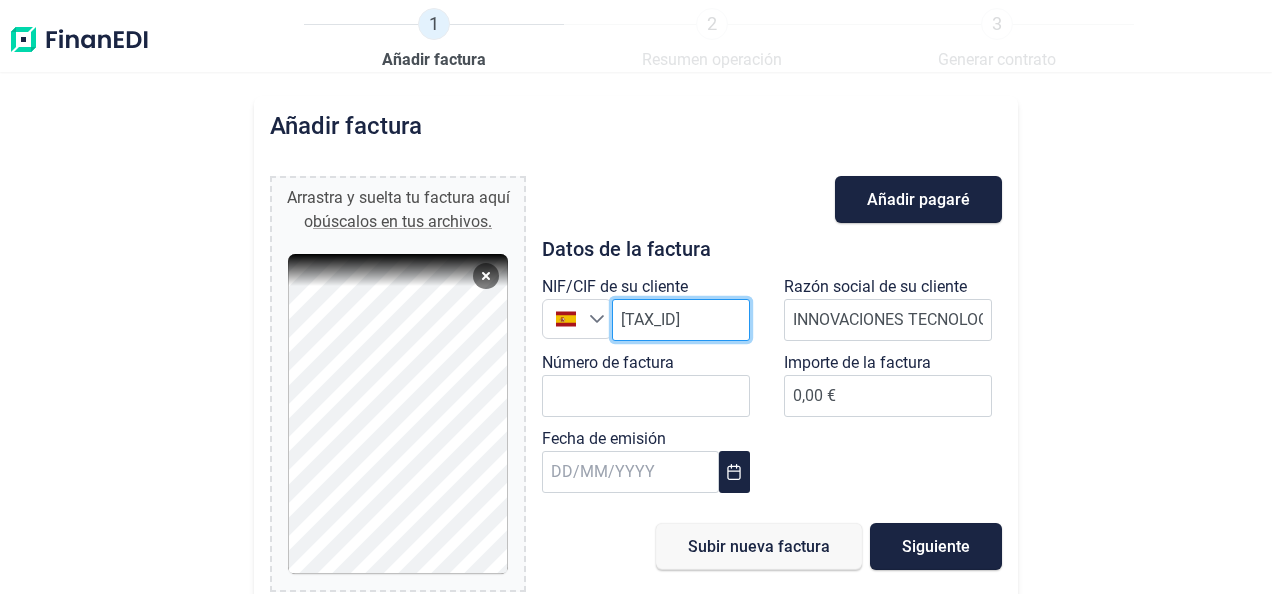 scroll, scrollTop: 0, scrollLeft: 0, axis: both 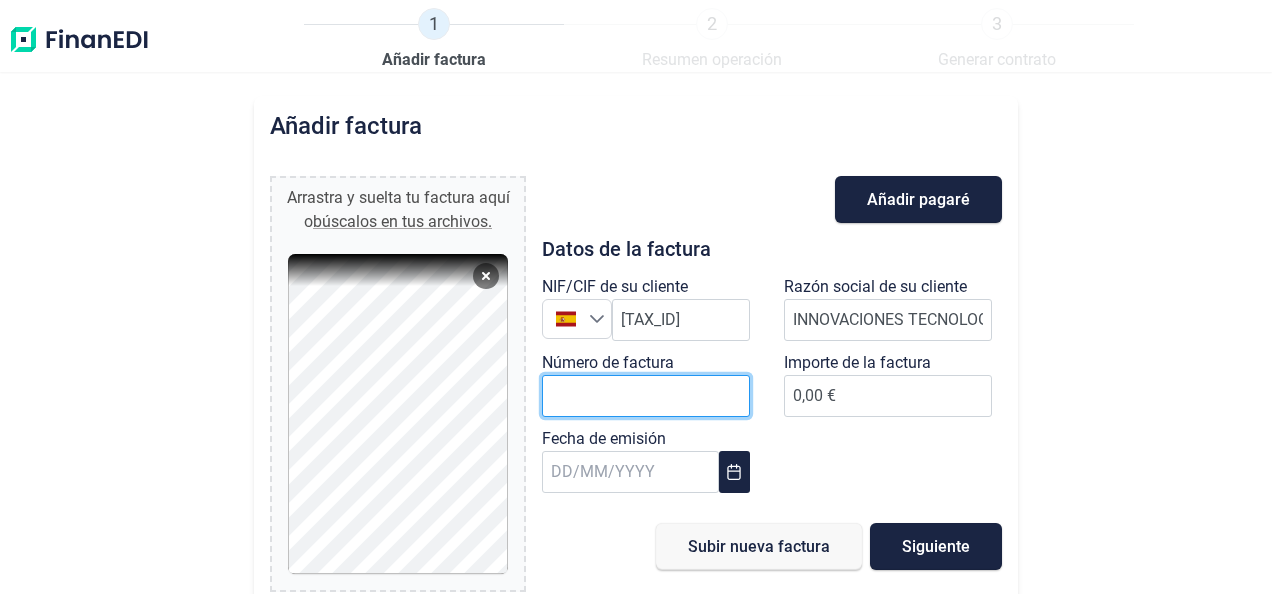 click on "Número de factura" at bounding box center [646, 396] 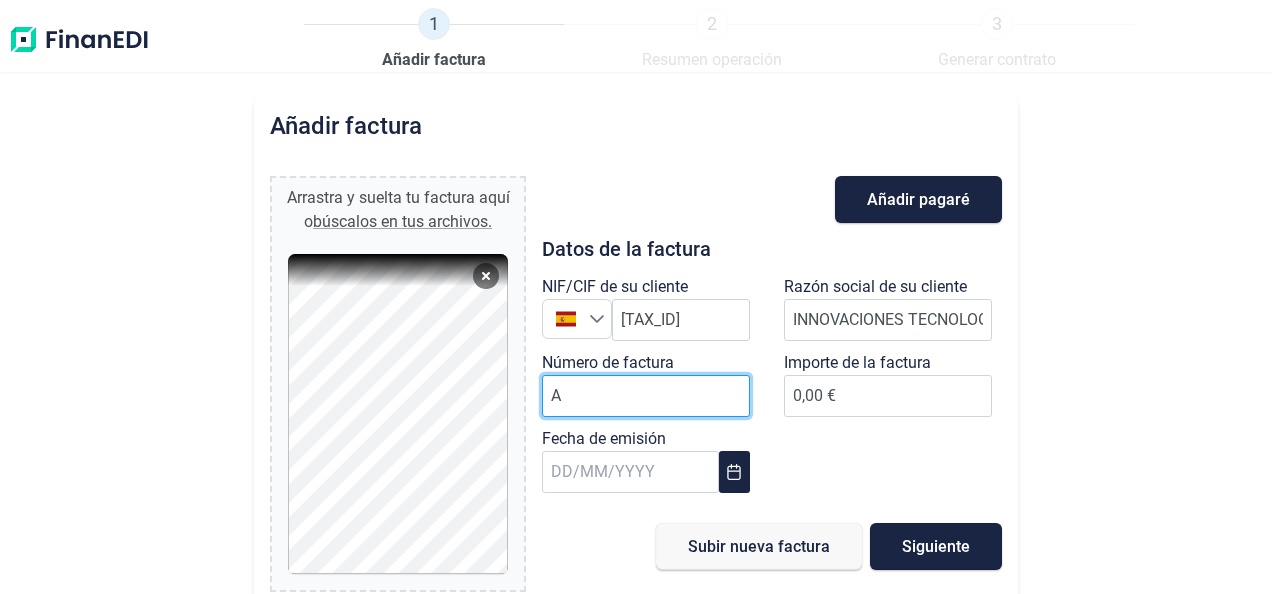 type on "A00024" 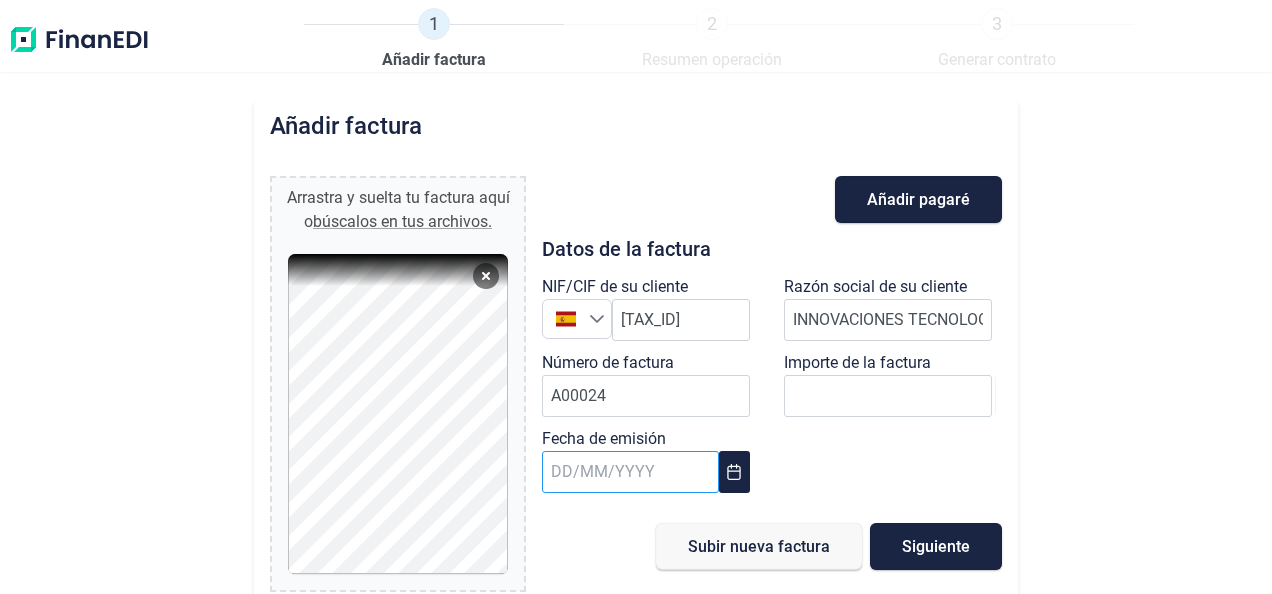 click at bounding box center (630, 472) 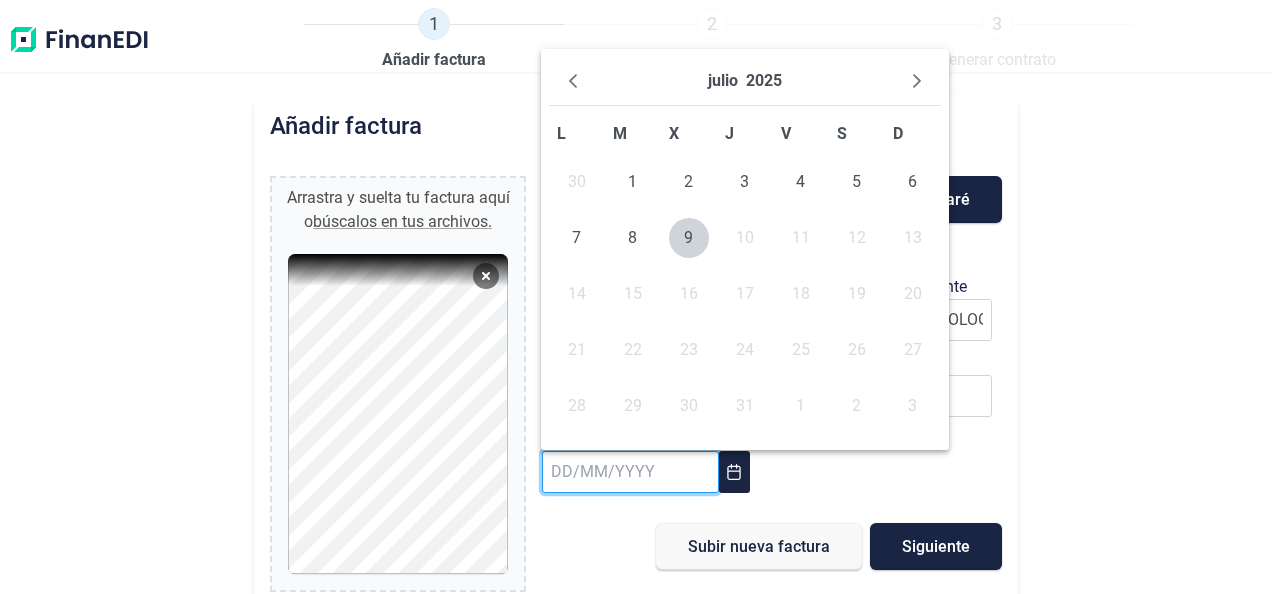 click at bounding box center (630, 472) 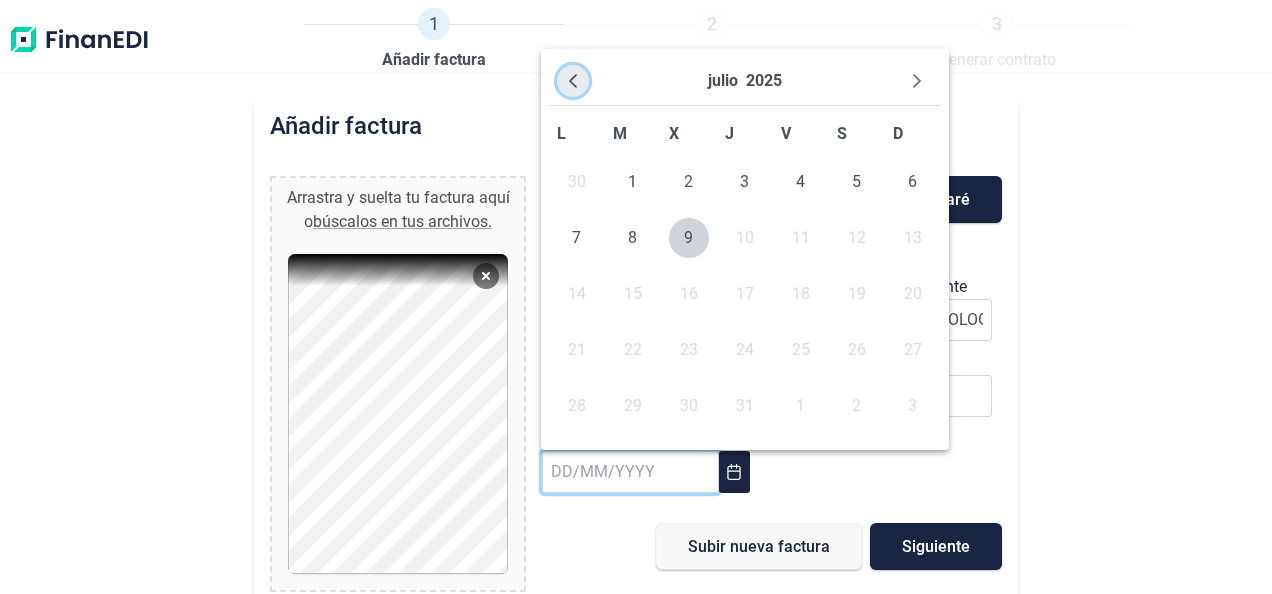 click at bounding box center [573, 81] 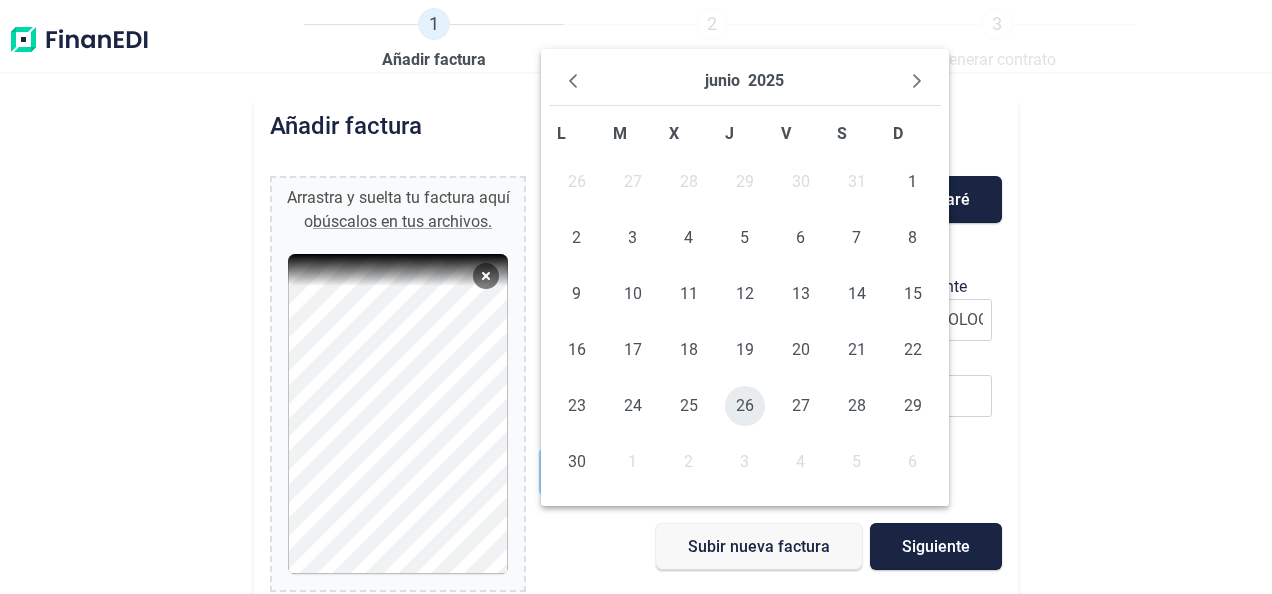 click on "26" at bounding box center (745, 406) 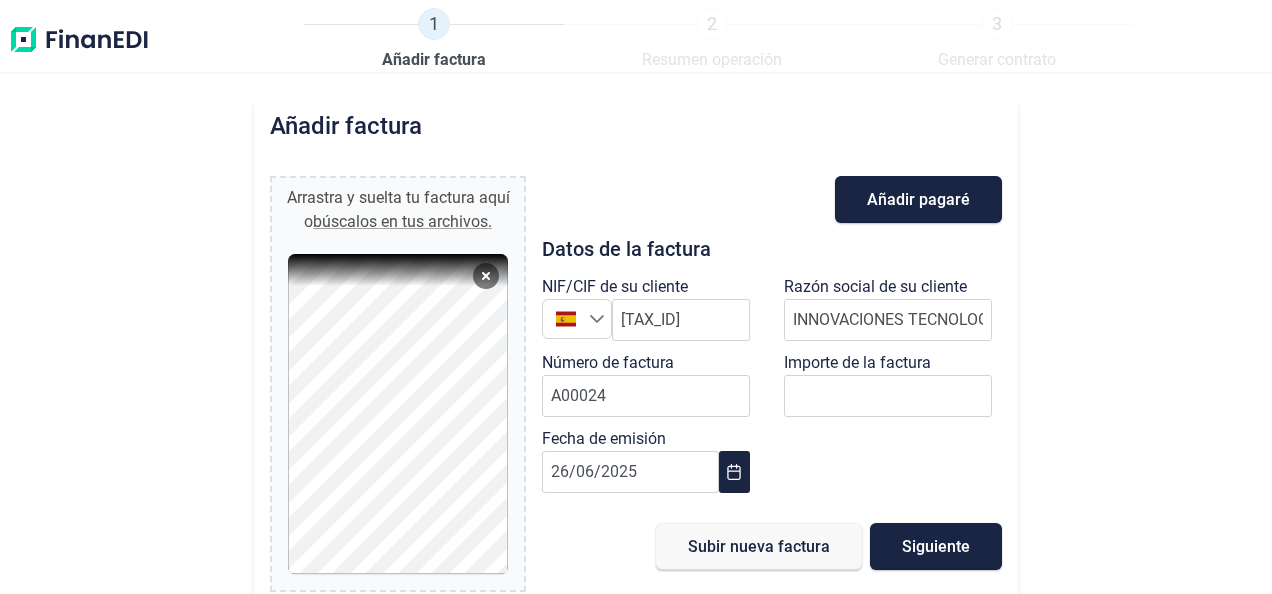 scroll, scrollTop: 14, scrollLeft: 0, axis: vertical 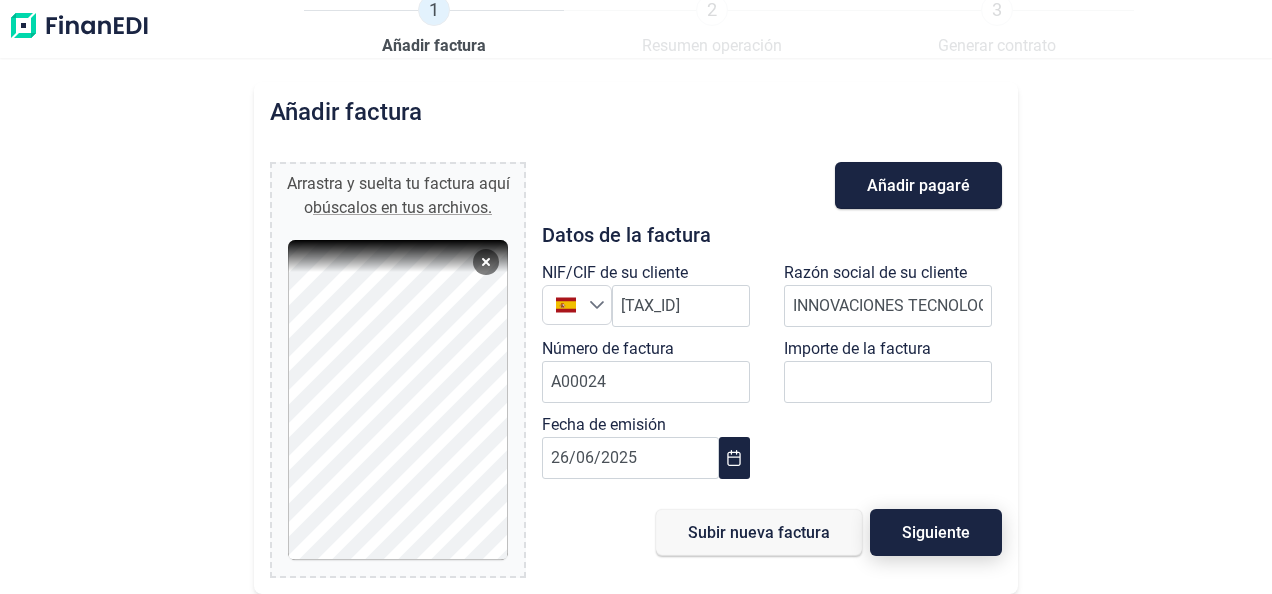 click on "Siguiente" at bounding box center [936, 532] 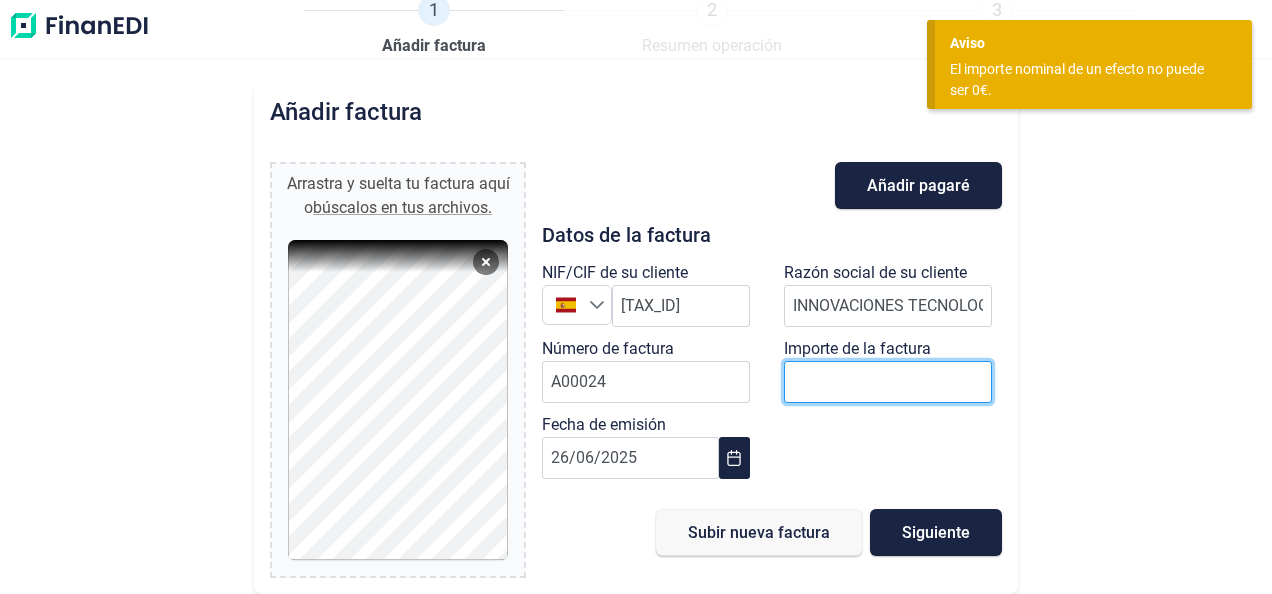 click at bounding box center [888, 382] 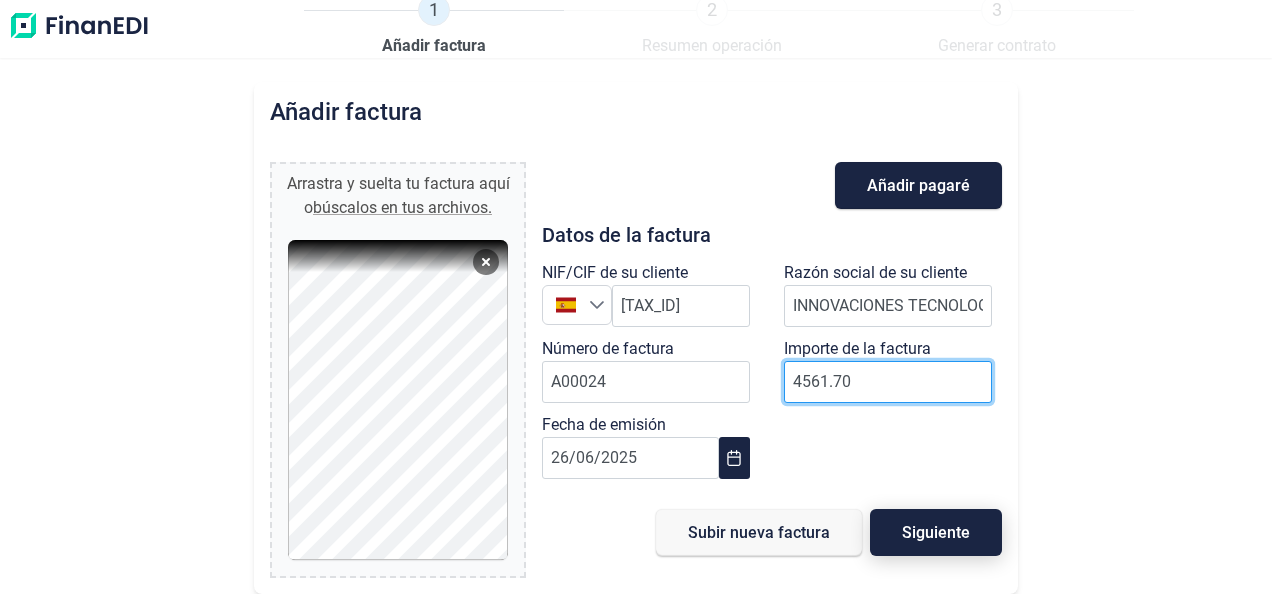 type on "4561.70" 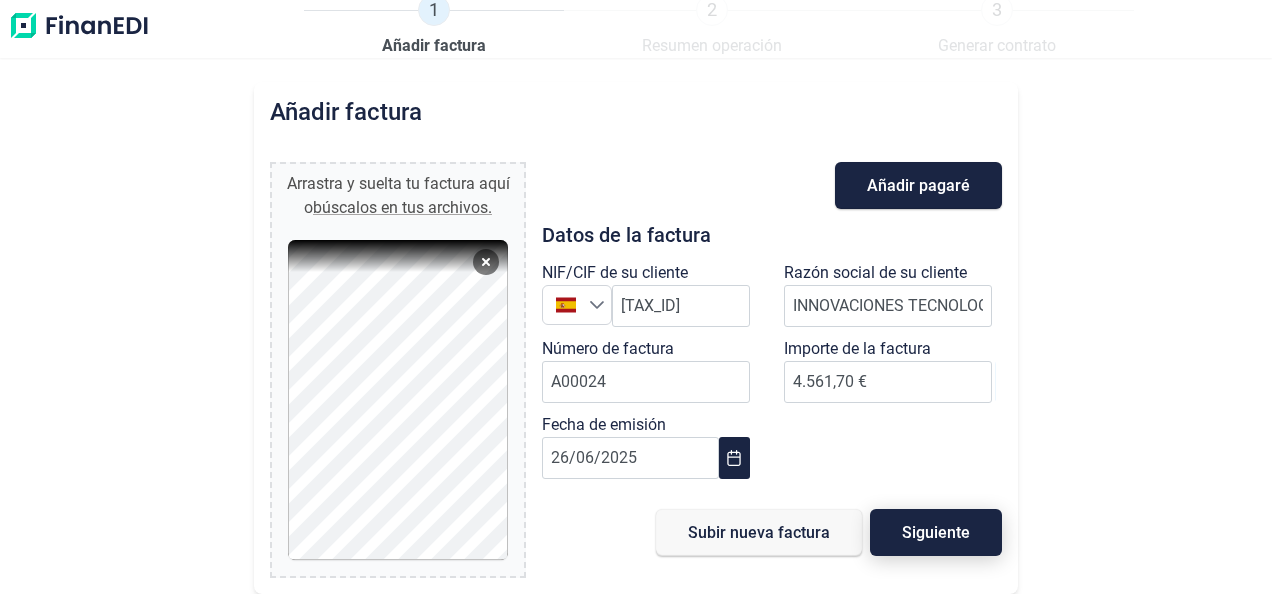 click on "Siguiente" at bounding box center [936, 532] 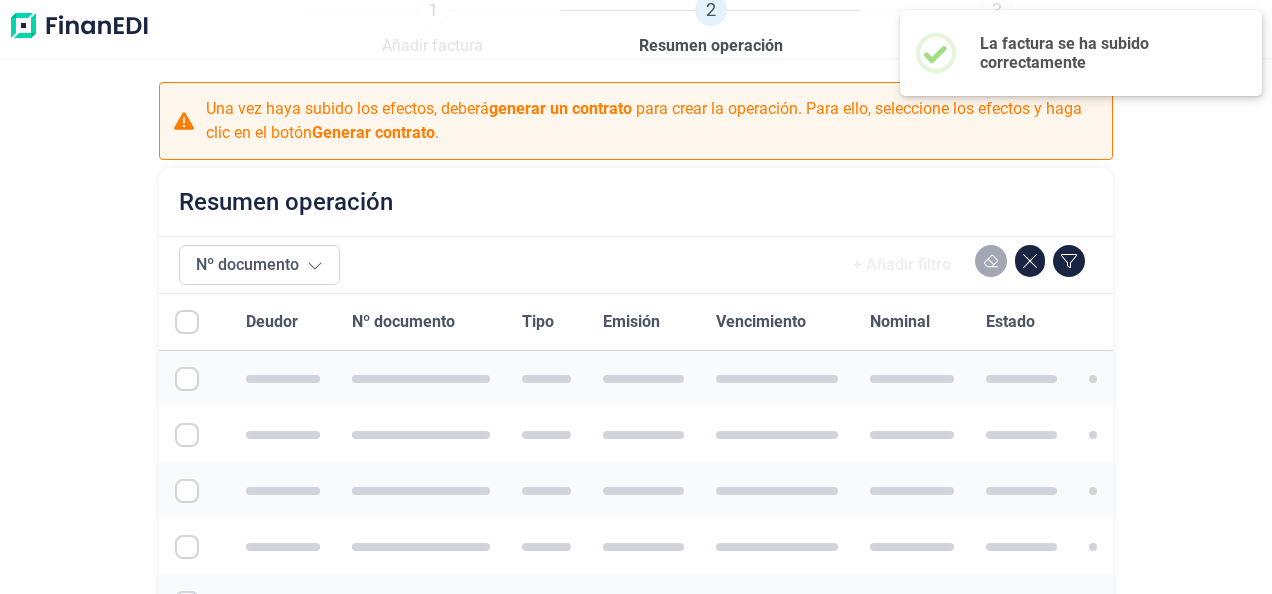 scroll, scrollTop: 0, scrollLeft: 0, axis: both 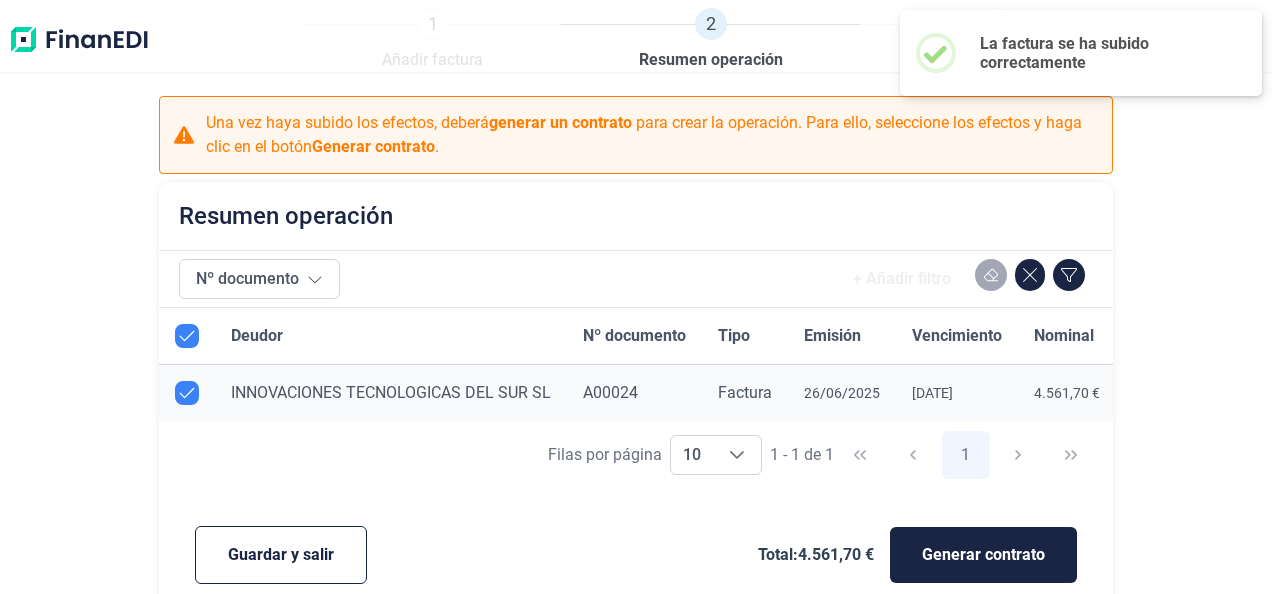 click on "Generar contrato" at bounding box center (983, 555) 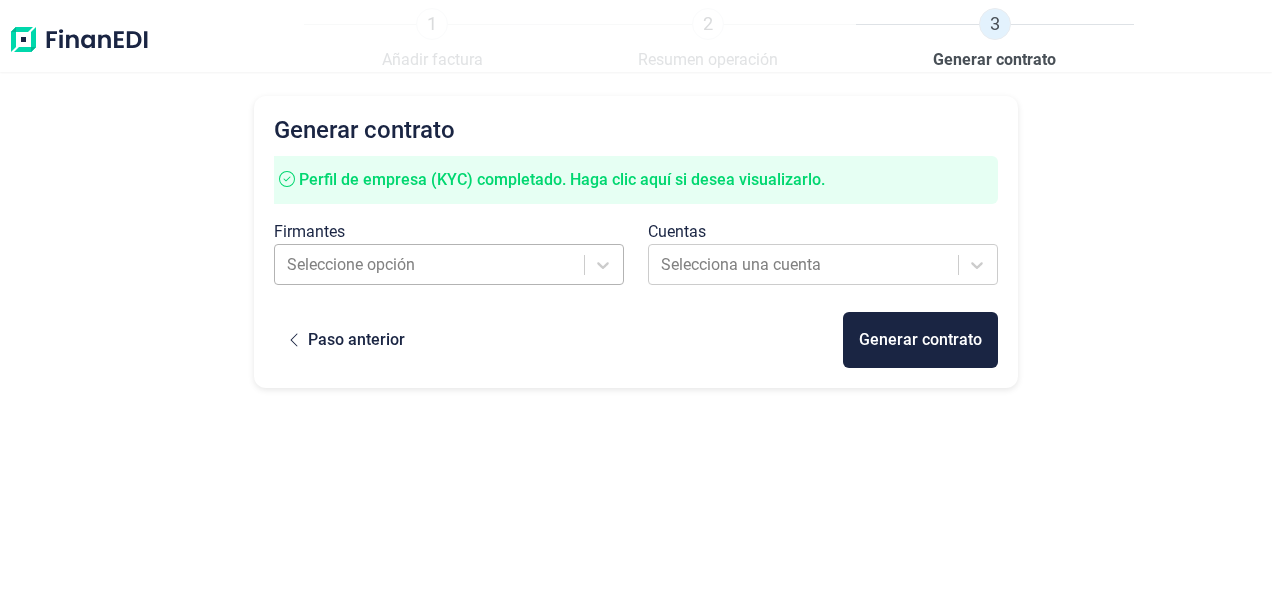 click at bounding box center [430, 265] 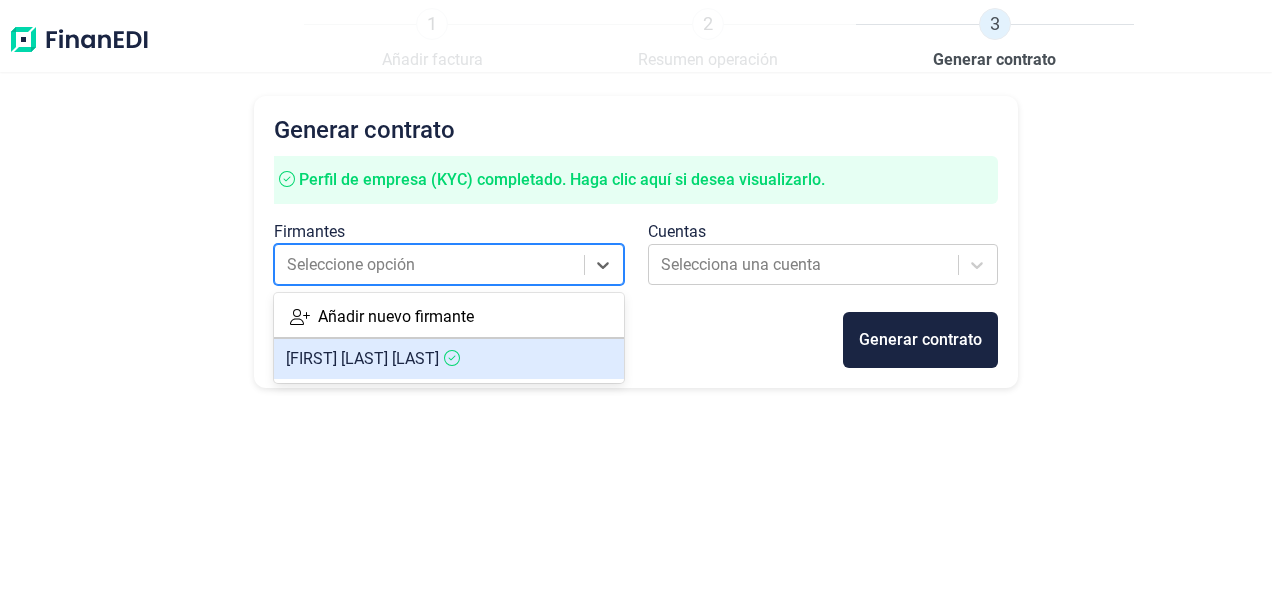 click on "[FIRST] [LAST]   [LAST]" at bounding box center [362, 358] 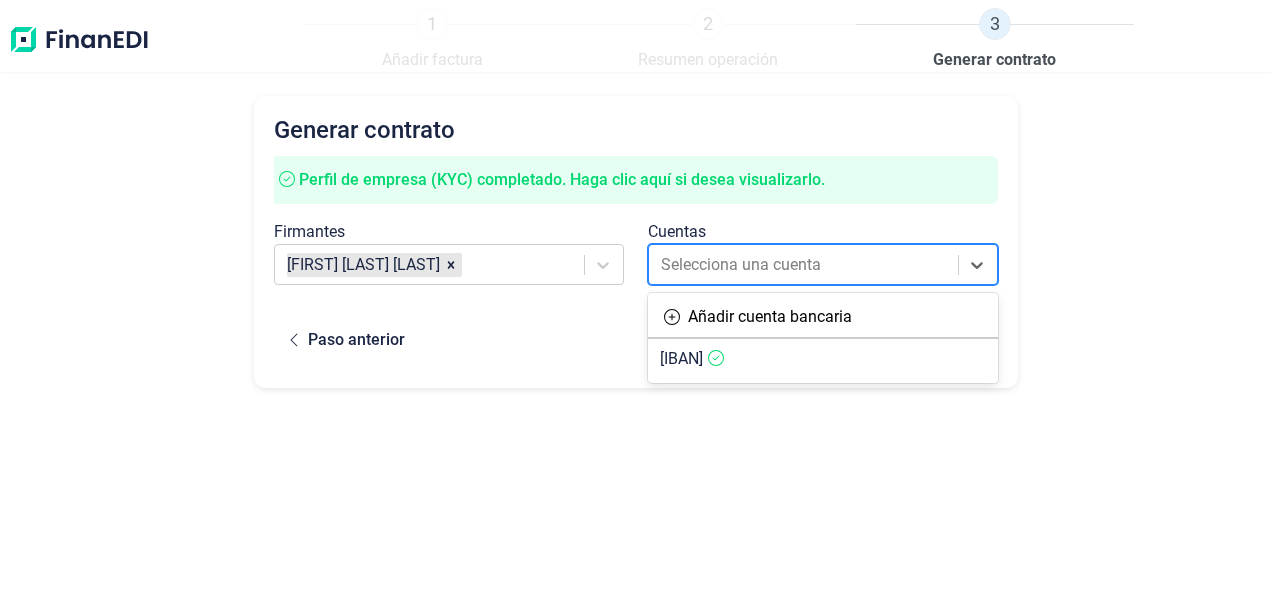 click at bounding box center (804, 265) 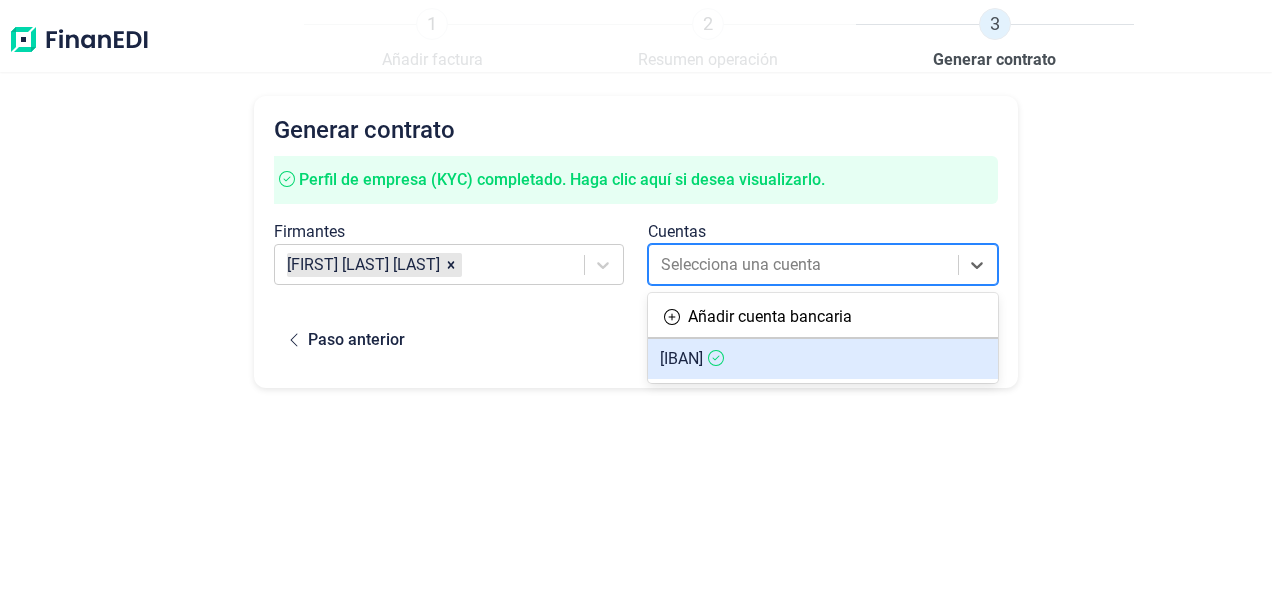 click on "[IBAN]" at bounding box center (681, 358) 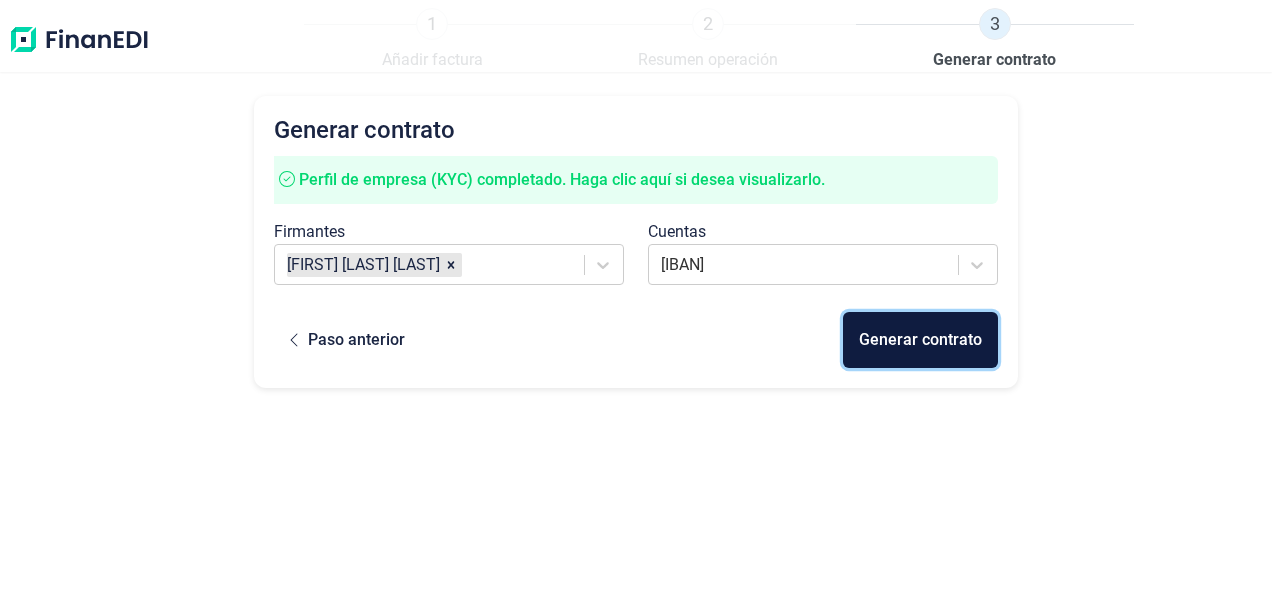 click on "Generar contrato" at bounding box center (920, 340) 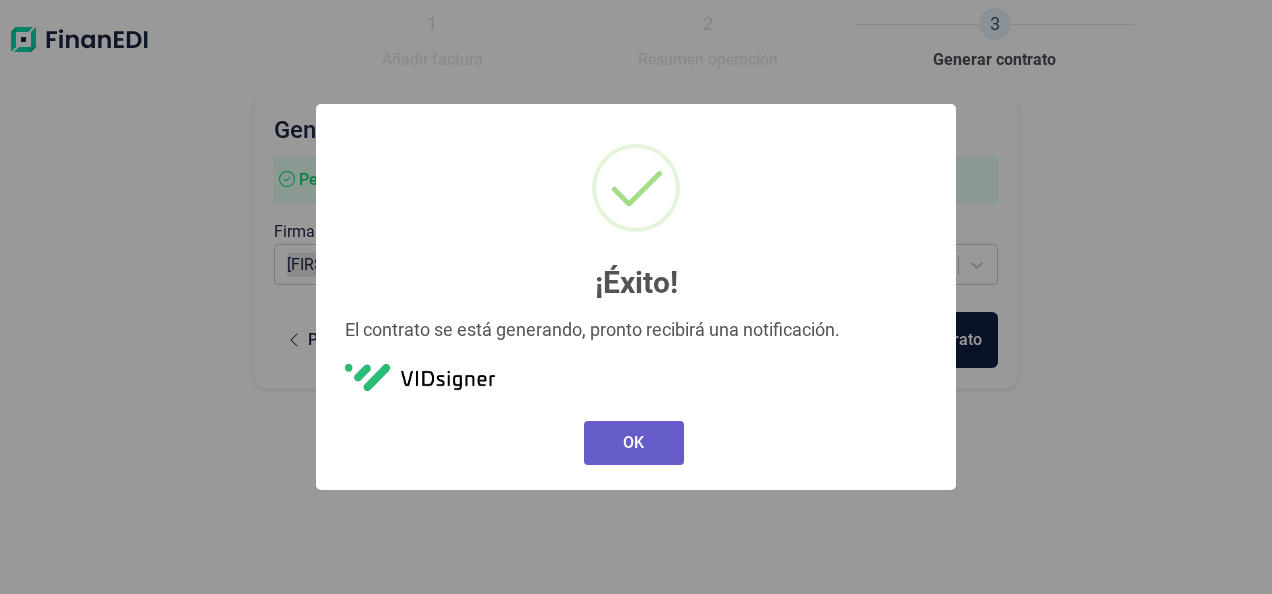click on "OK" at bounding box center [634, 443] 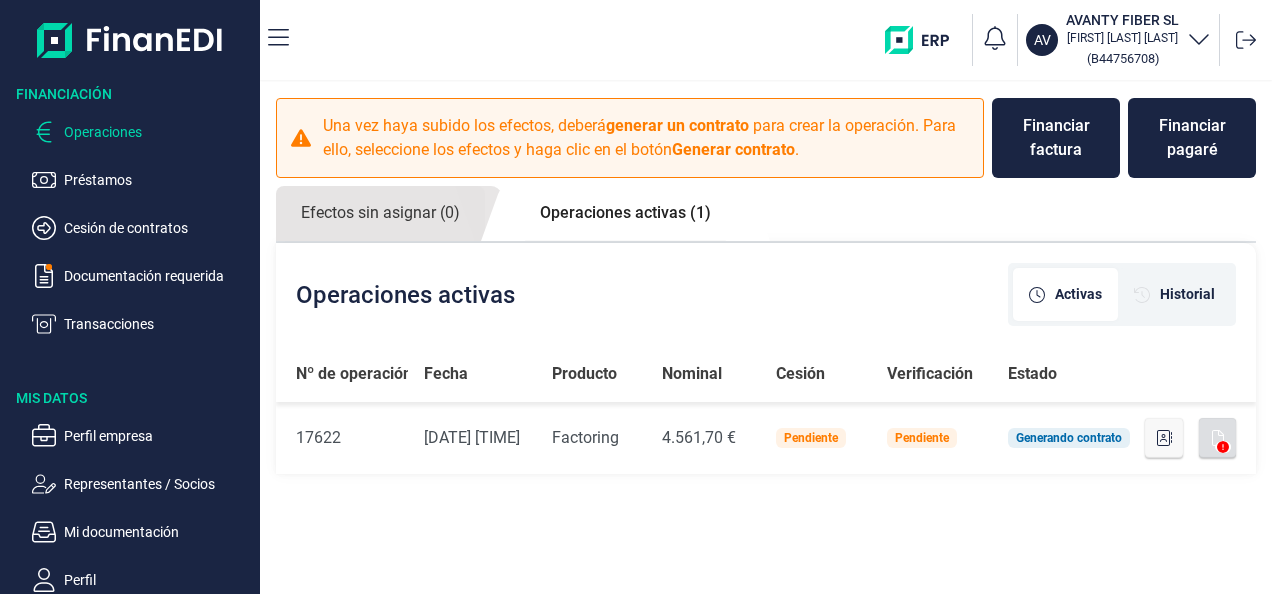 click on "Operaciones activas Activas Historial" at bounding box center [766, 294] 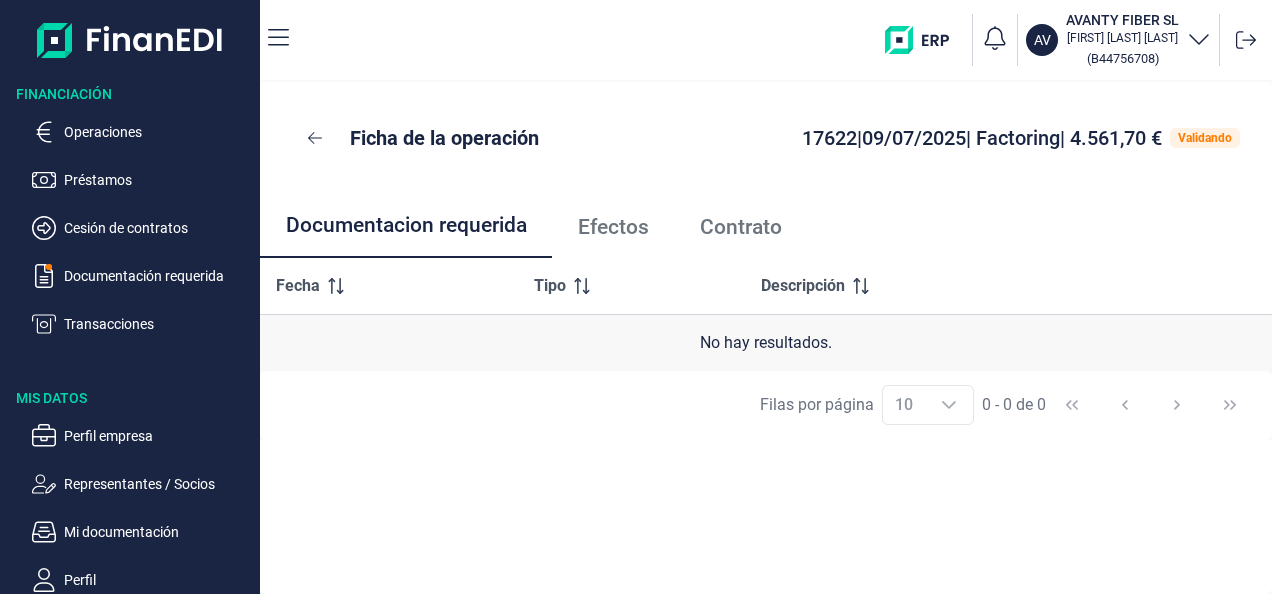 scroll, scrollTop: 0, scrollLeft: 0, axis: both 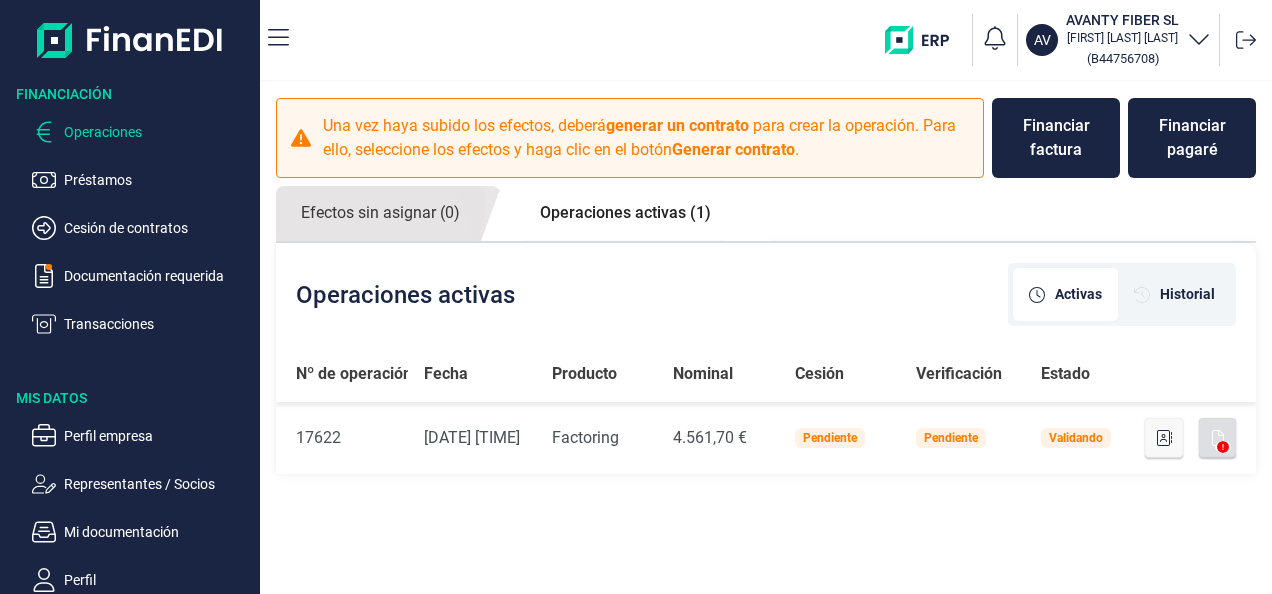 click on "Operaciones activas (1)" at bounding box center [625, 213] 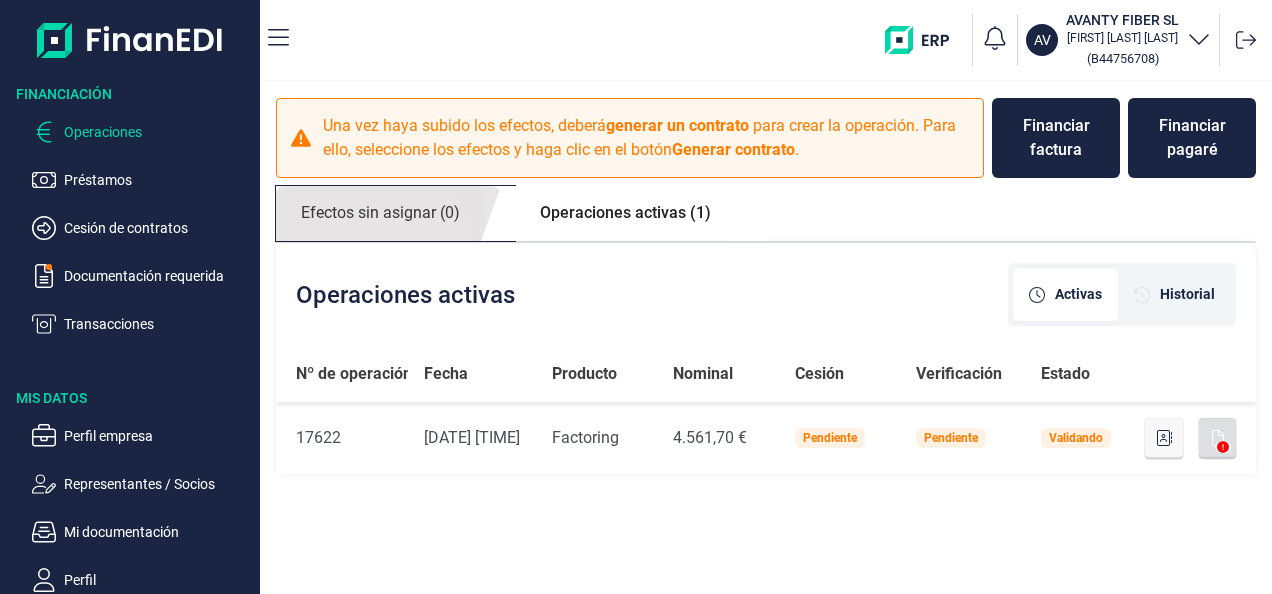 click on "Efectos sin asignar  (0)" at bounding box center (380, 213) 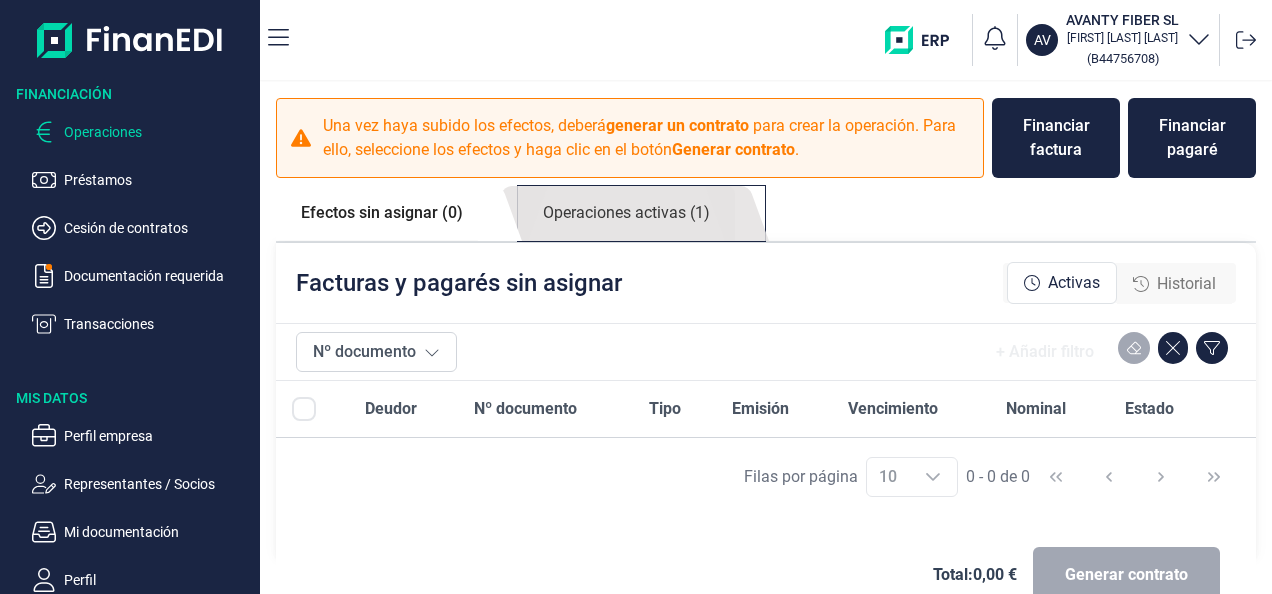 drag, startPoint x: 632, startPoint y: 214, endPoint x: 629, endPoint y: 204, distance: 10.440307 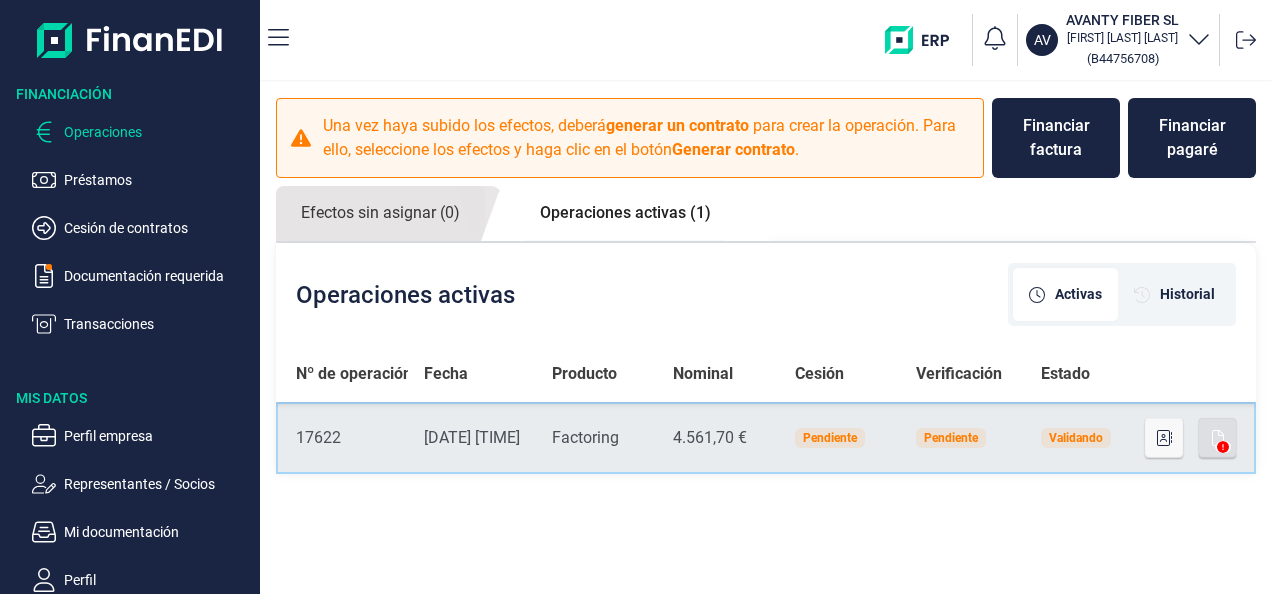 click on "Validando" at bounding box center (1076, 438) 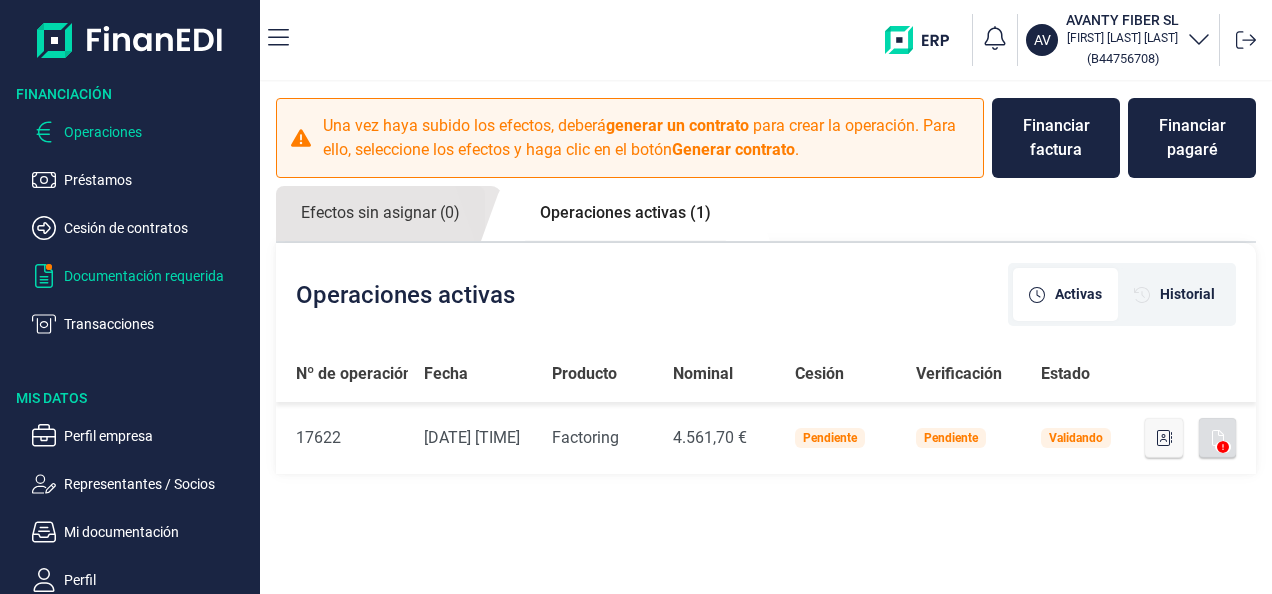 click on "Documentación requerida" at bounding box center [158, 180] 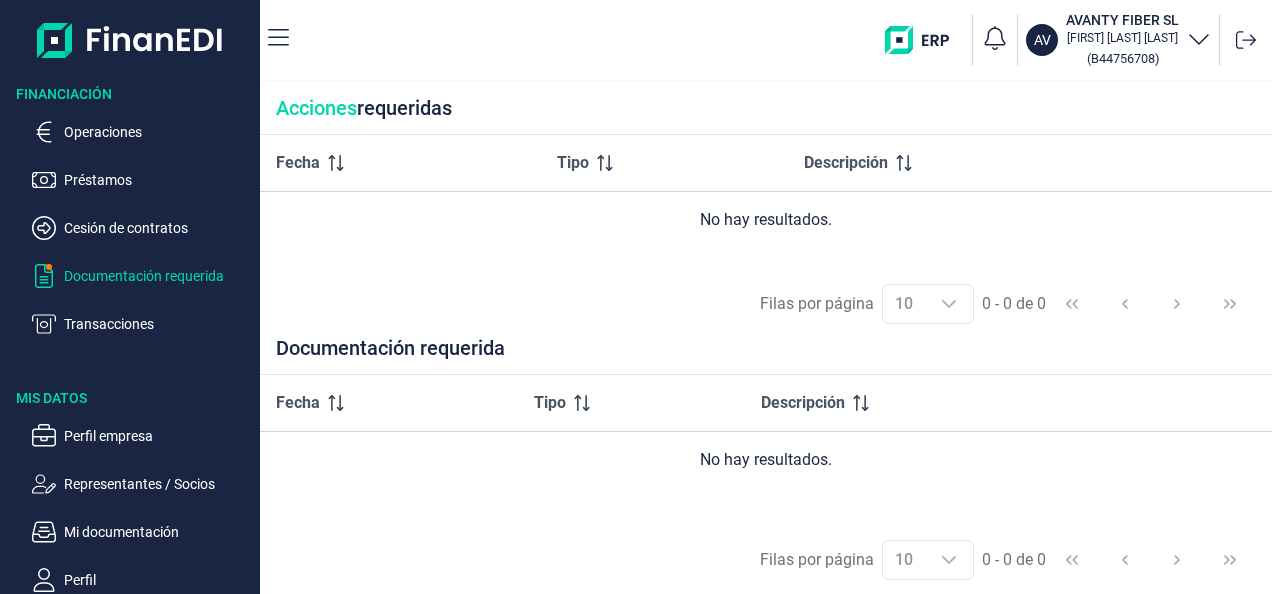 click on "Documentación requerida" at bounding box center (158, 276) 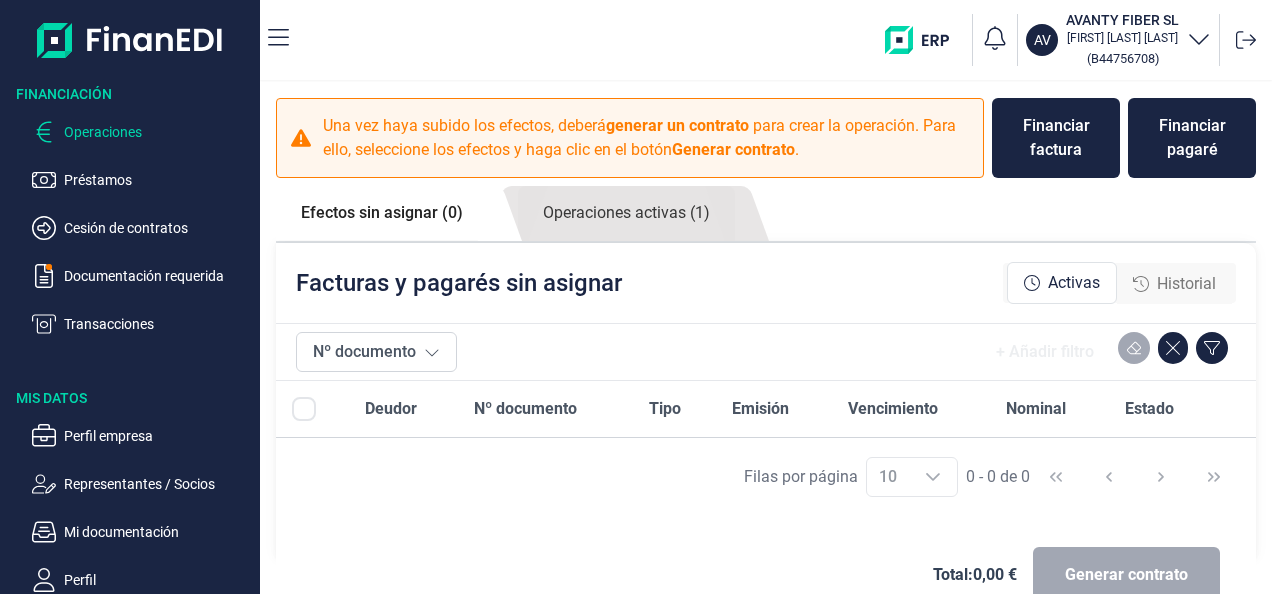 click on "Historial" at bounding box center [1186, 284] 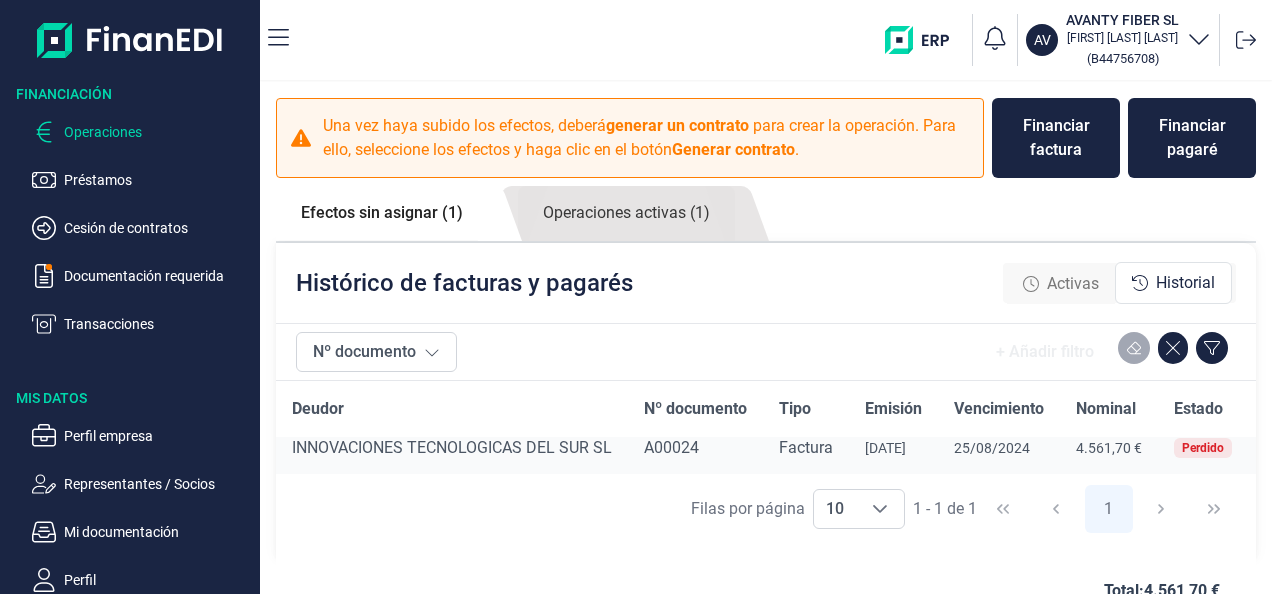 scroll, scrollTop: 20, scrollLeft: 0, axis: vertical 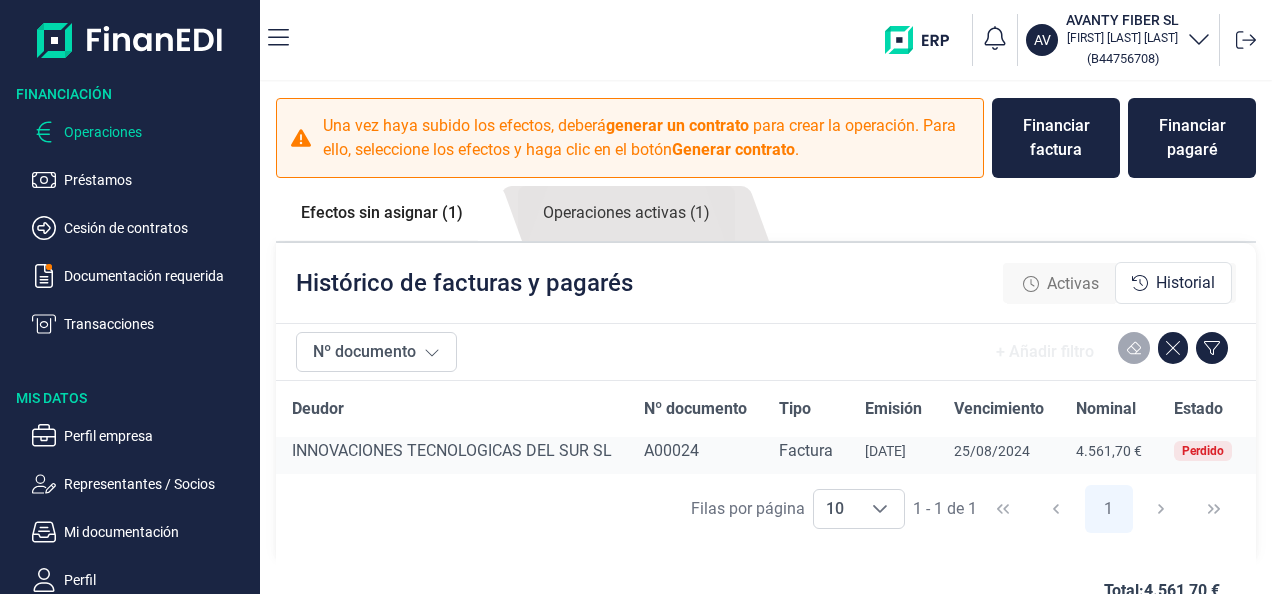 click on "Activas" at bounding box center [1073, 284] 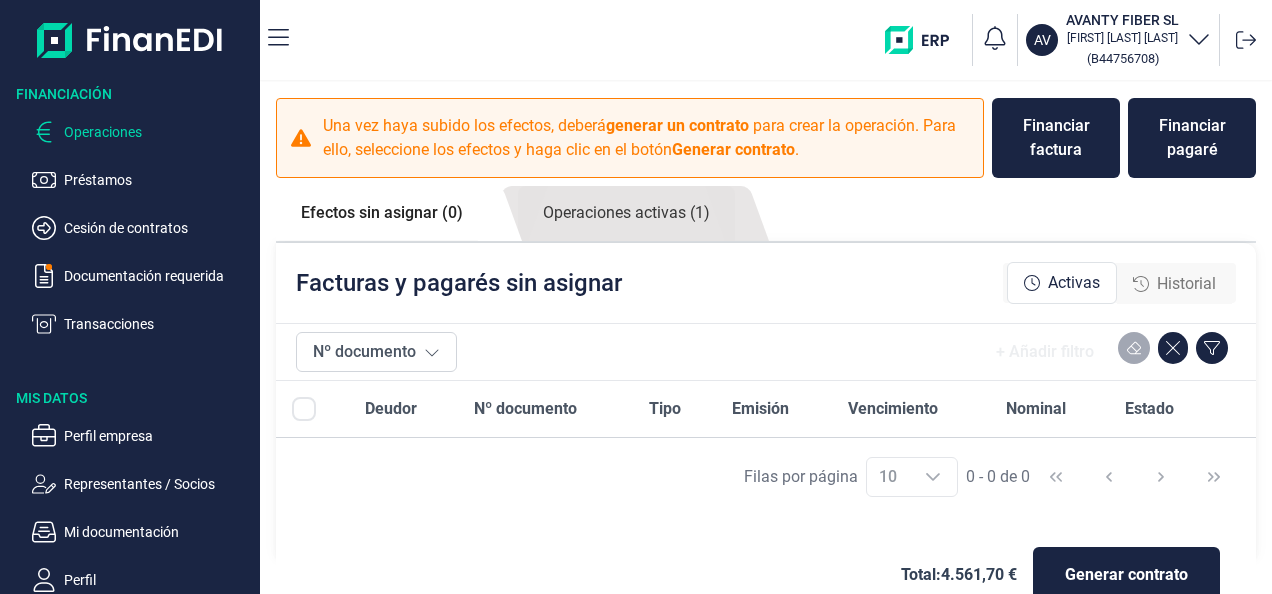 click on "Operaciones" at bounding box center (158, 132) 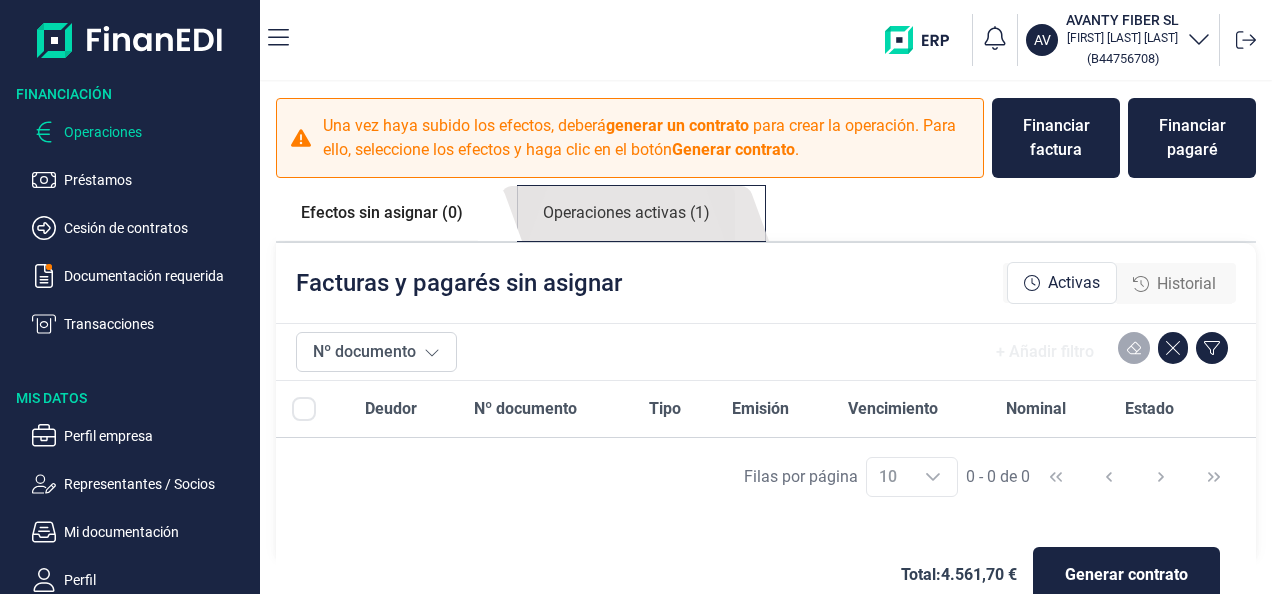 click on "Operaciones activas (1)" at bounding box center [382, 213] 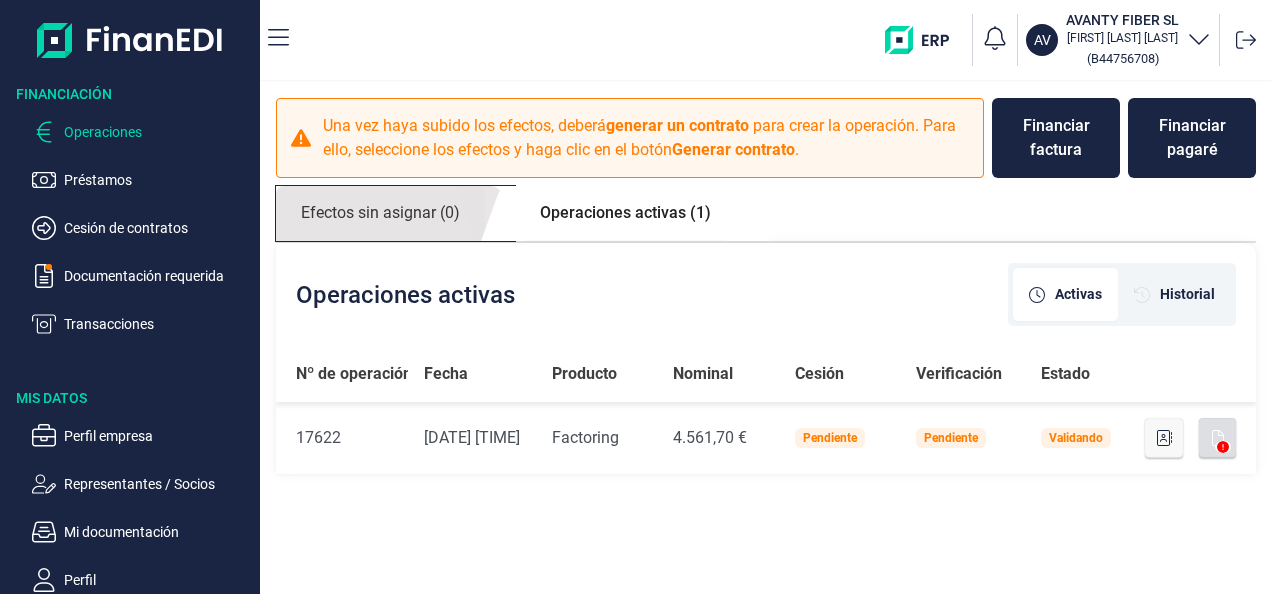 click on "Efectos sin asignar  (0)" at bounding box center (380, 213) 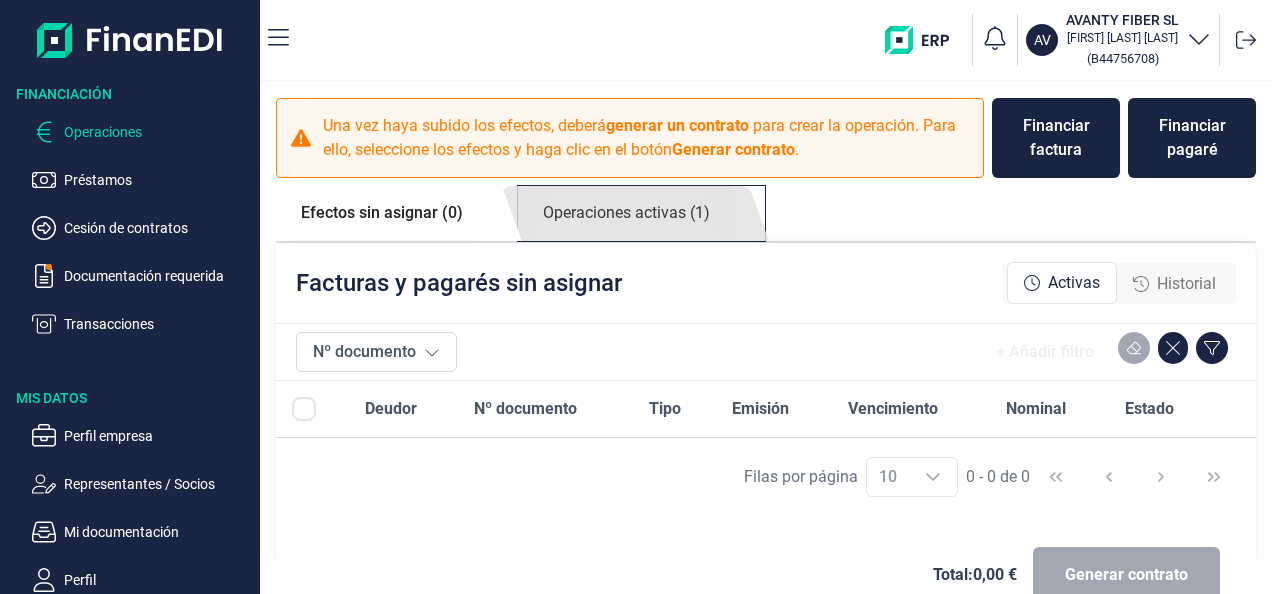 click on "Operaciones activas (1)" at bounding box center (382, 213) 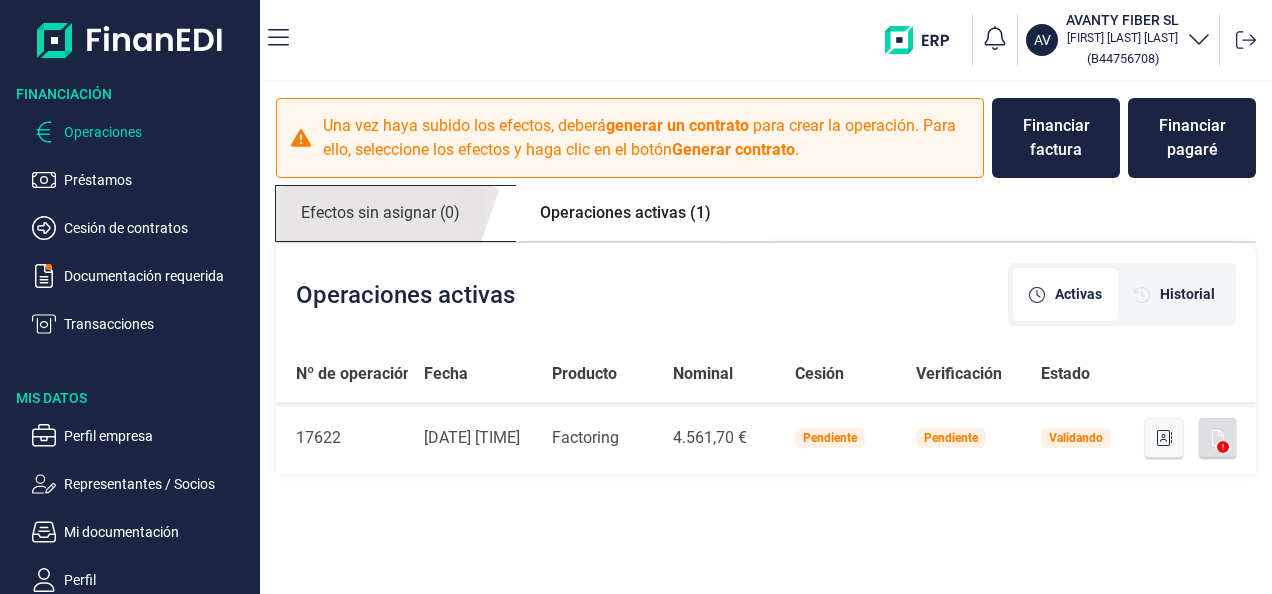 click on "Efectos sin asignar  (0)" at bounding box center (380, 213) 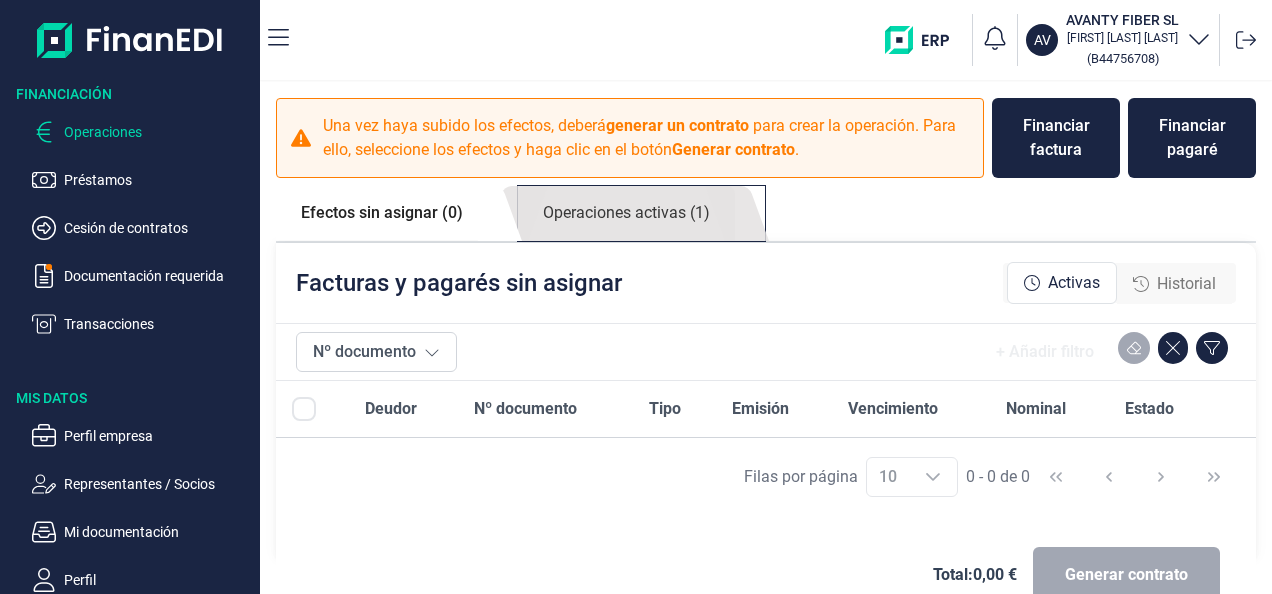 click on "Operaciones activas (1)" at bounding box center [382, 213] 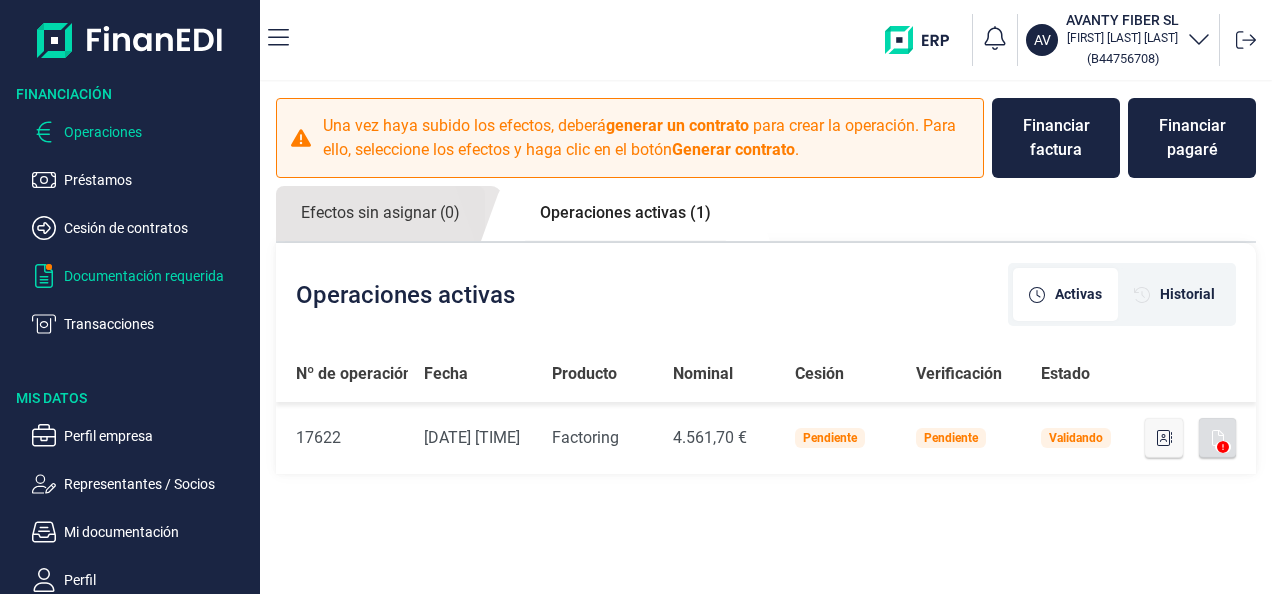 click on "Documentación requerida" at bounding box center [158, 180] 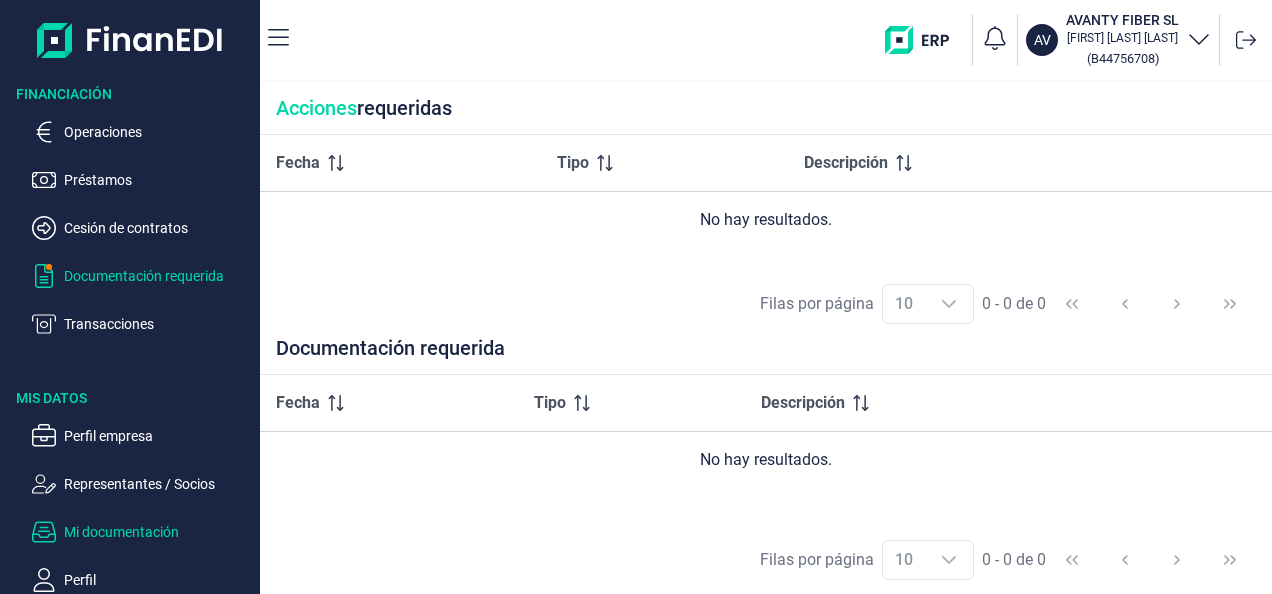 click on "Mi documentación" at bounding box center [158, 132] 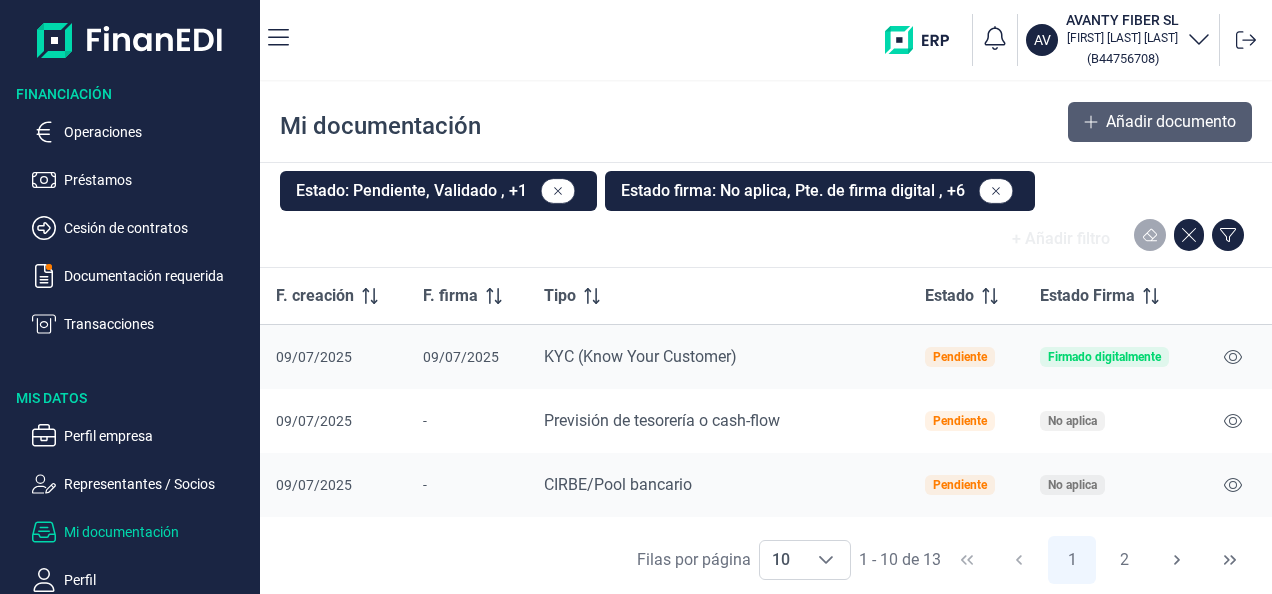 click on "Añadir documento" at bounding box center [1171, 122] 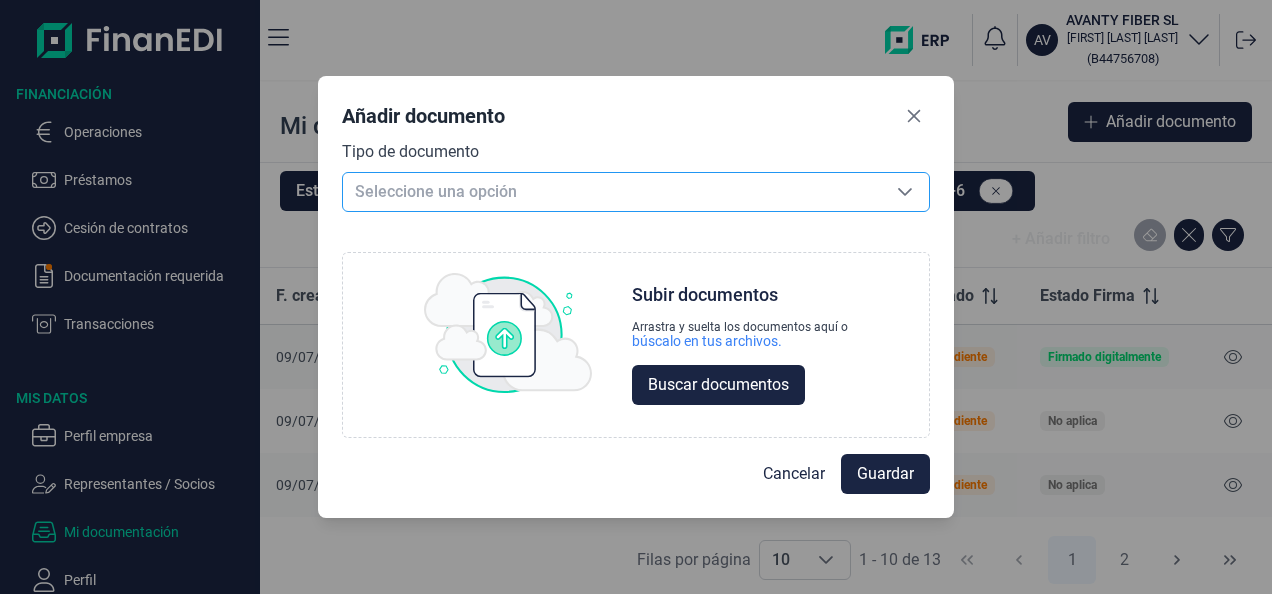 click on "Seleccione una opción" at bounding box center (612, 192) 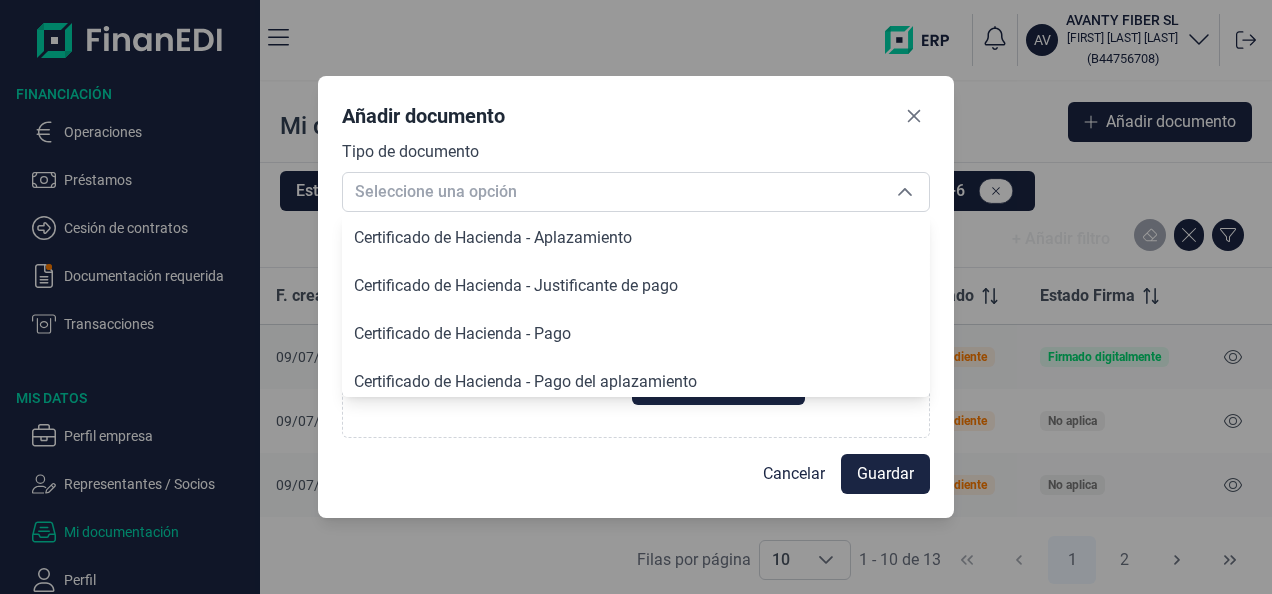scroll, scrollTop: 222, scrollLeft: 0, axis: vertical 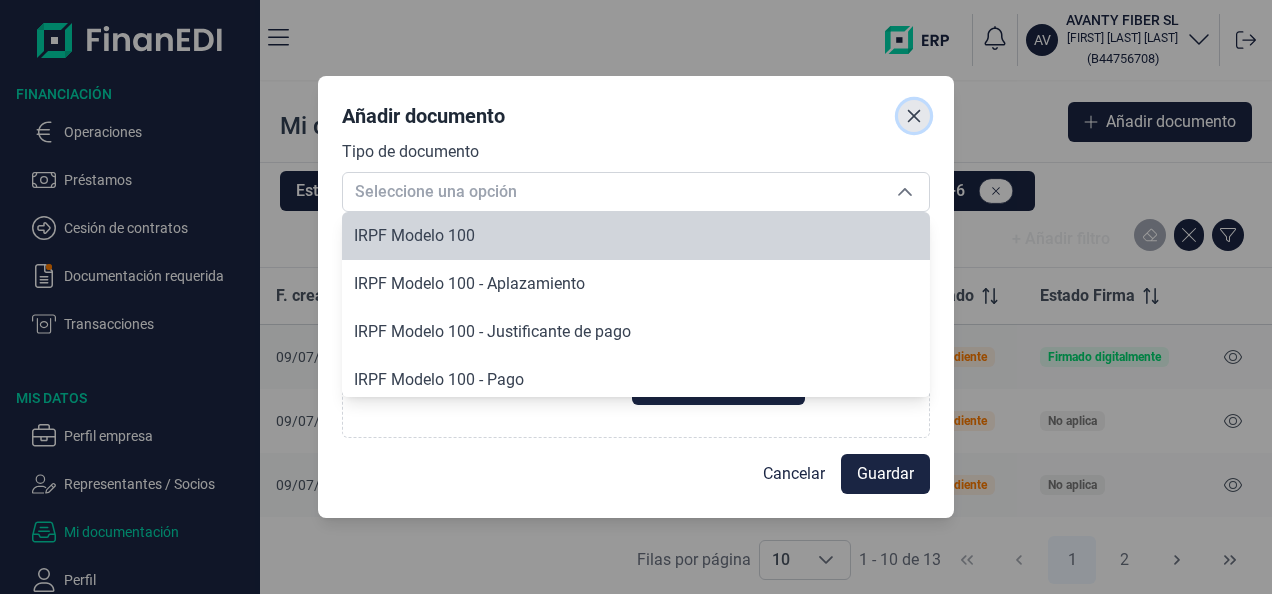 click at bounding box center [914, 116] 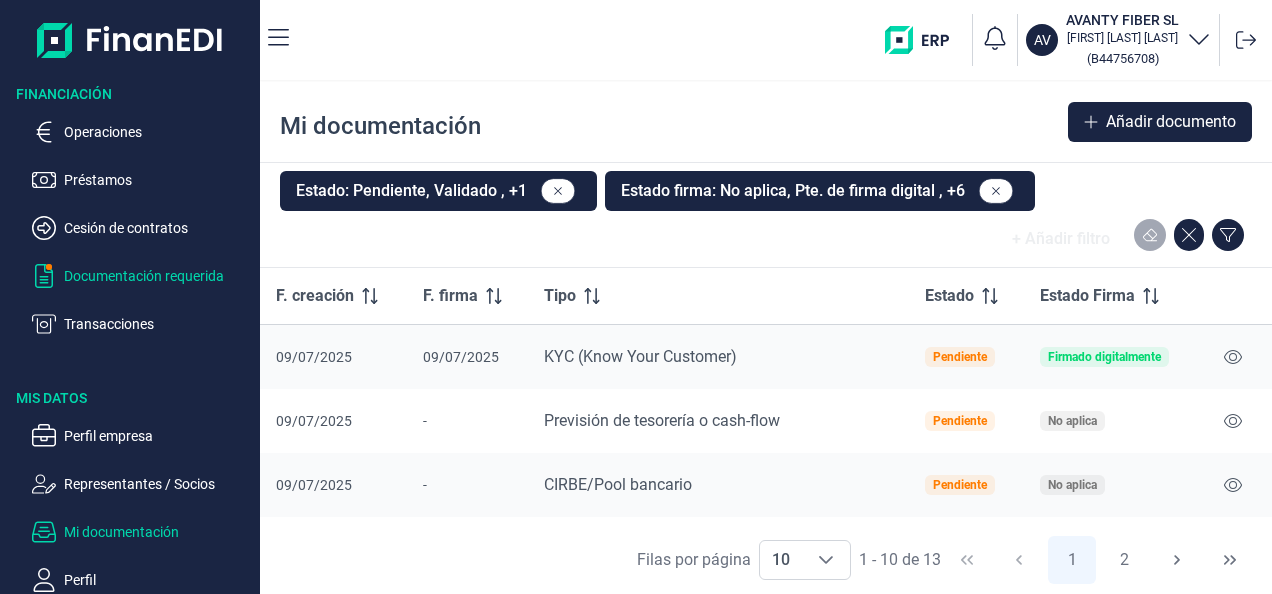 click on "Documentación requerida" at bounding box center (158, 132) 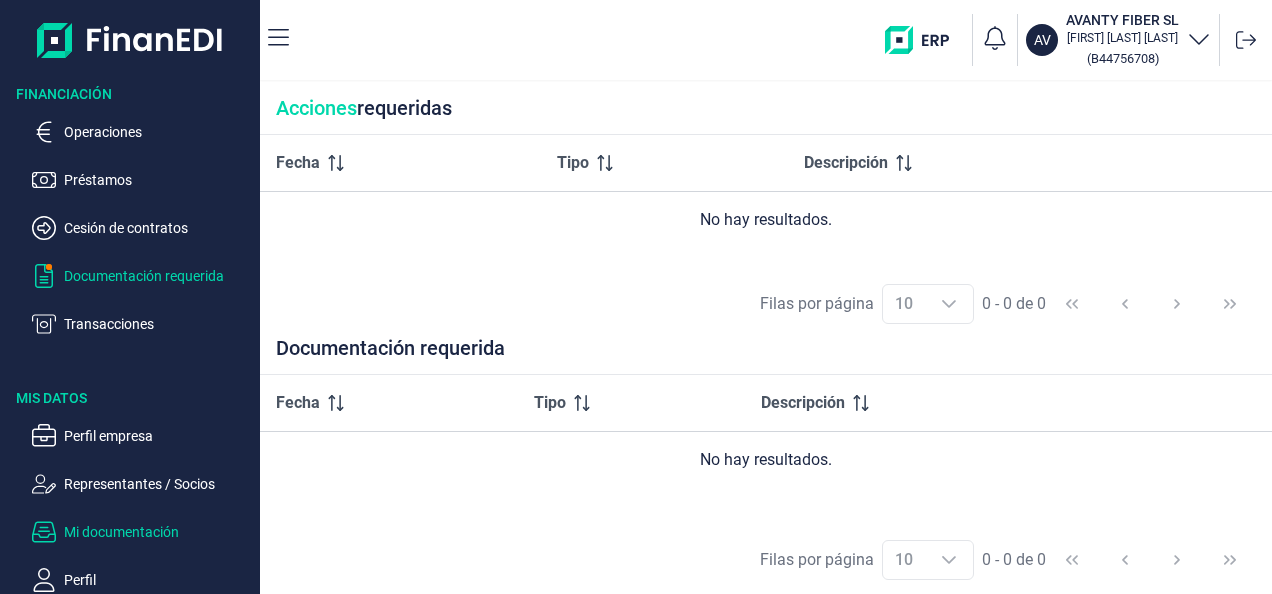 click on "Mi documentación" at bounding box center (158, 132) 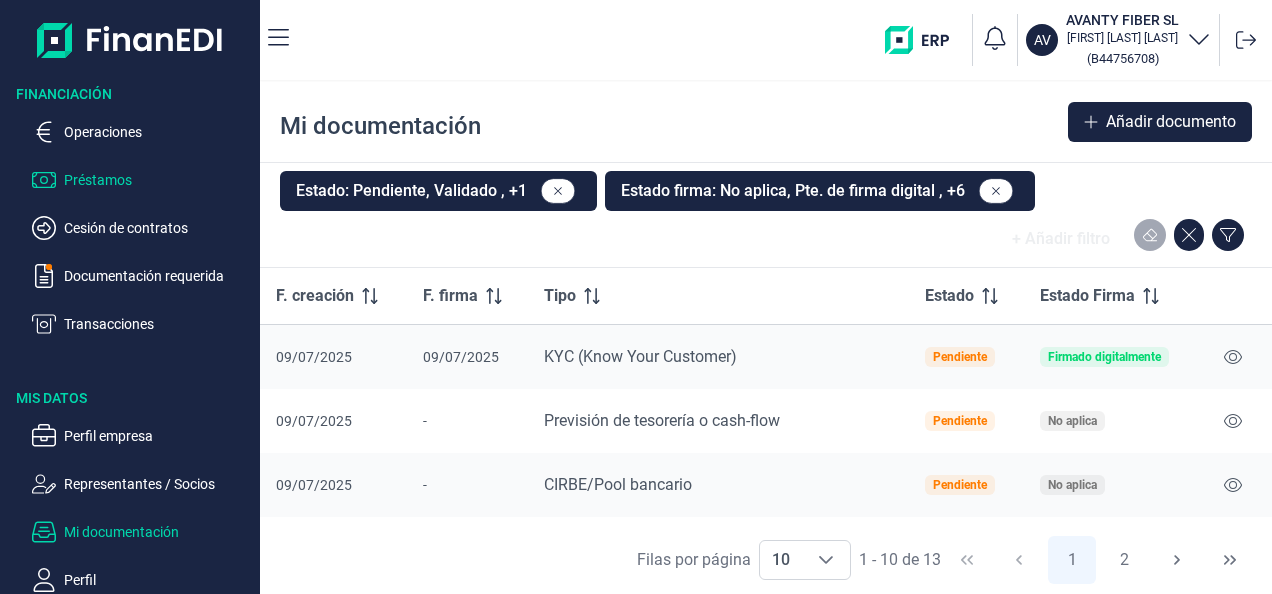 click on "Préstamos" at bounding box center (158, 132) 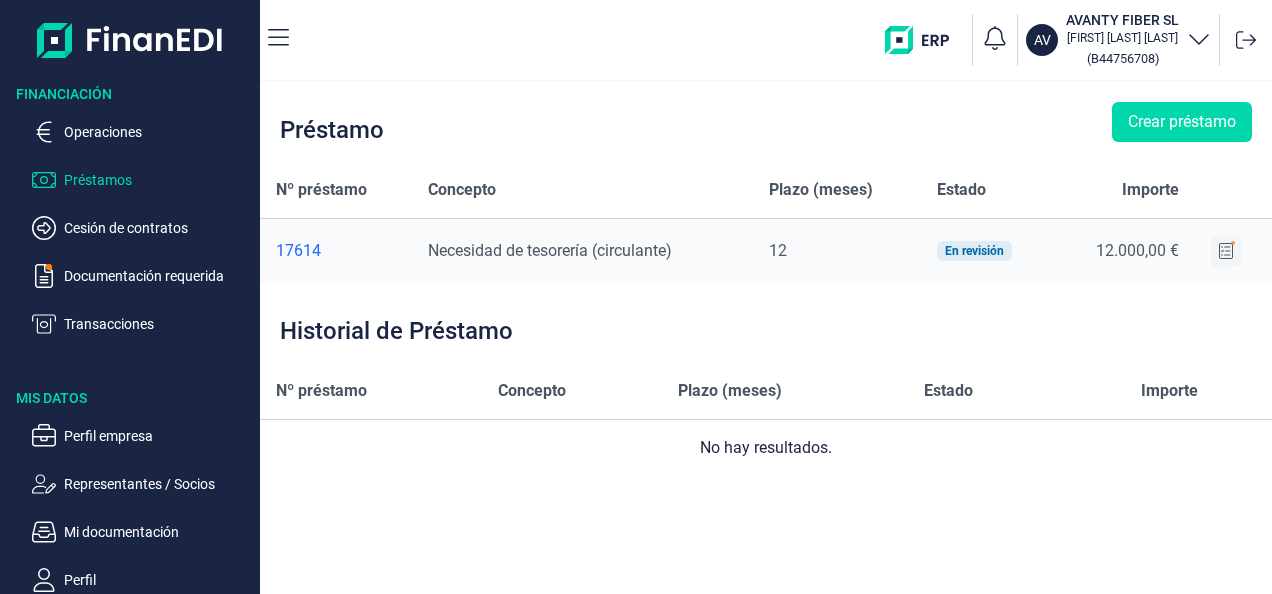 click at bounding box center (1226, 251) 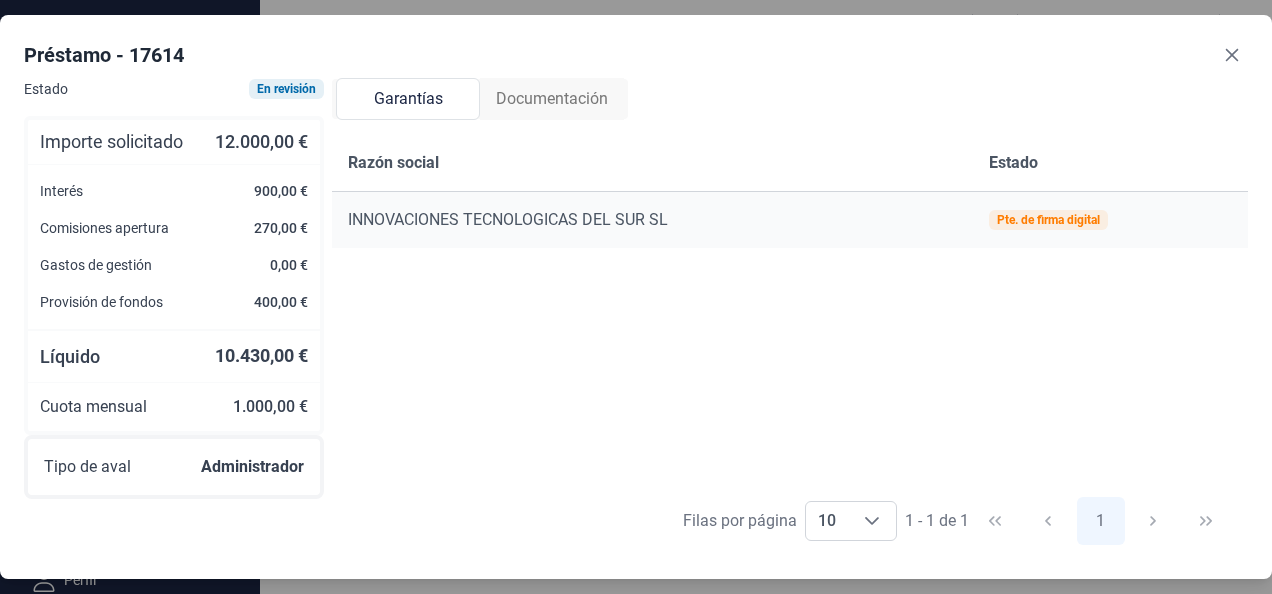 click on "Documentación" at bounding box center [552, 99] 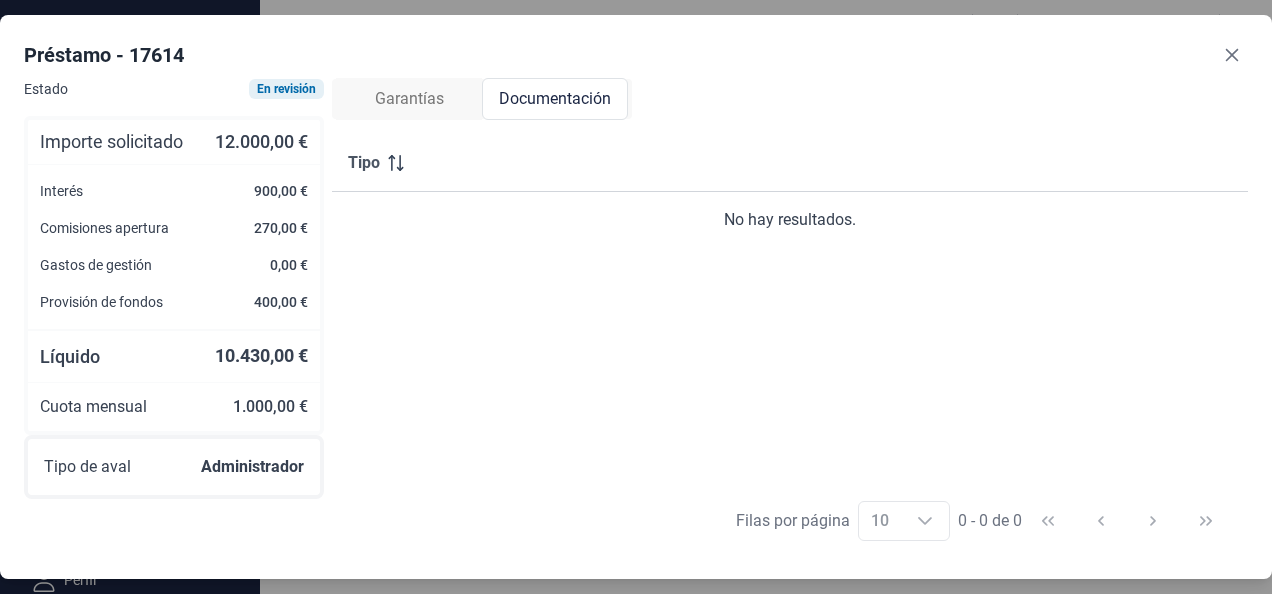 click on "Garantías" at bounding box center [409, 99] 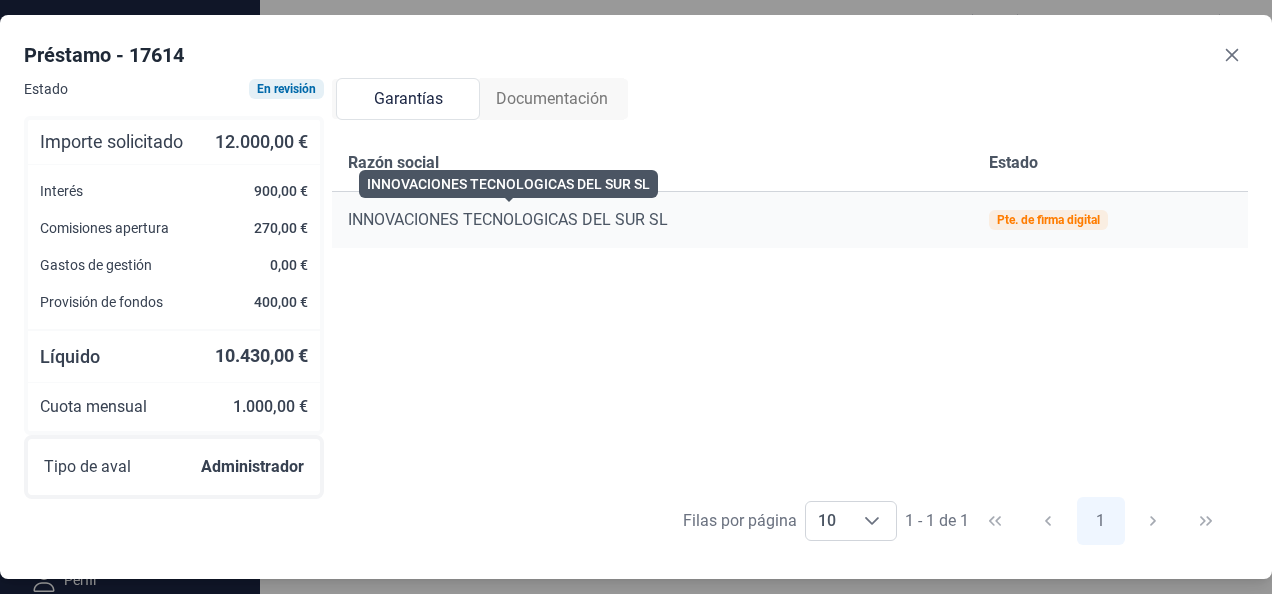 click on "INNOVACIONES TECNOLOGICAS DEL SUR SL" at bounding box center (508, 219) 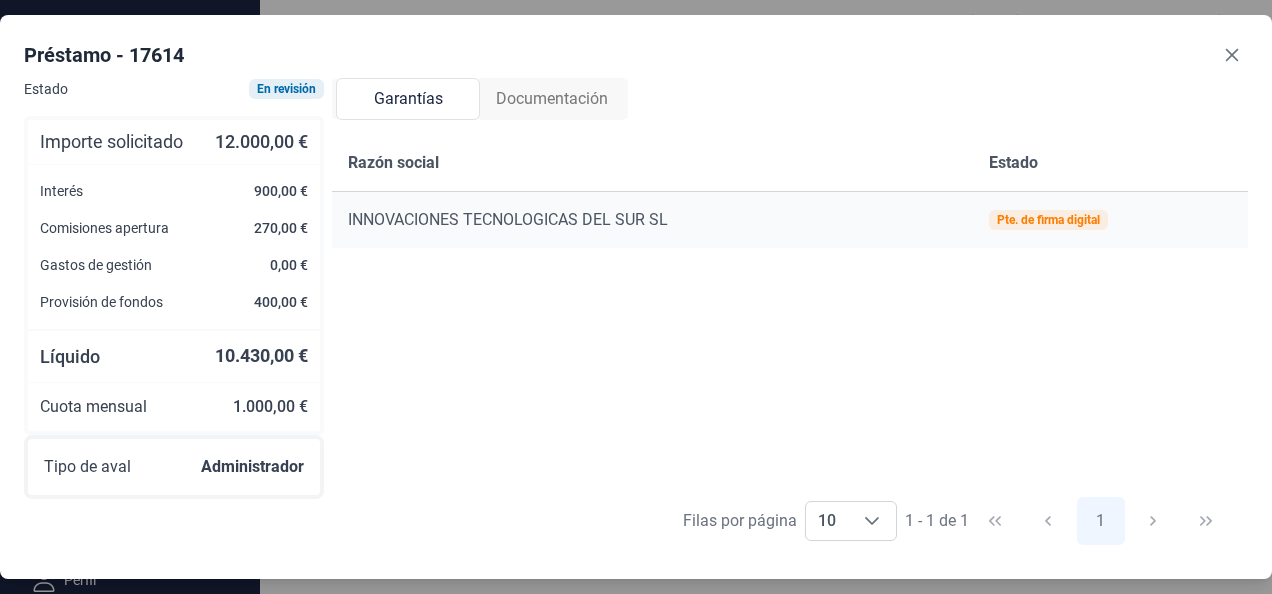 click on "Documentación" at bounding box center [552, 99] 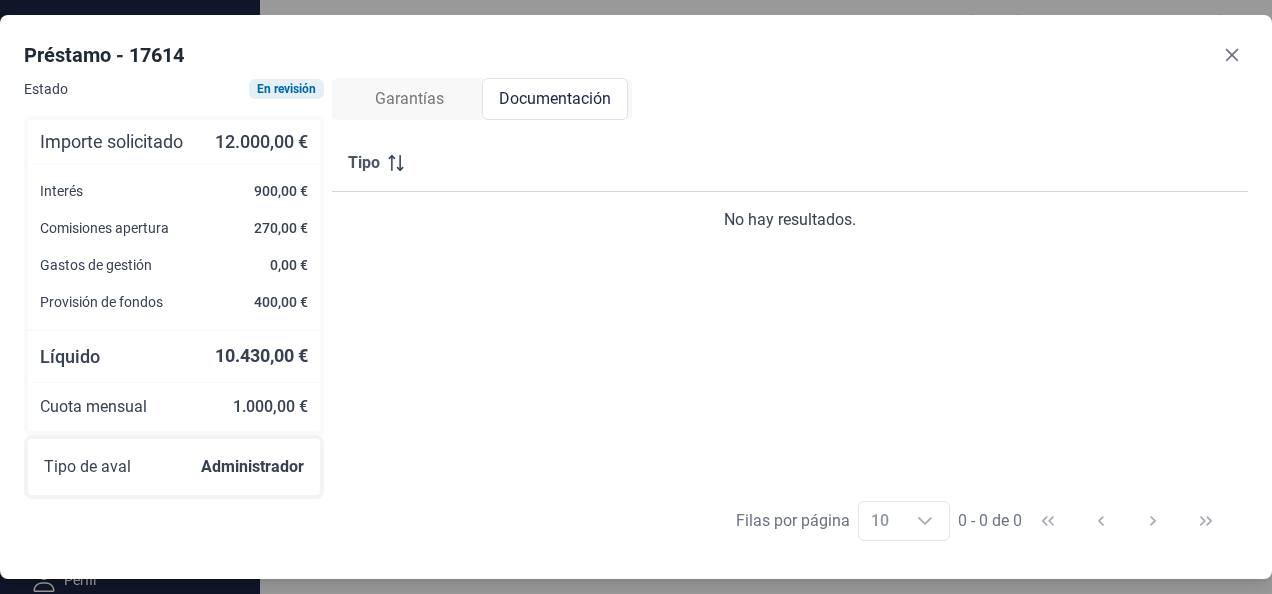 click on "Garantías" at bounding box center [409, 99] 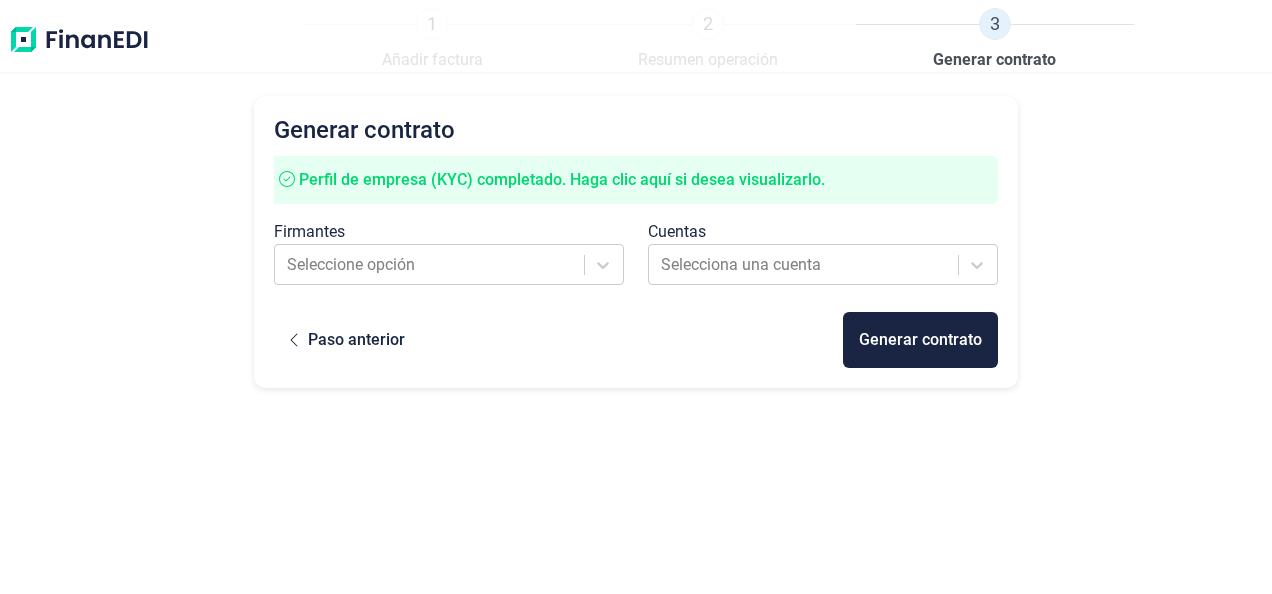 click at bounding box center [79, 40] 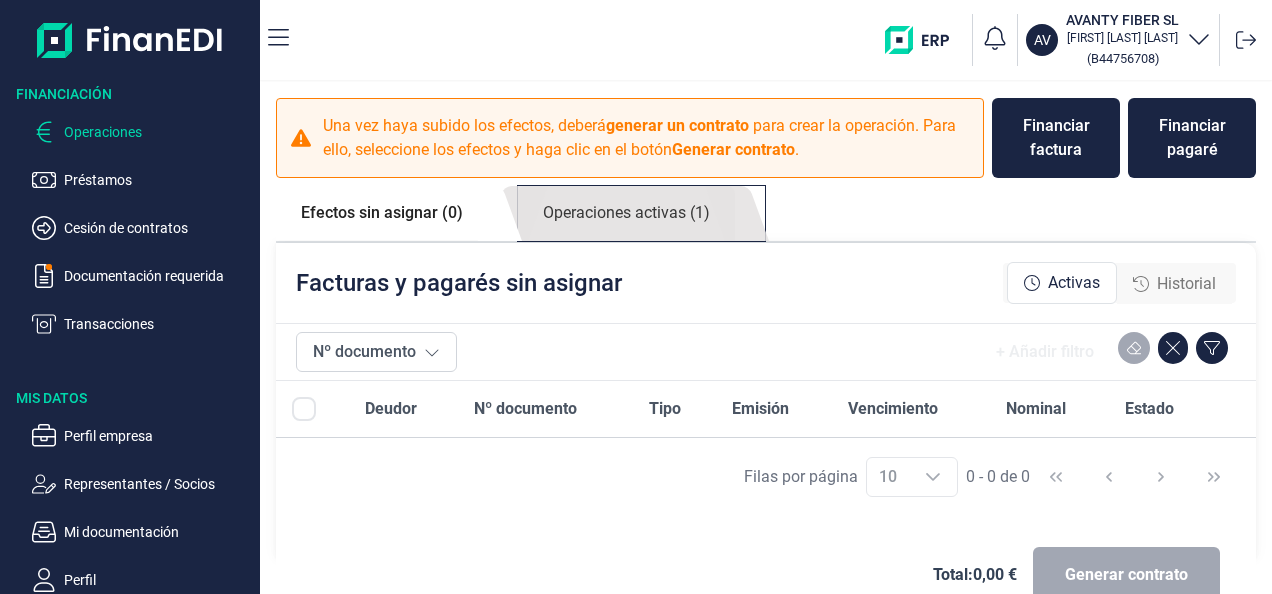 click on "Operaciones activas (1)" at bounding box center [382, 213] 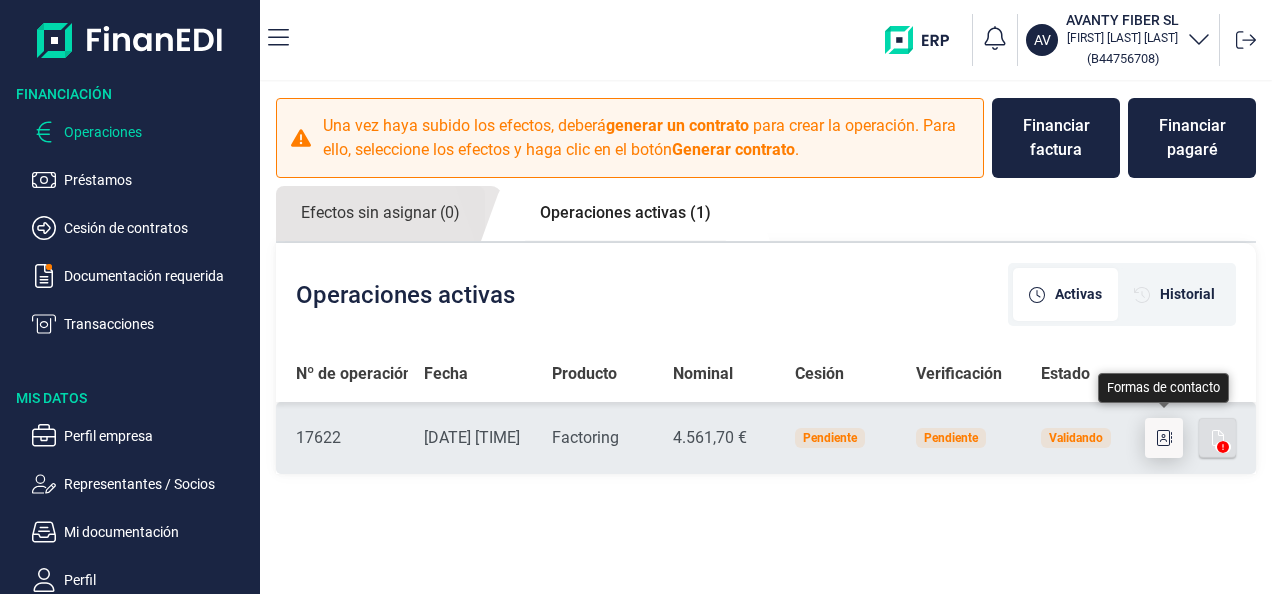 click at bounding box center [1164, 438] 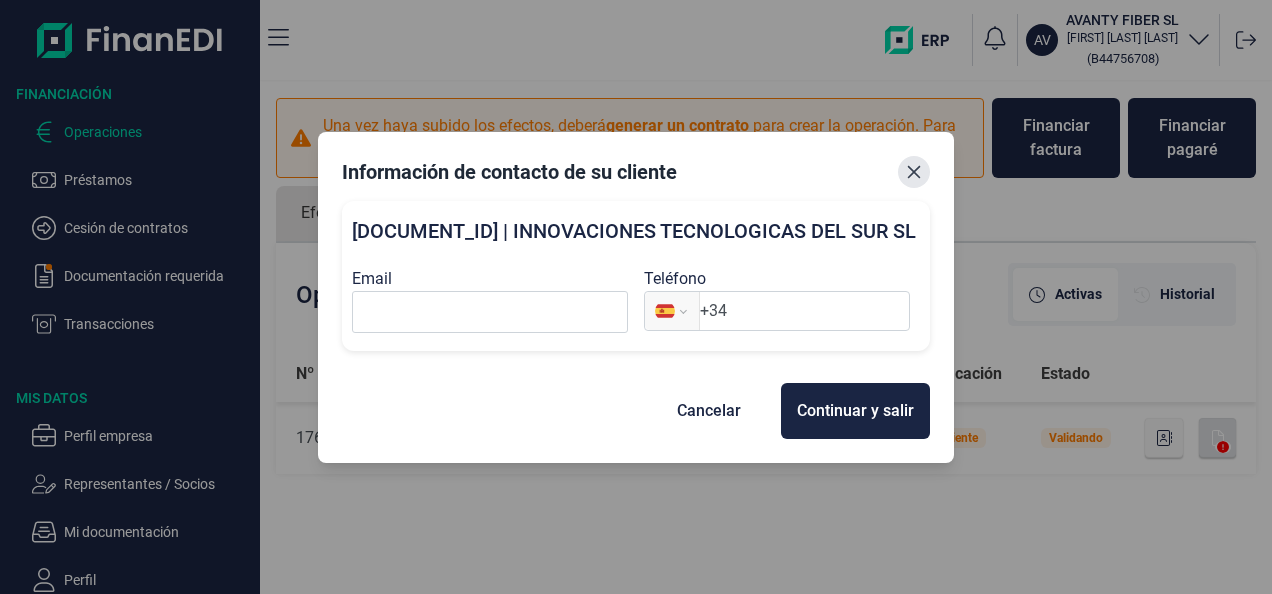 click at bounding box center (914, 172) 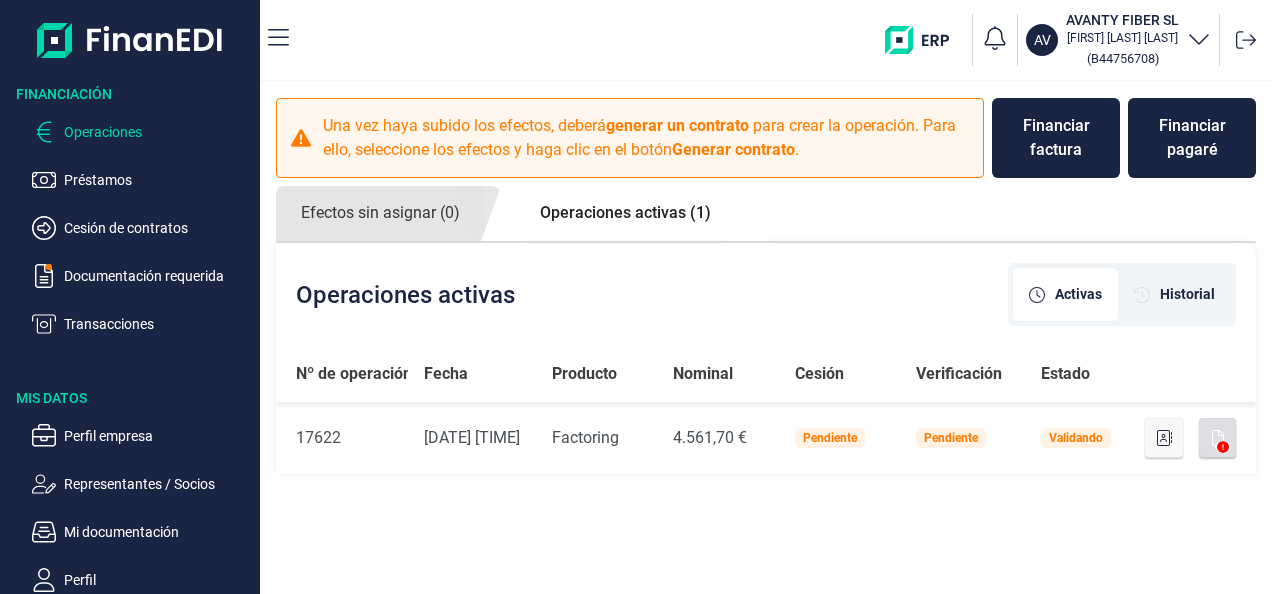 click on "Operaciones activas (1)" at bounding box center (625, 213) 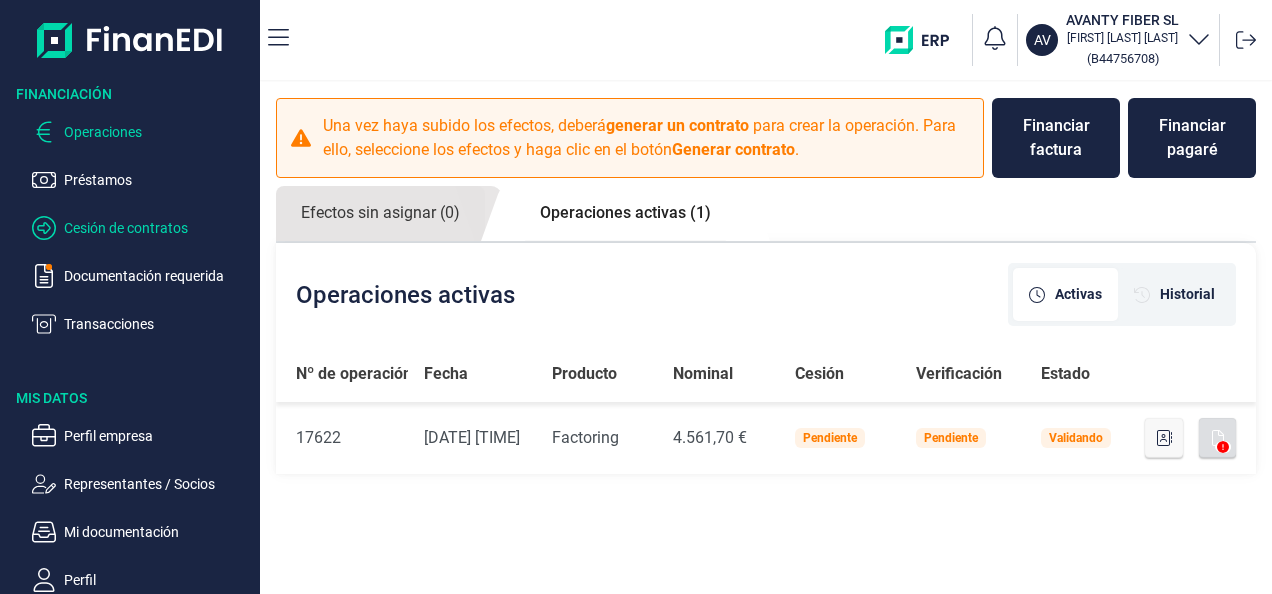click on "Cesión de contratos" at bounding box center (158, 180) 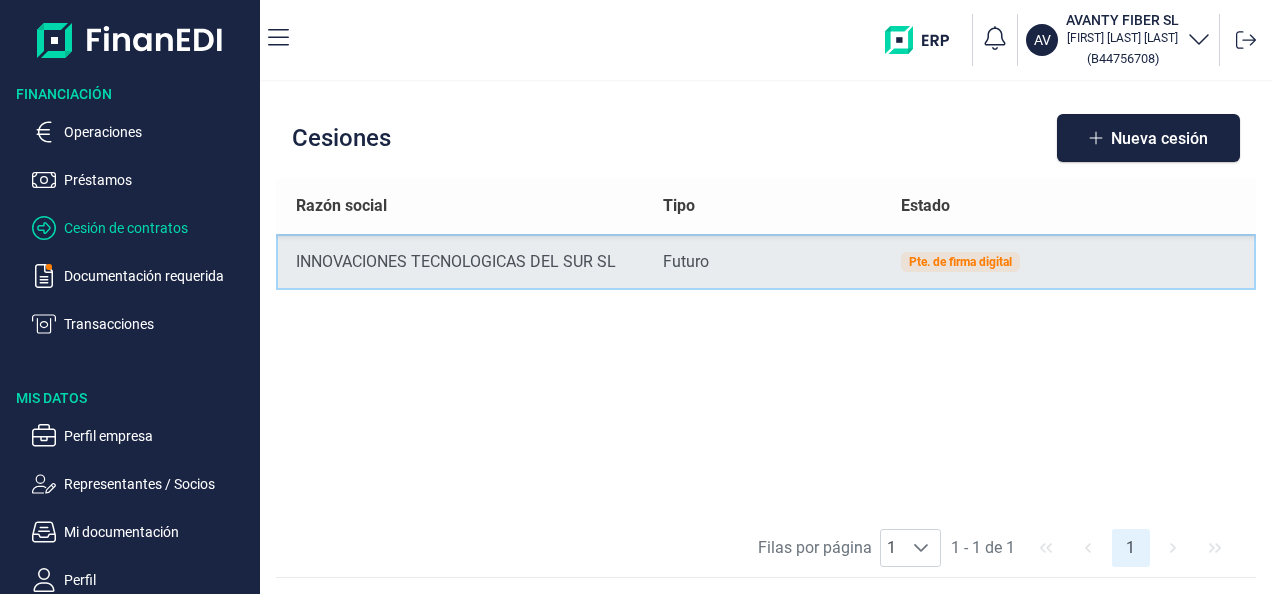 click on "Pte. de firma digital" at bounding box center (960, 262) 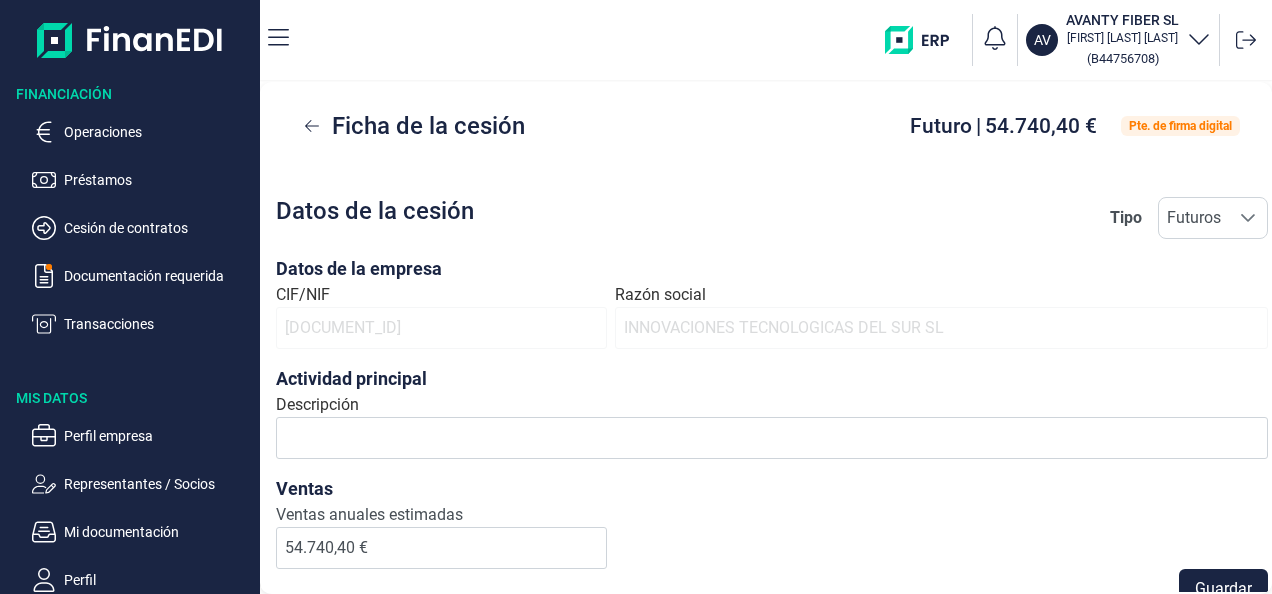 scroll, scrollTop: 0, scrollLeft: 0, axis: both 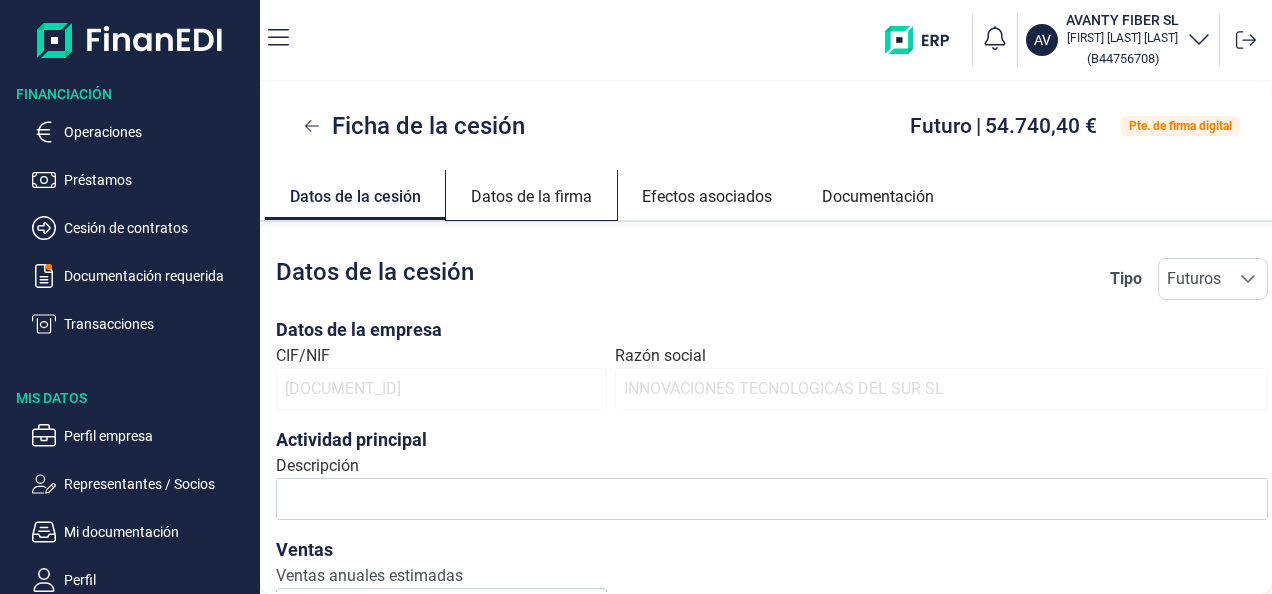 click on "Datos de la firma" at bounding box center (355, 193) 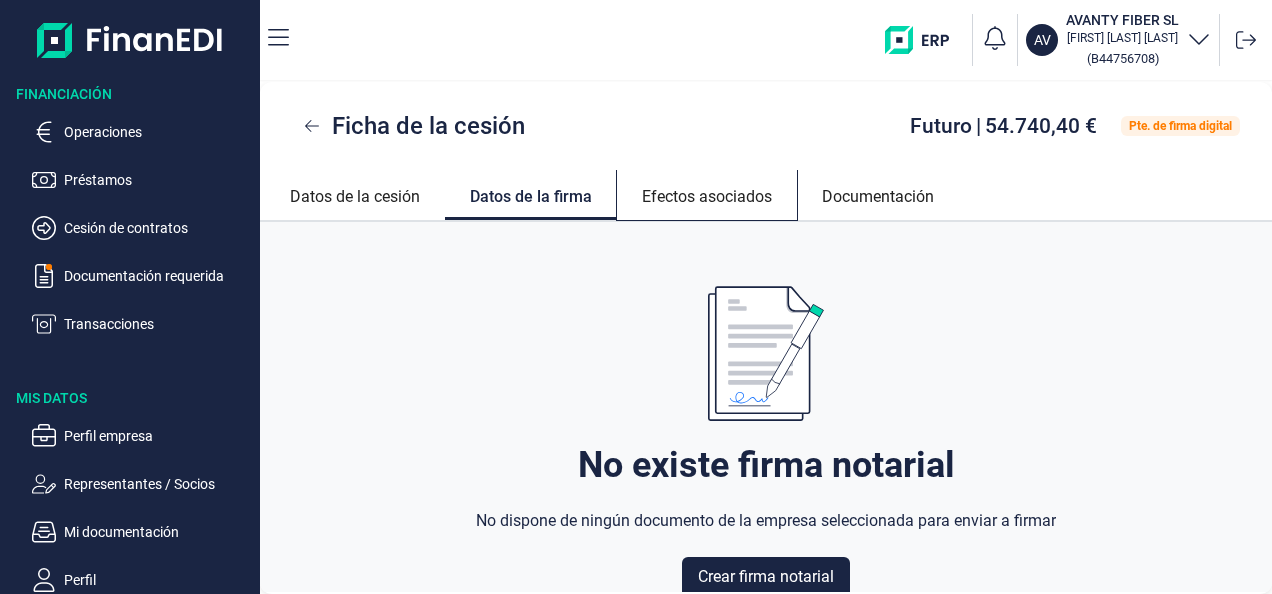 click on "Efectos asociados" at bounding box center (355, 194) 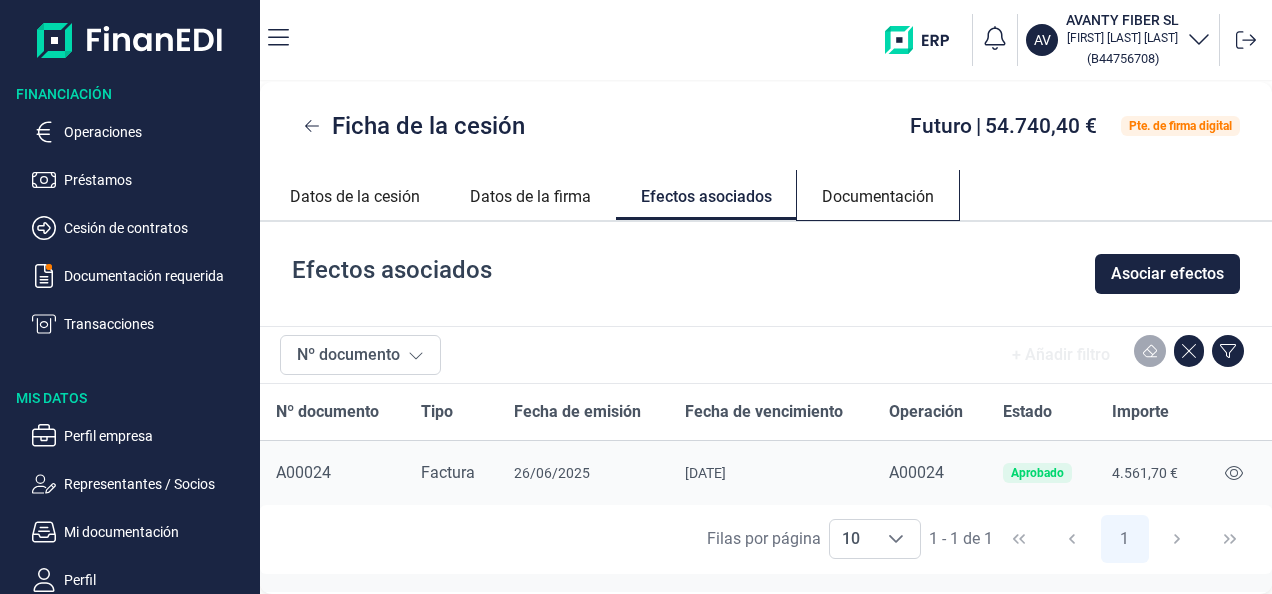 click on "Documentación" at bounding box center (355, 194) 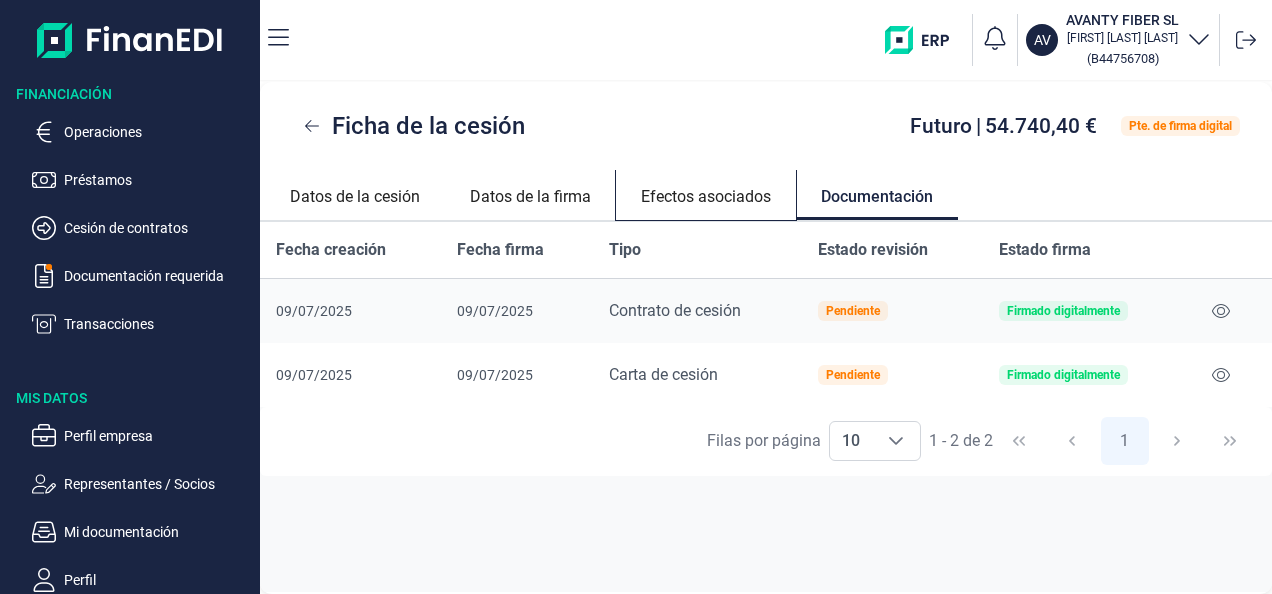 click on "Efectos asociados" at bounding box center [355, 194] 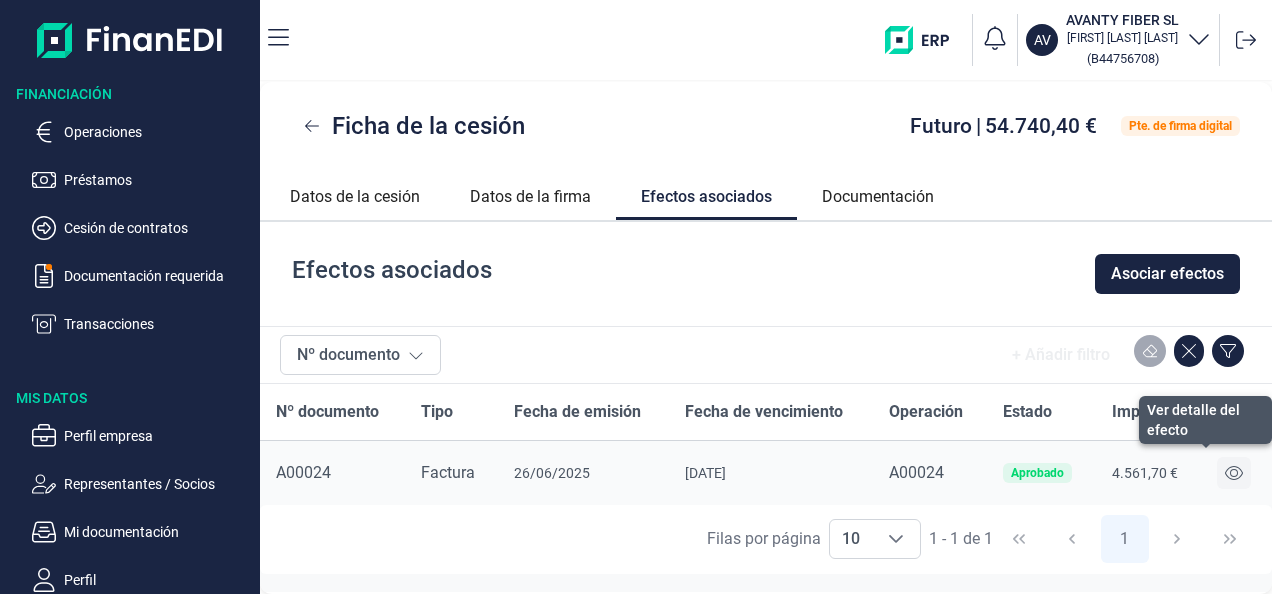 click at bounding box center [1234, 473] 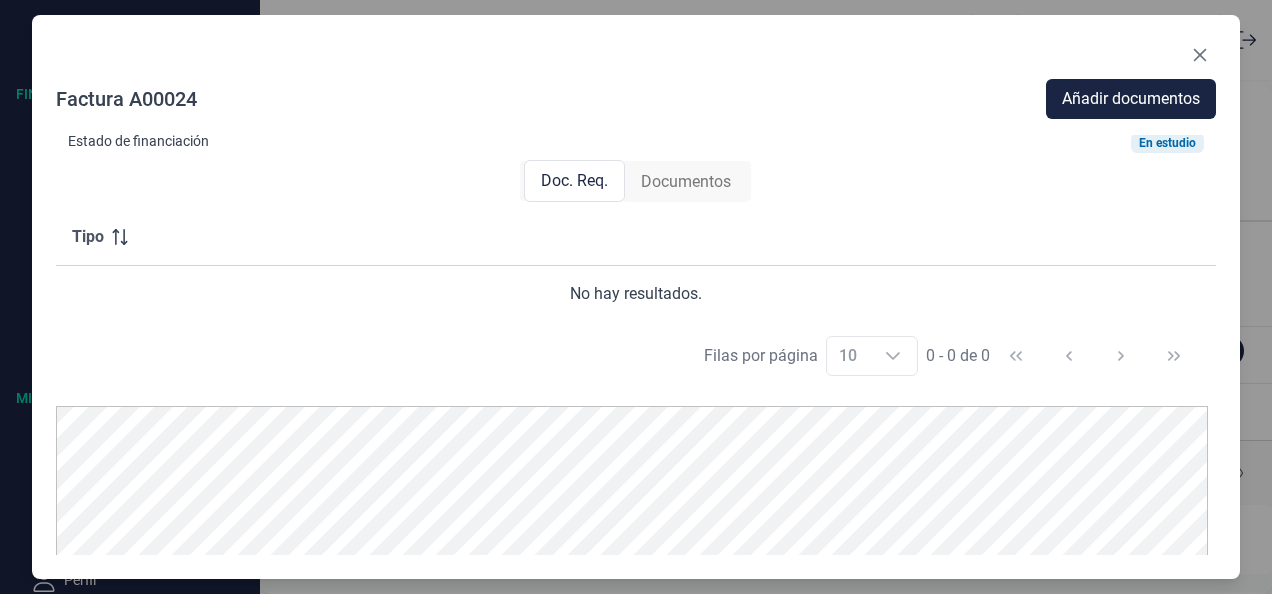 scroll, scrollTop: 0, scrollLeft: 0, axis: both 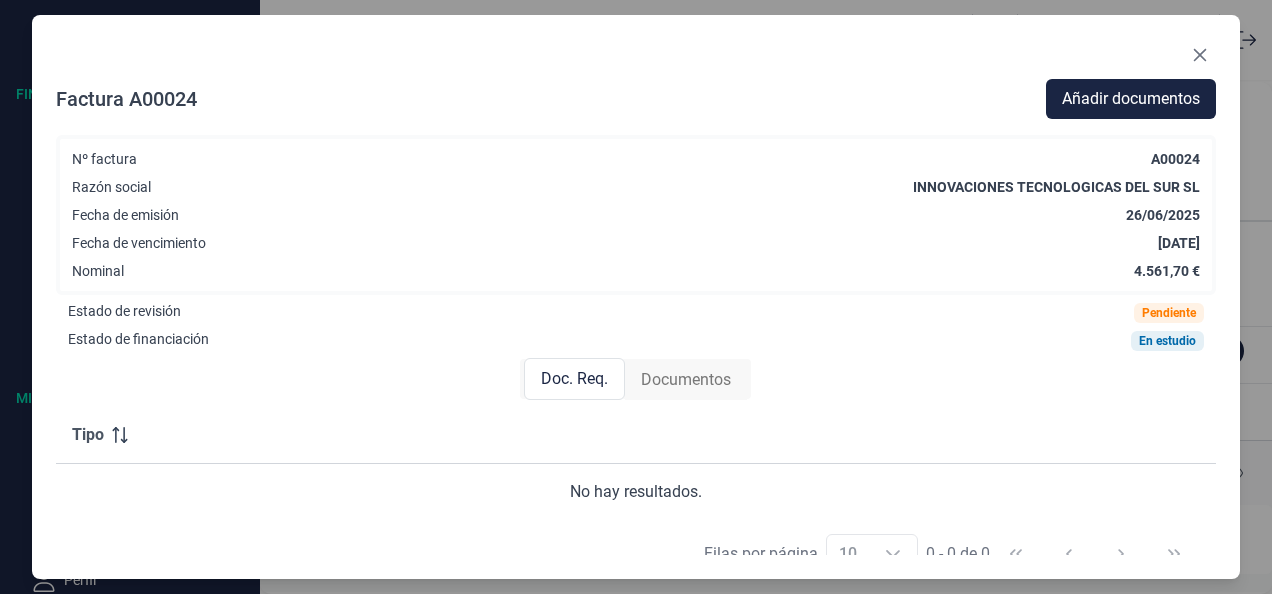 click on "Documentos" at bounding box center [686, 380] 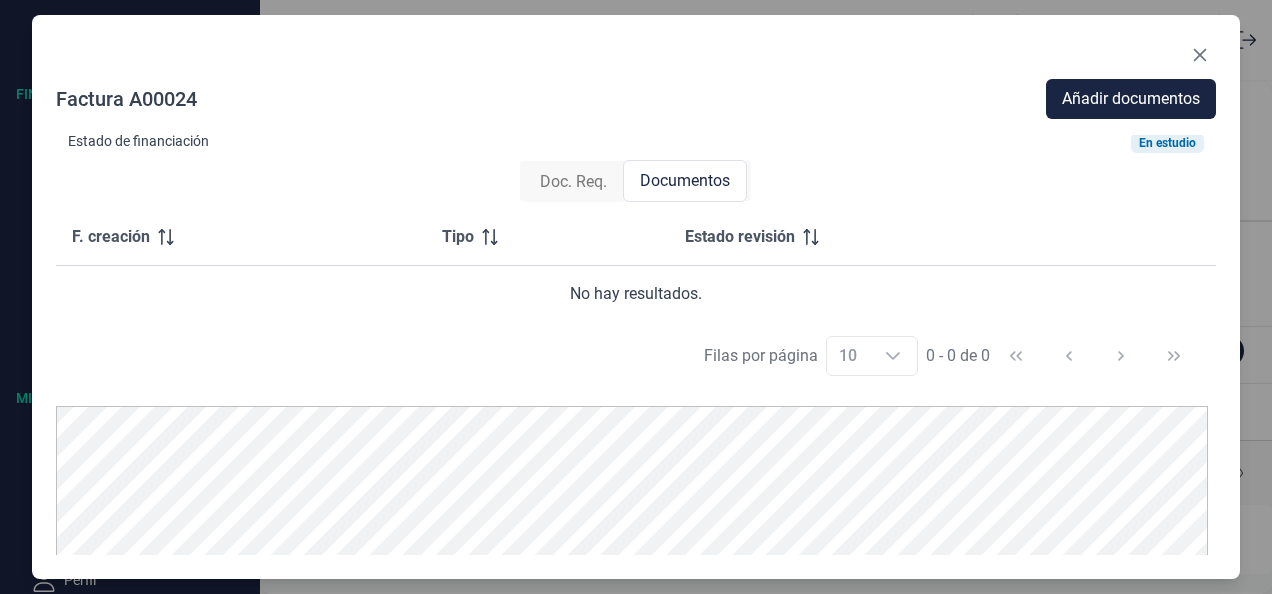 scroll, scrollTop: 0, scrollLeft: 0, axis: both 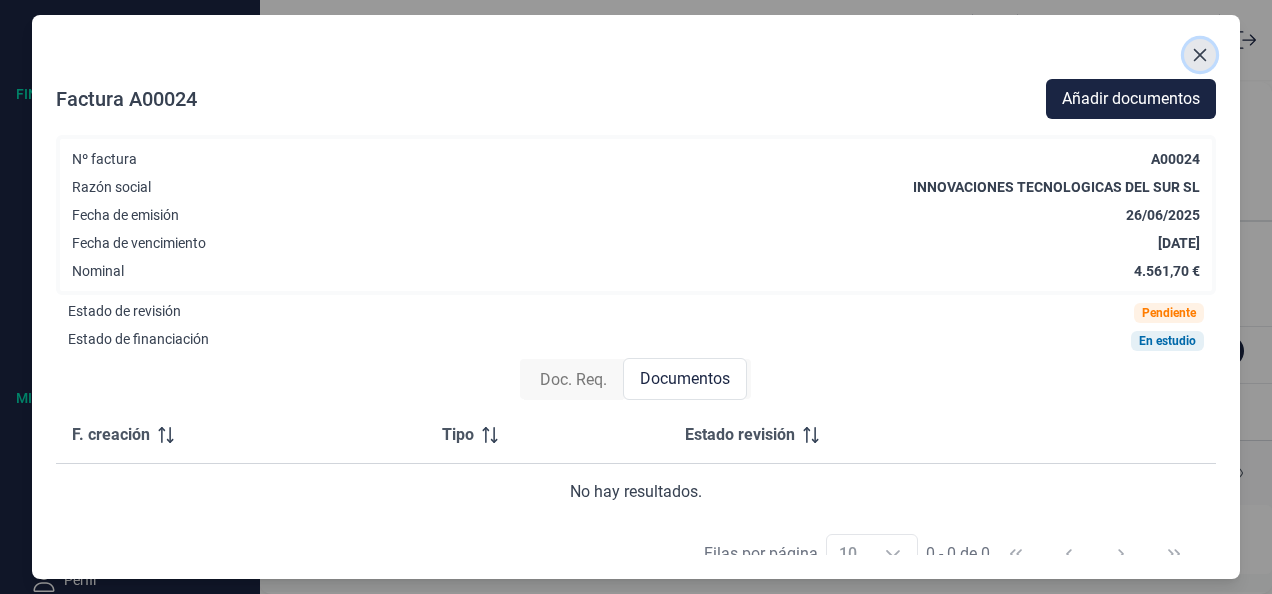 click at bounding box center [1200, 55] 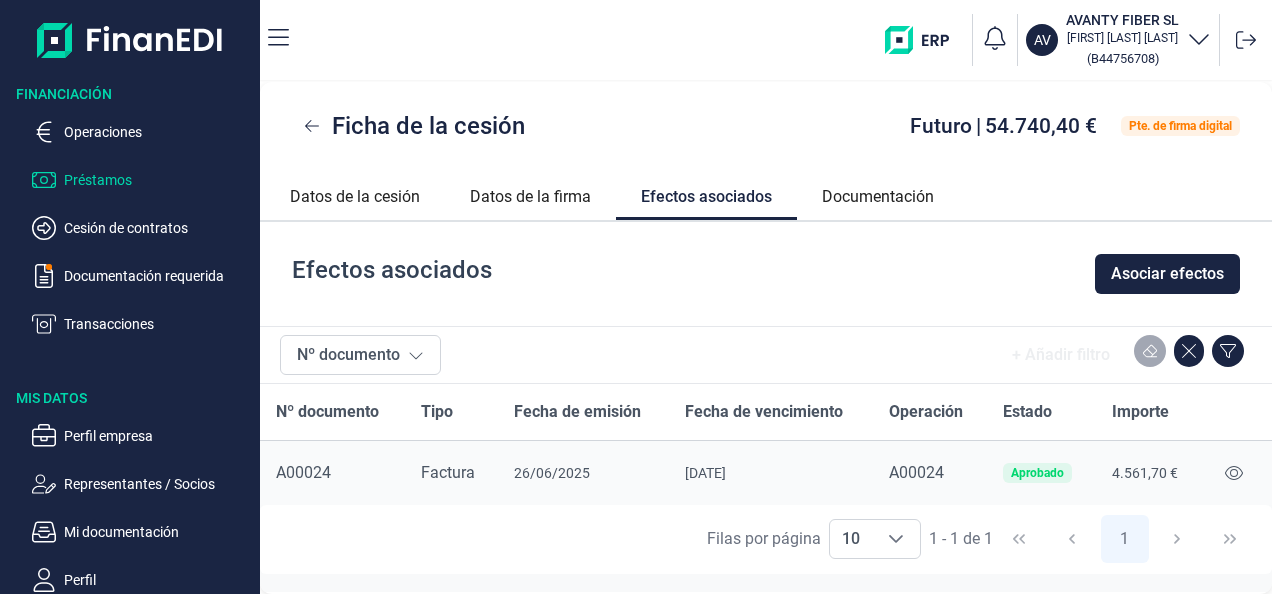 click on "Préstamos" at bounding box center [158, 132] 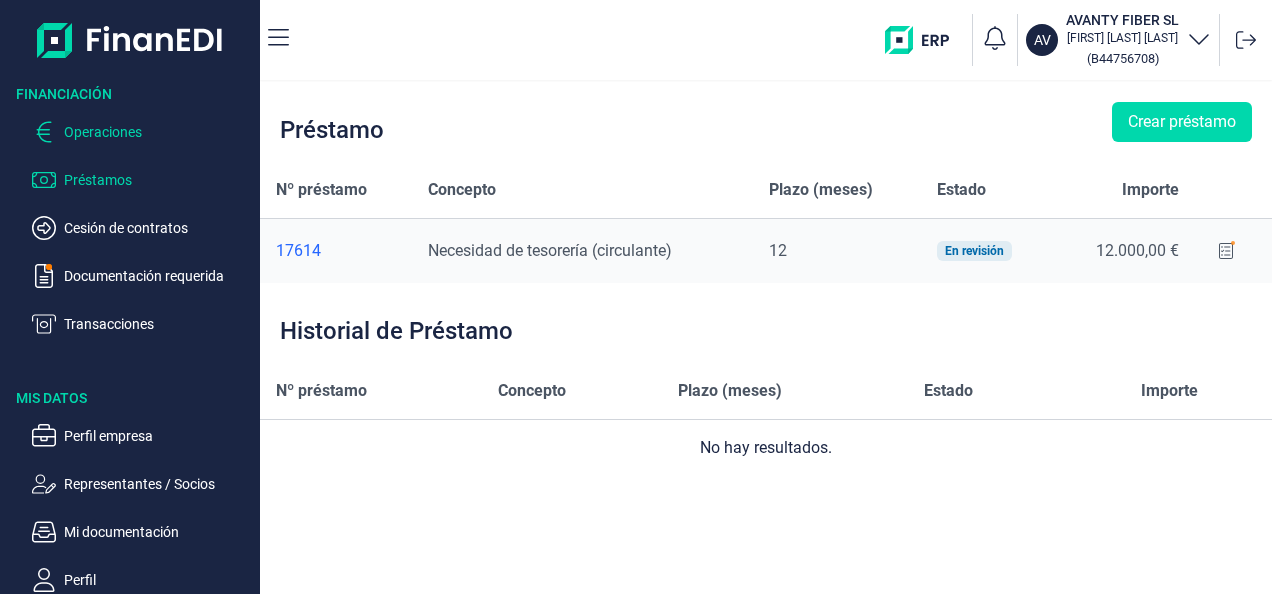 click on "Operaciones" at bounding box center [158, 132] 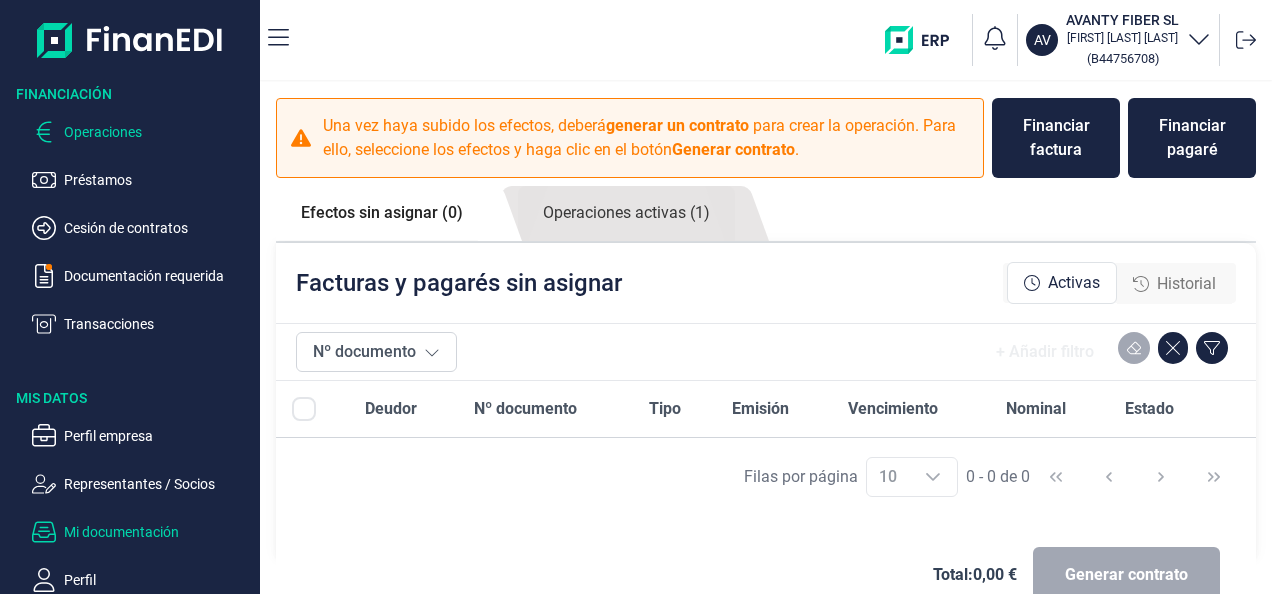 click on "Mi documentación" at bounding box center (158, 180) 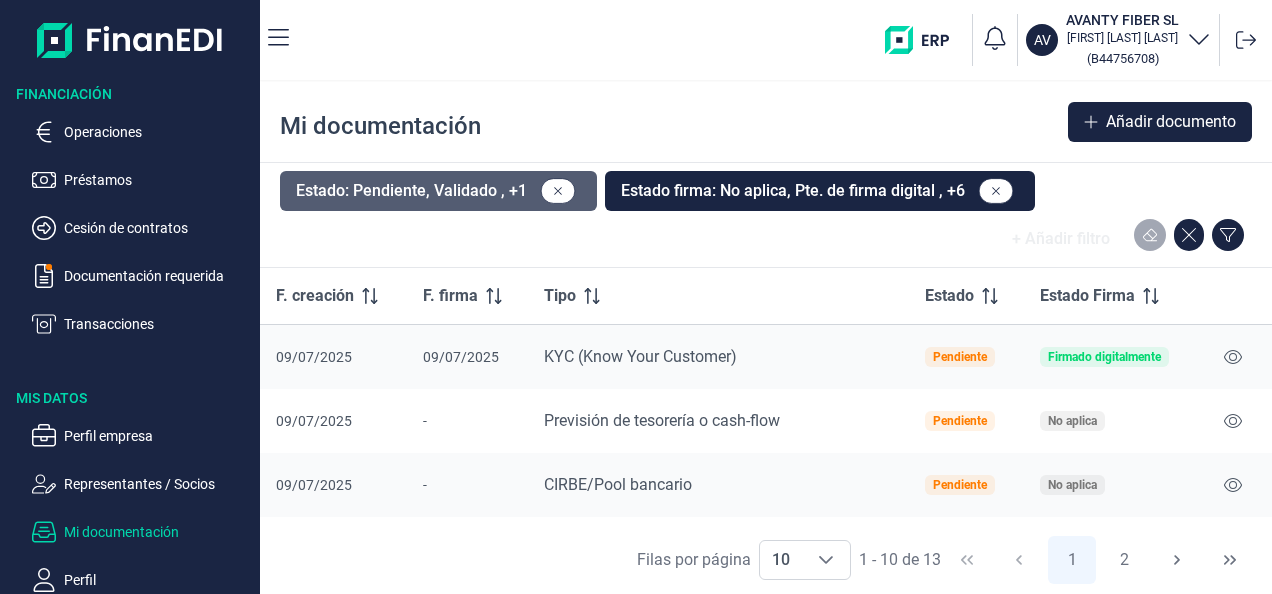 click on "Estado: Pendiente, Validado , +1" at bounding box center (438, 191) 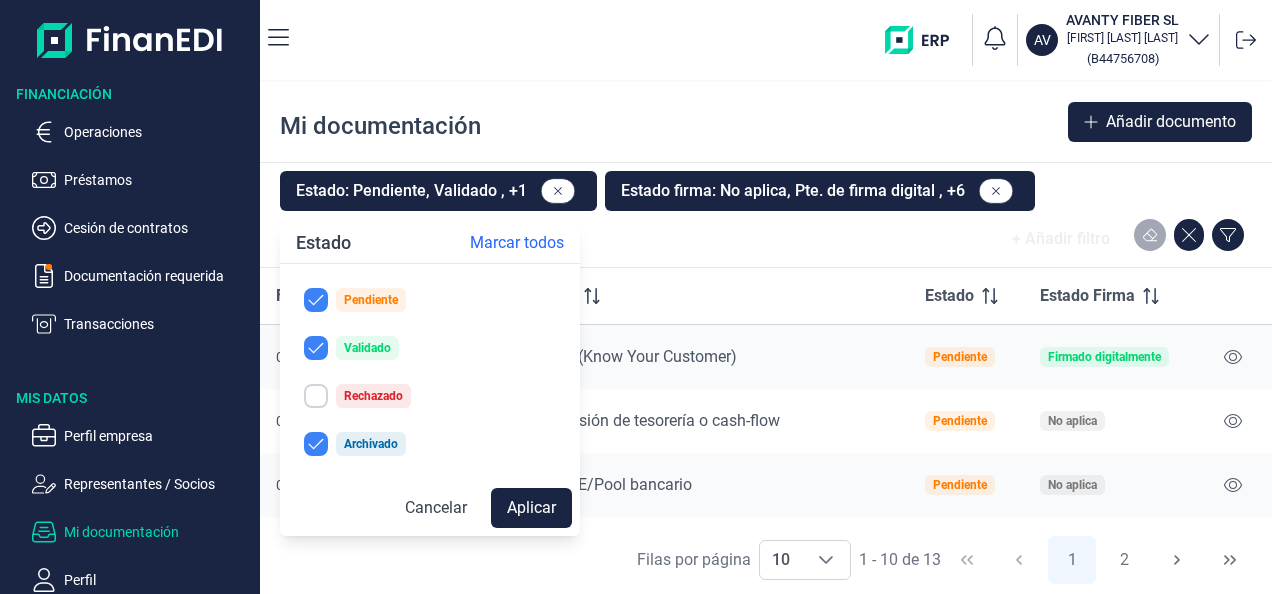 click on "+ Añadir filtro" at bounding box center (766, 239) 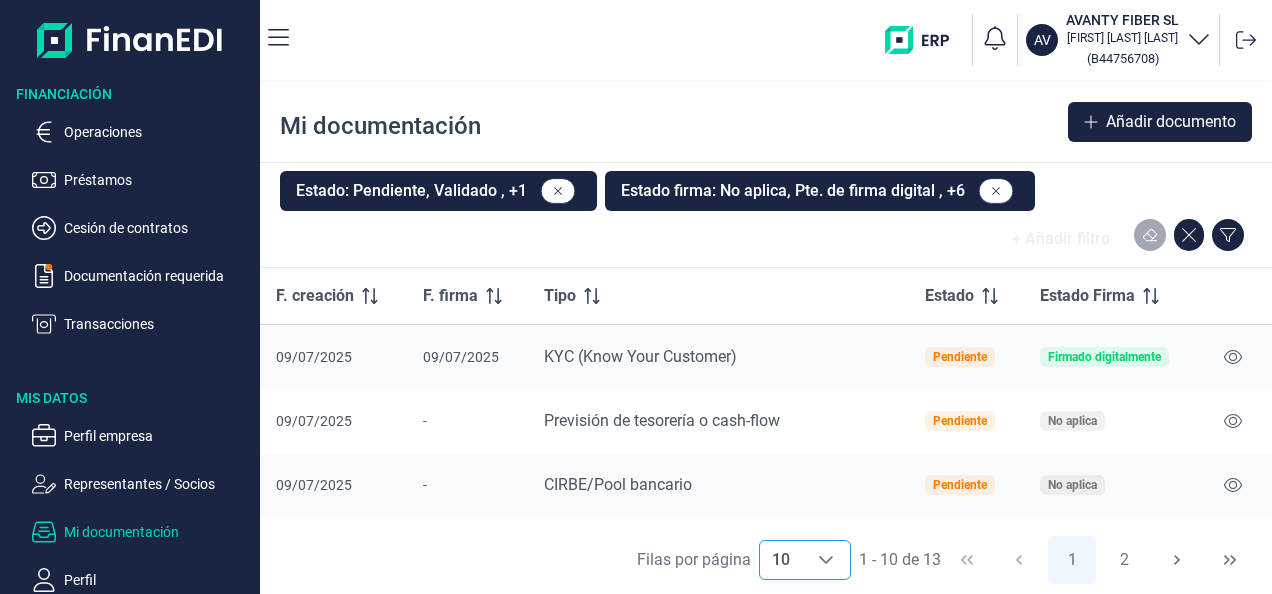 click at bounding box center [826, 560] 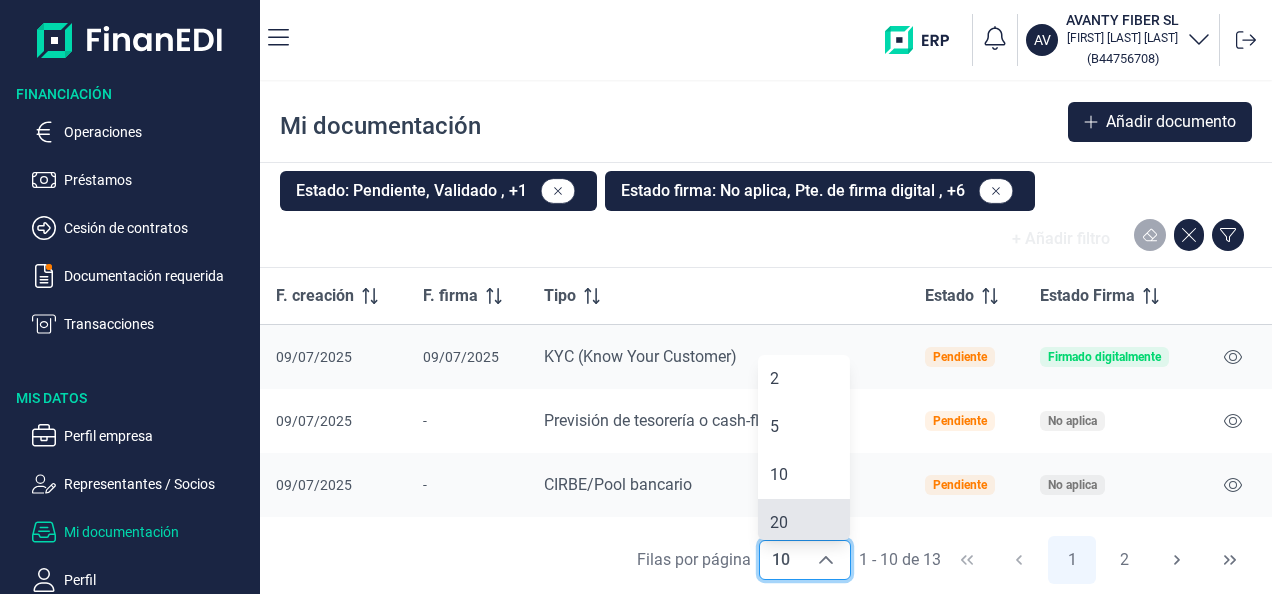 scroll, scrollTop: 7, scrollLeft: 0, axis: vertical 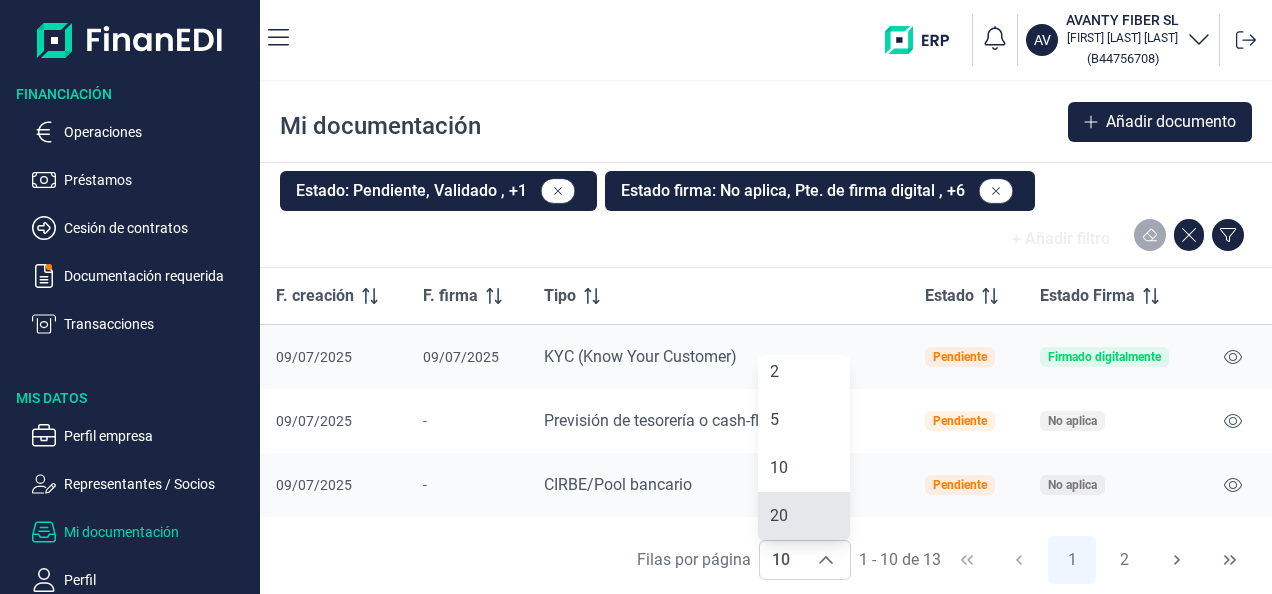 click on "20" at bounding box center (804, 516) 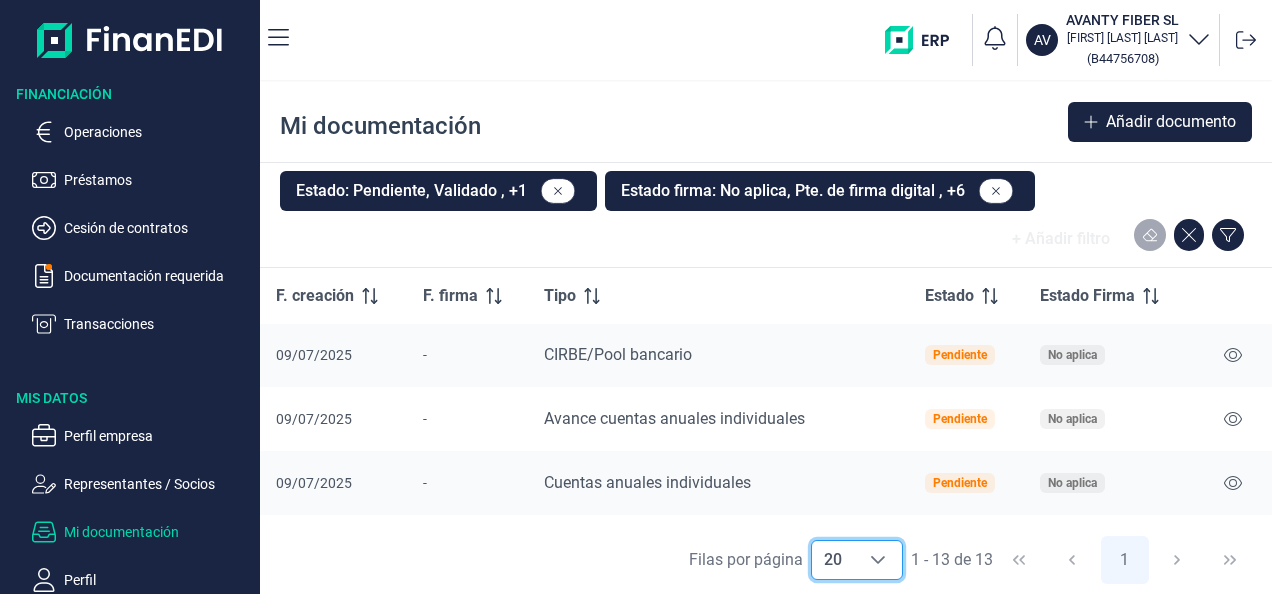 scroll, scrollTop: 0, scrollLeft: 0, axis: both 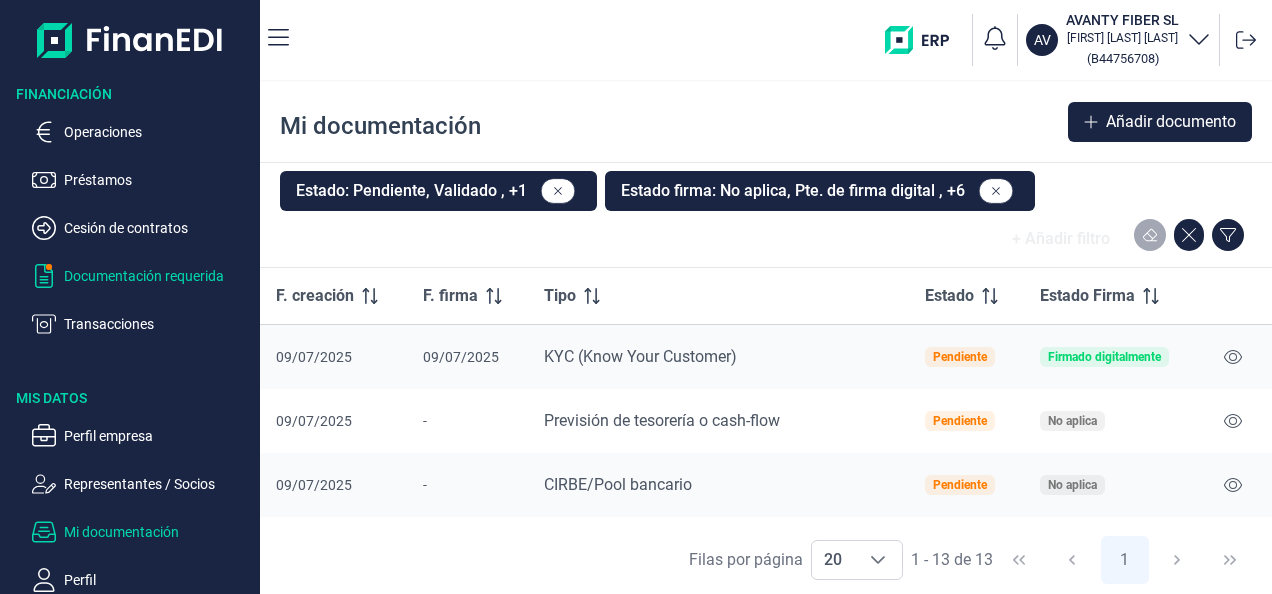 click on "Documentación requerida" at bounding box center [158, 132] 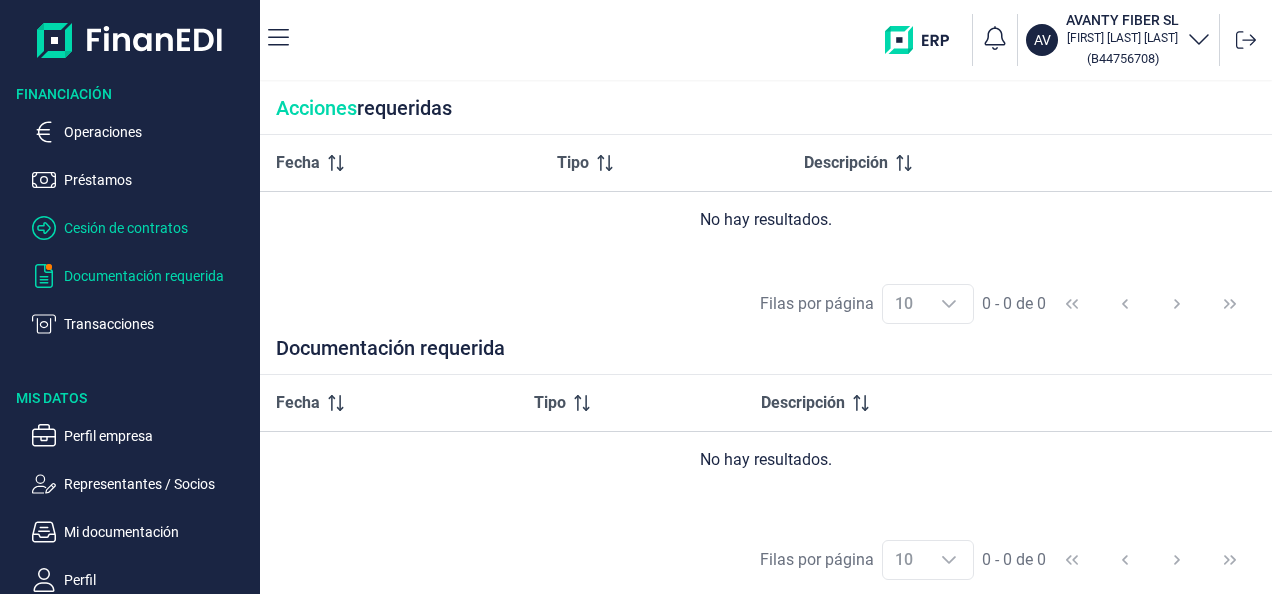 click on "Cesión de contratos" at bounding box center (158, 132) 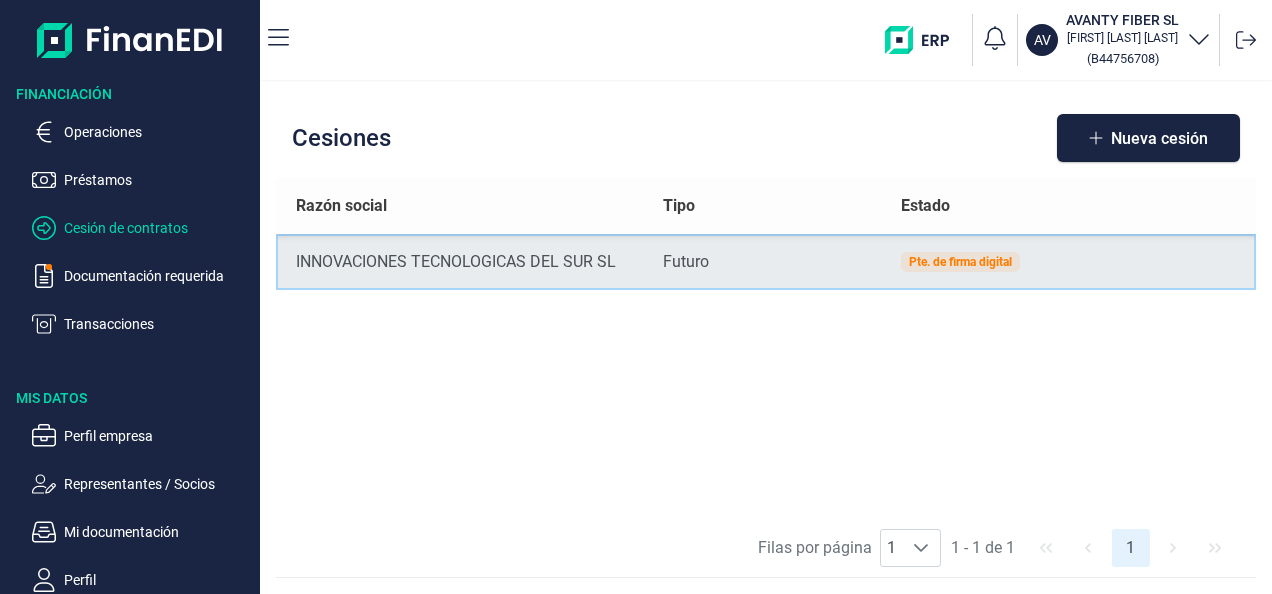 click on "Pte. de firma digital" at bounding box center [960, 262] 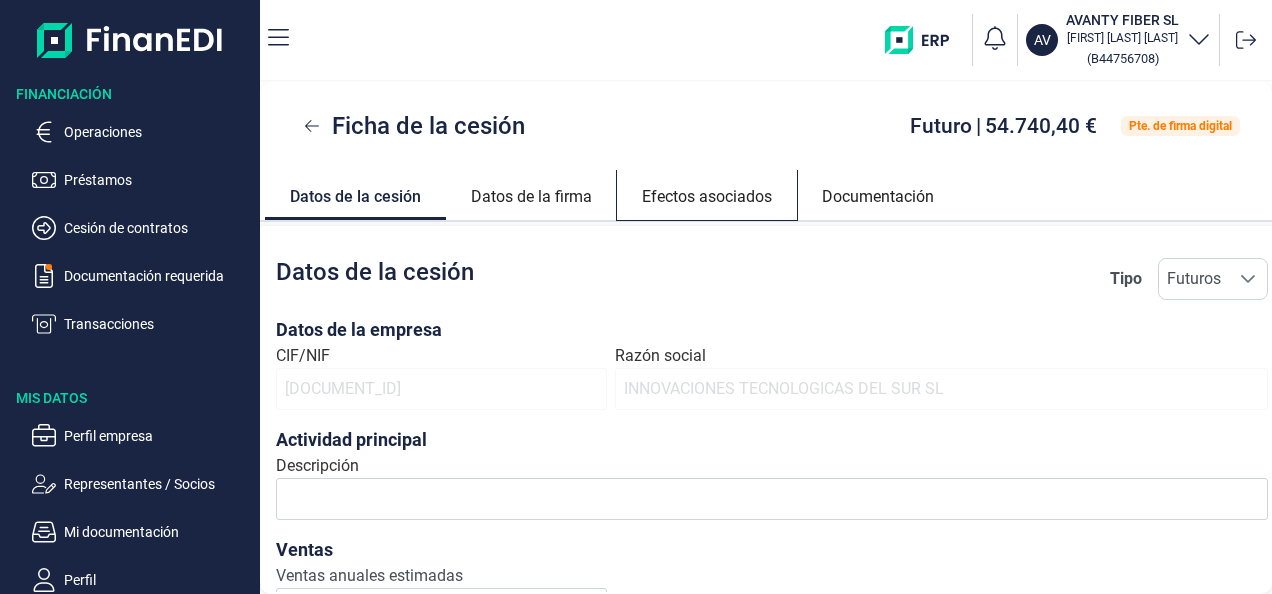 click on "Efectos asociados" at bounding box center [355, 193] 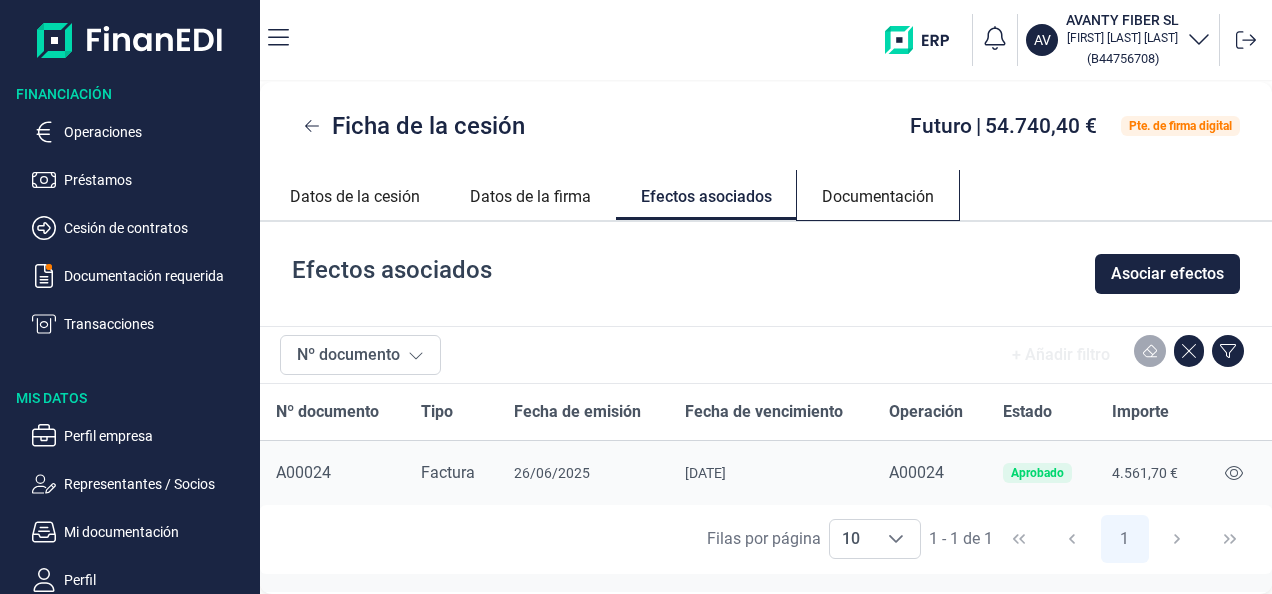 click on "Documentación" at bounding box center (355, 194) 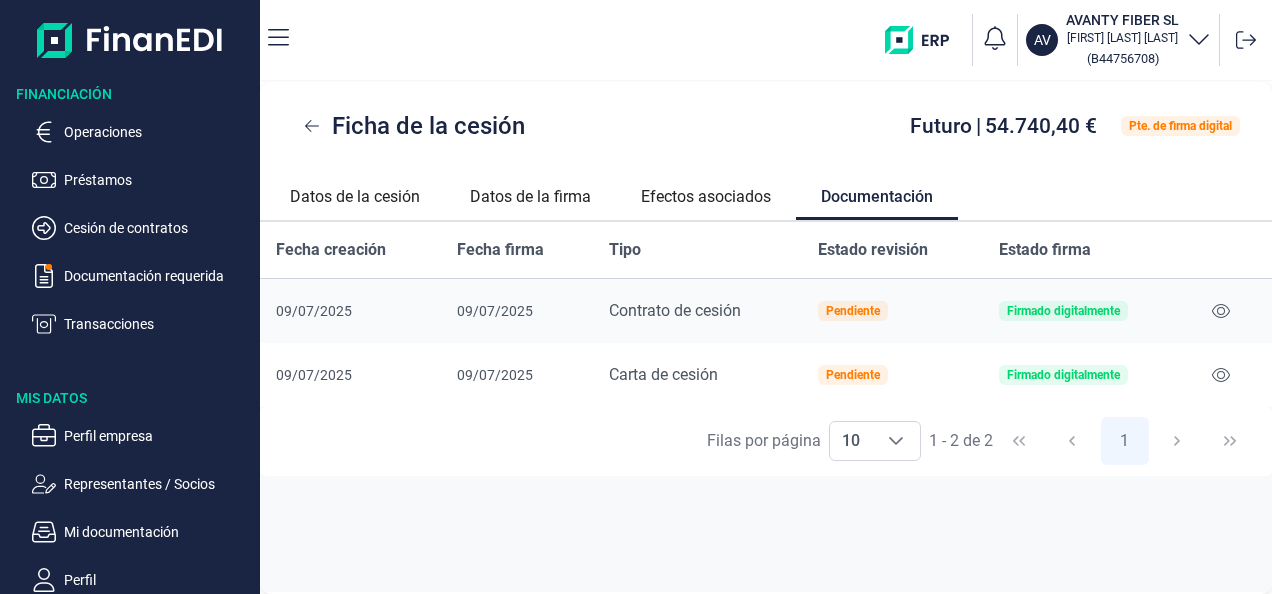 click on "Pendiente" at bounding box center [853, 311] 